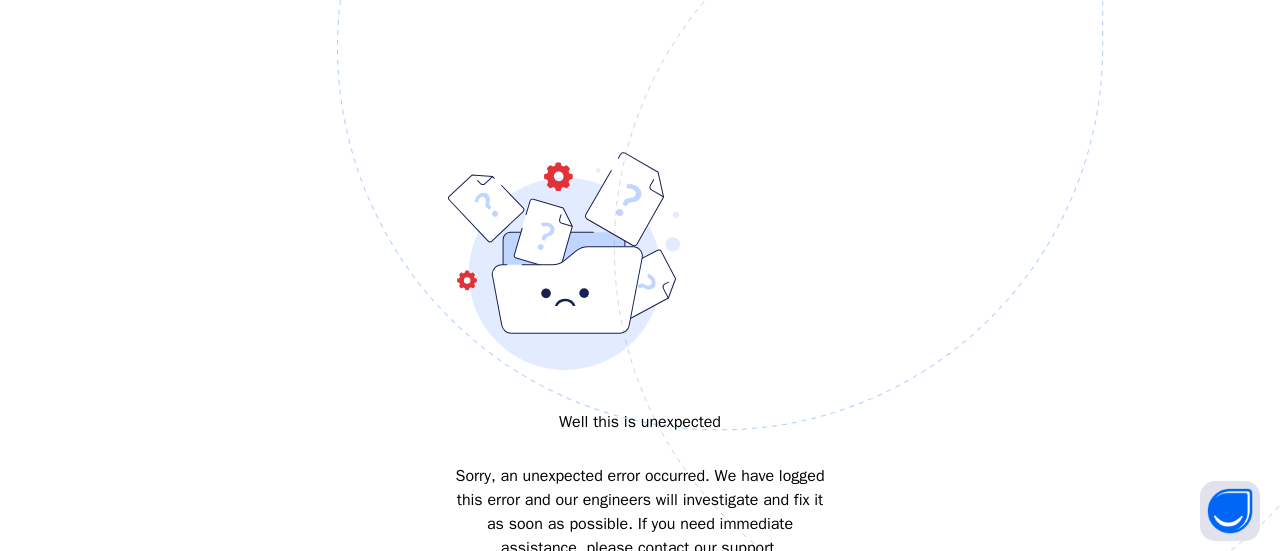 scroll, scrollTop: 0, scrollLeft: 0, axis: both 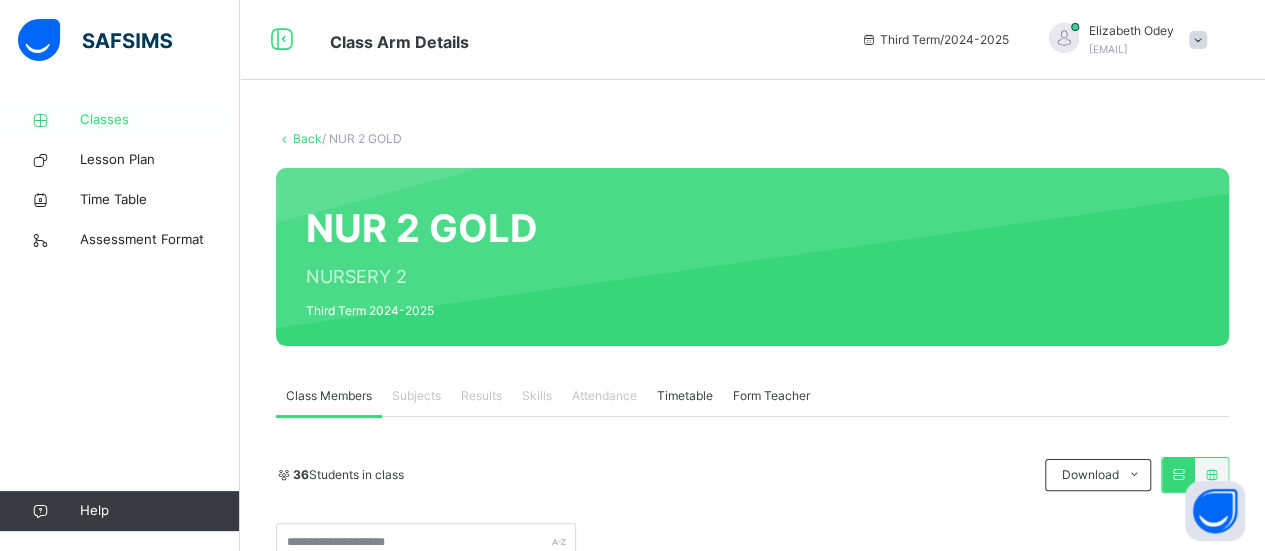 click on "Classes" at bounding box center [160, 120] 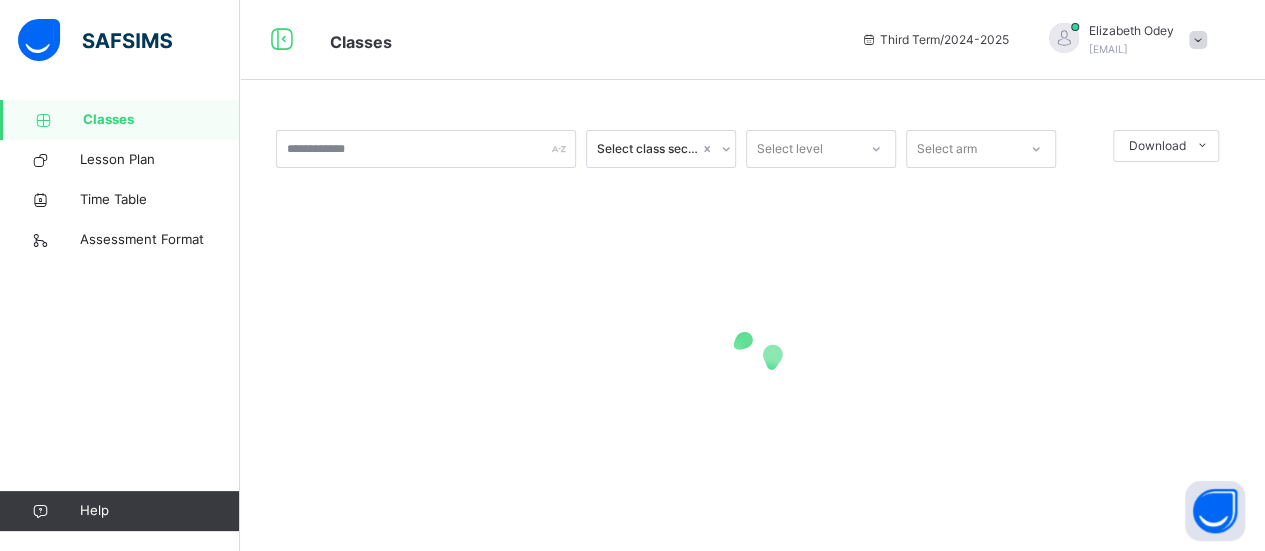 click on "Classes" at bounding box center [161, 120] 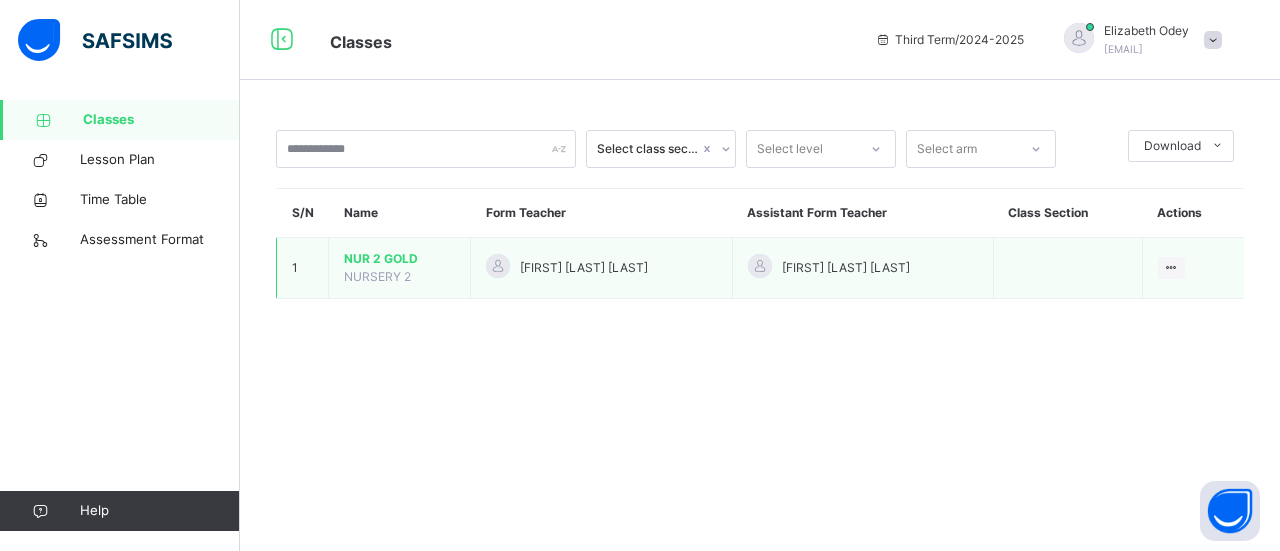 click on "NUR 2   GOLD" at bounding box center [399, 259] 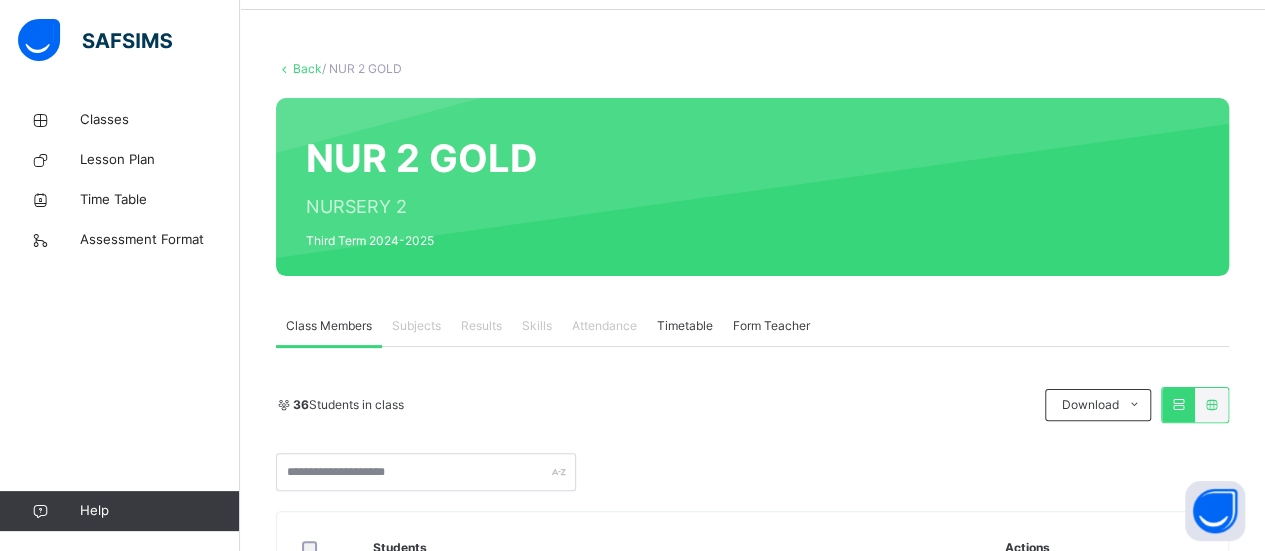 scroll, scrollTop: 100, scrollLeft: 0, axis: vertical 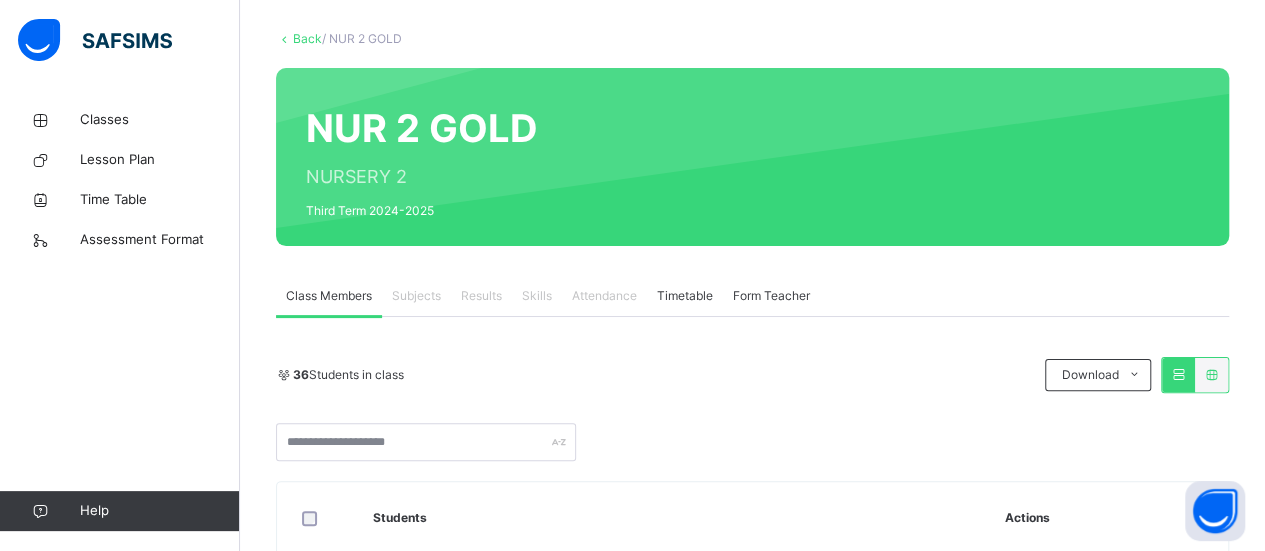 click on "Subjects" at bounding box center (416, 296) 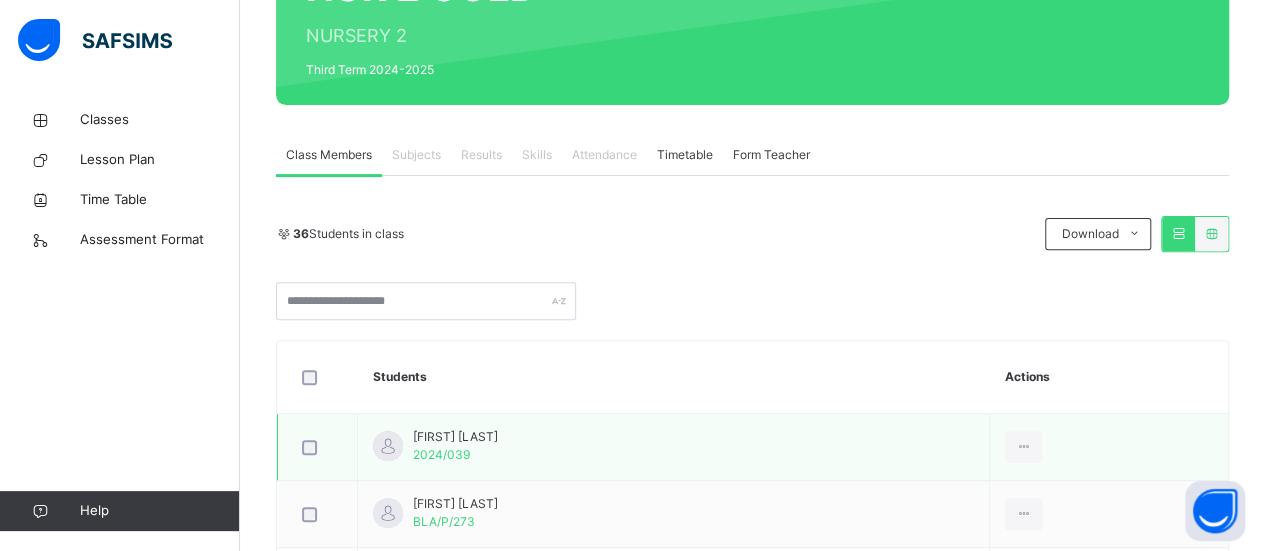scroll, scrollTop: 200, scrollLeft: 0, axis: vertical 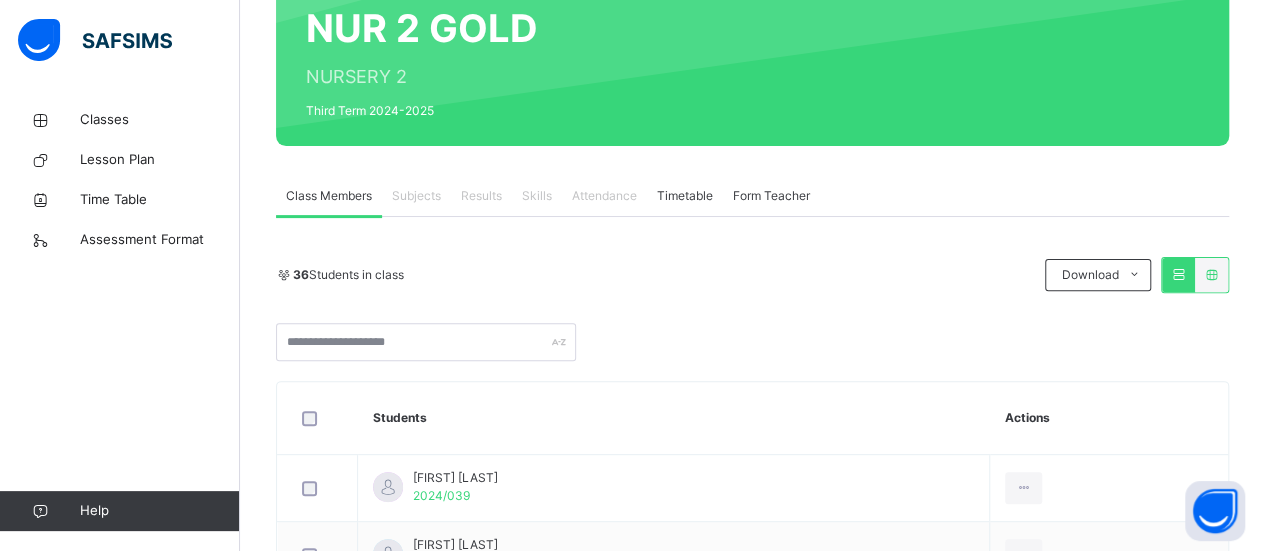 click on "Subjects" at bounding box center (416, 196) 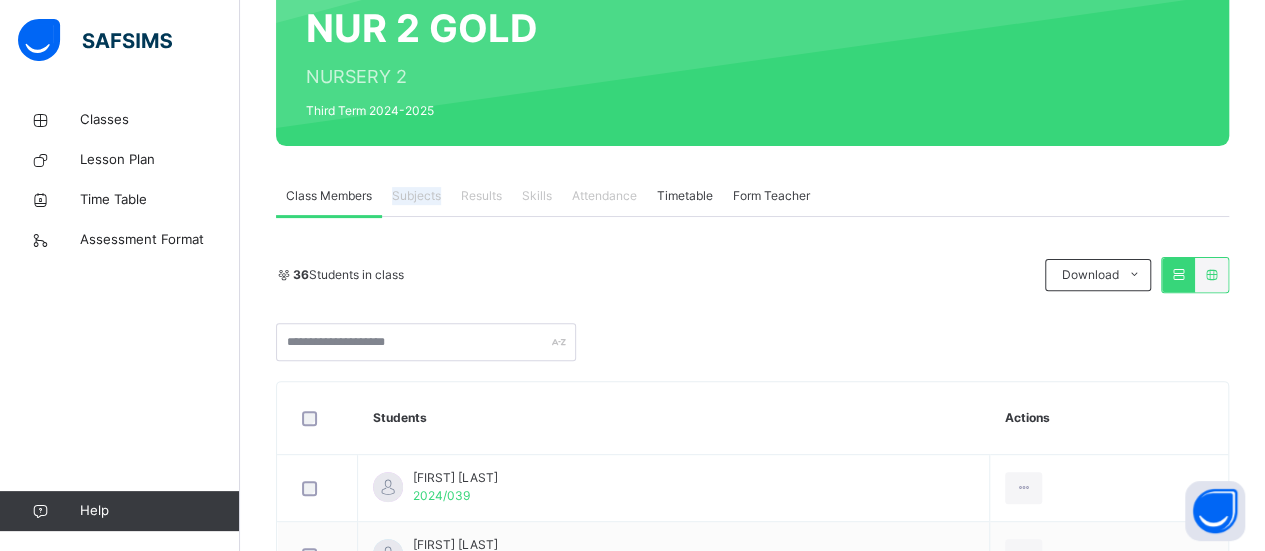 click on "Subjects" at bounding box center [416, 196] 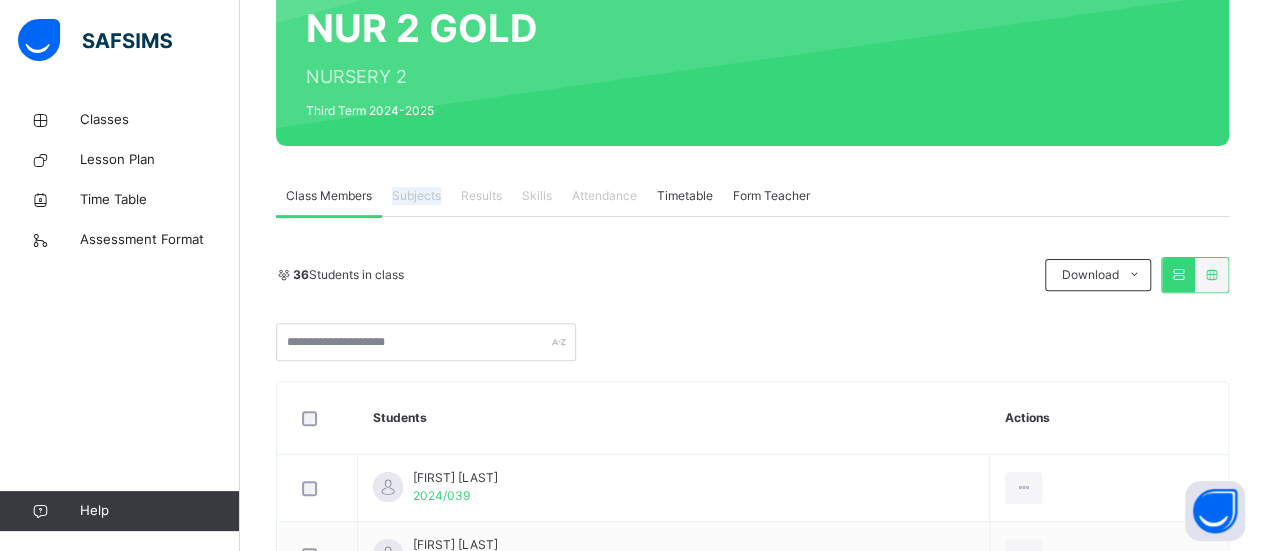 click on "Subjects" at bounding box center [416, 196] 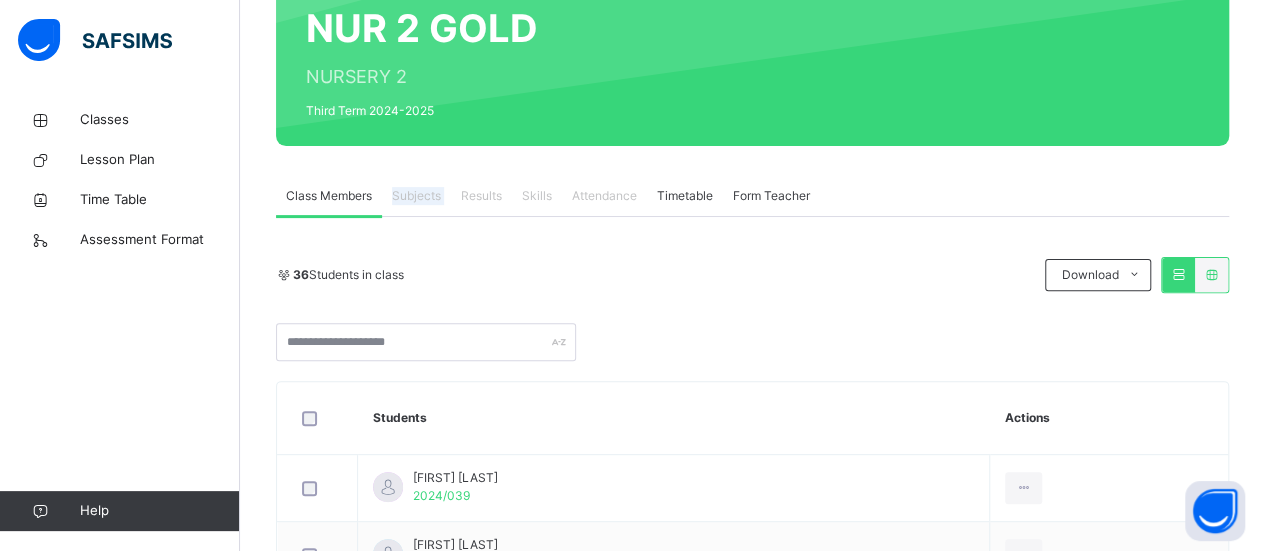 click on "Subjects" at bounding box center (416, 196) 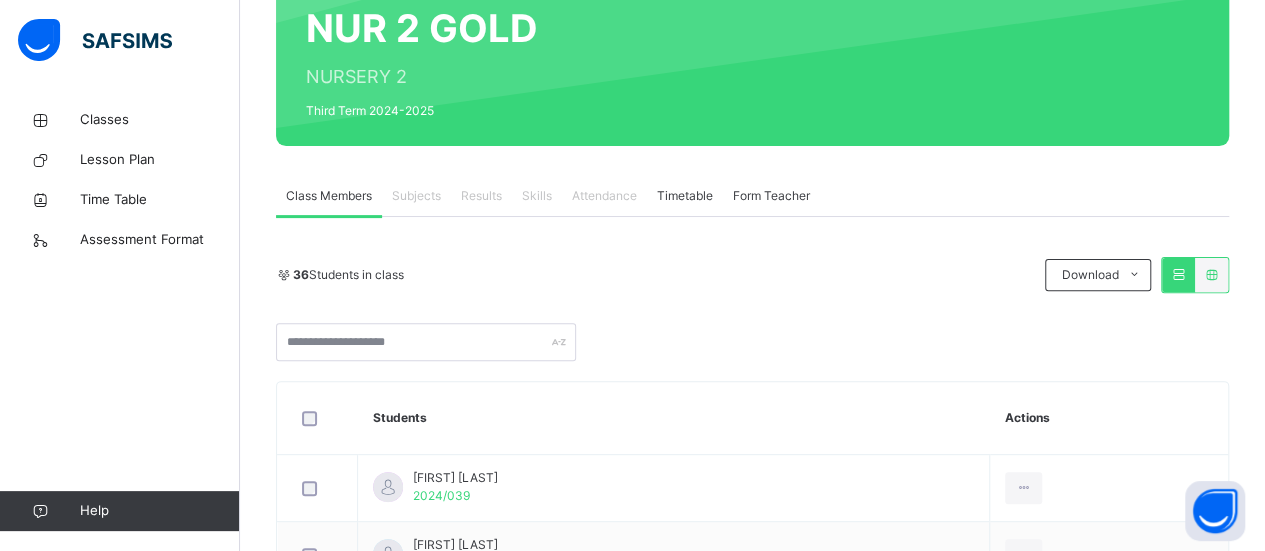 click on "Results" at bounding box center [481, 196] 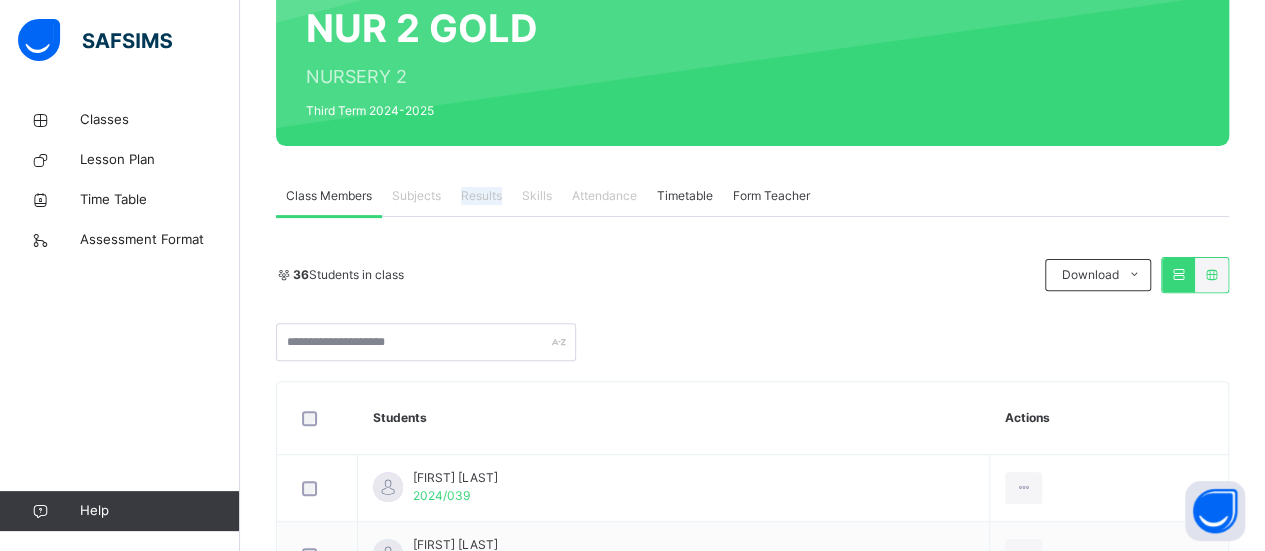 click on "Results" at bounding box center (481, 196) 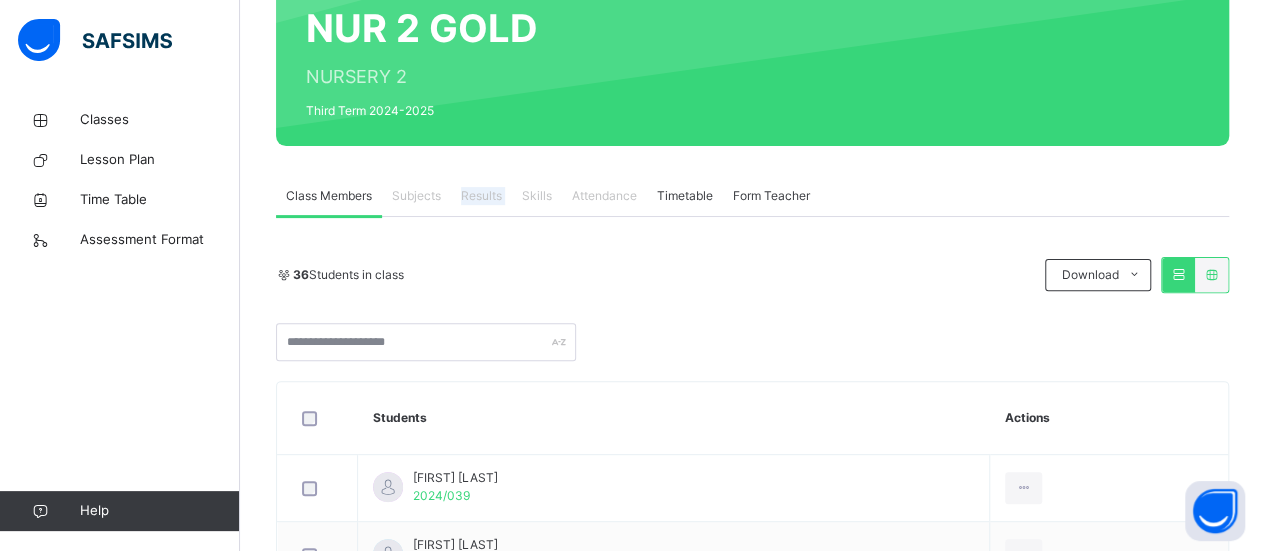 click on "Results" at bounding box center [481, 196] 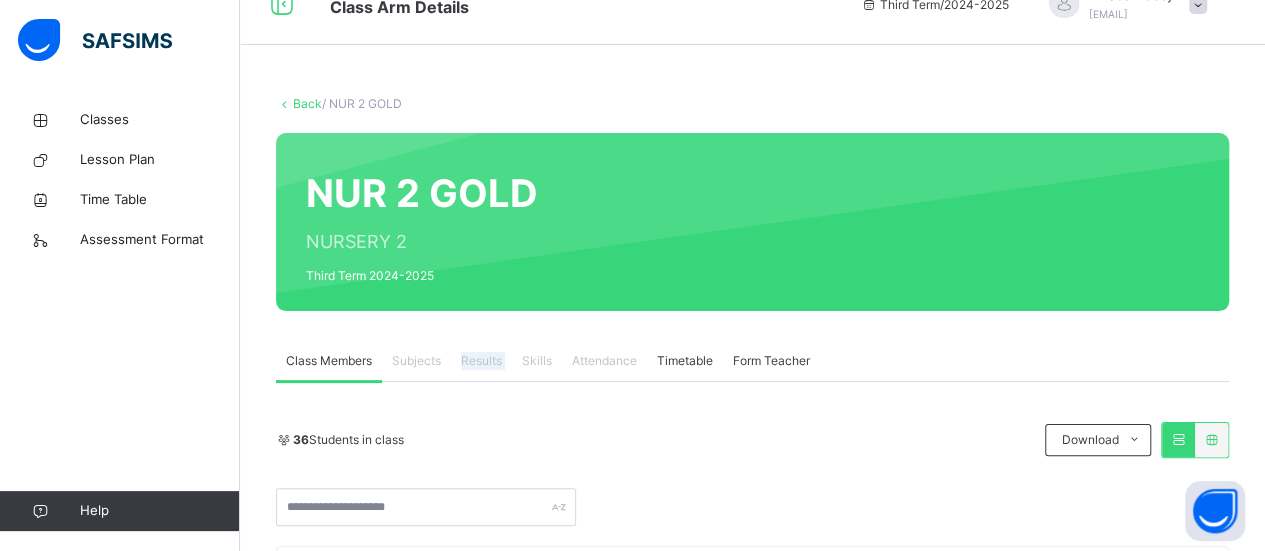 scroll, scrollTop: 0, scrollLeft: 0, axis: both 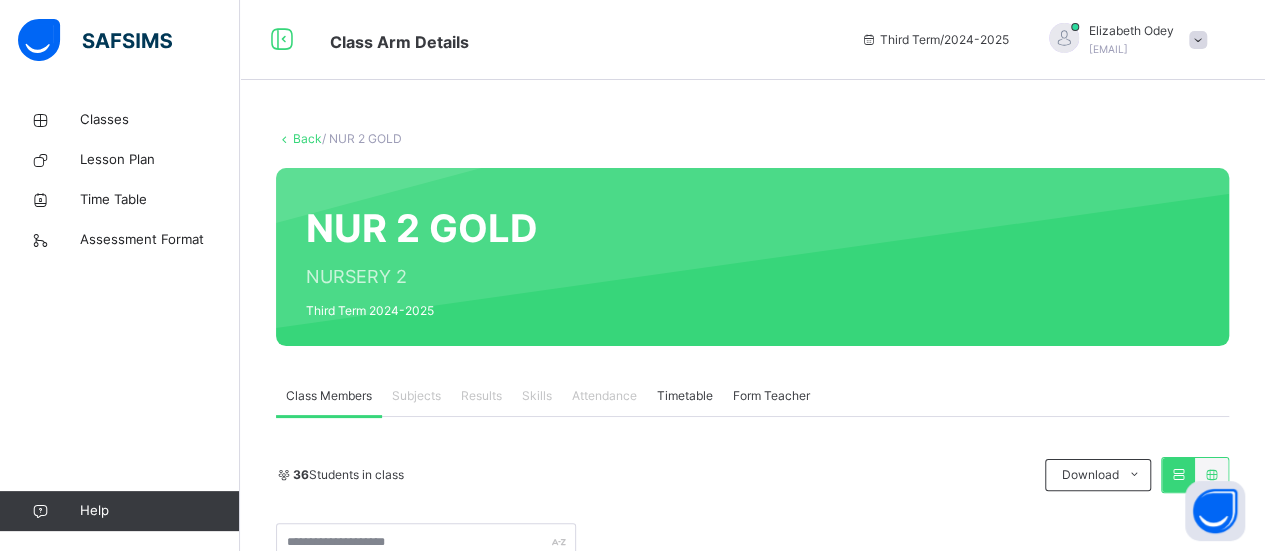 click at bounding box center (1198, 40) 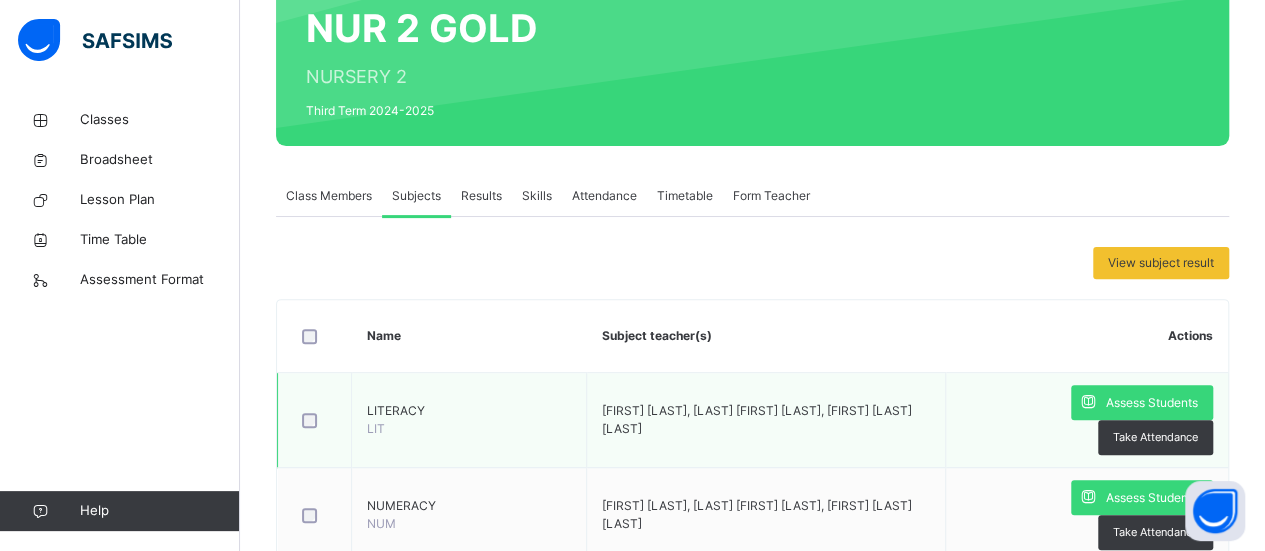 scroll, scrollTop: 200, scrollLeft: 0, axis: vertical 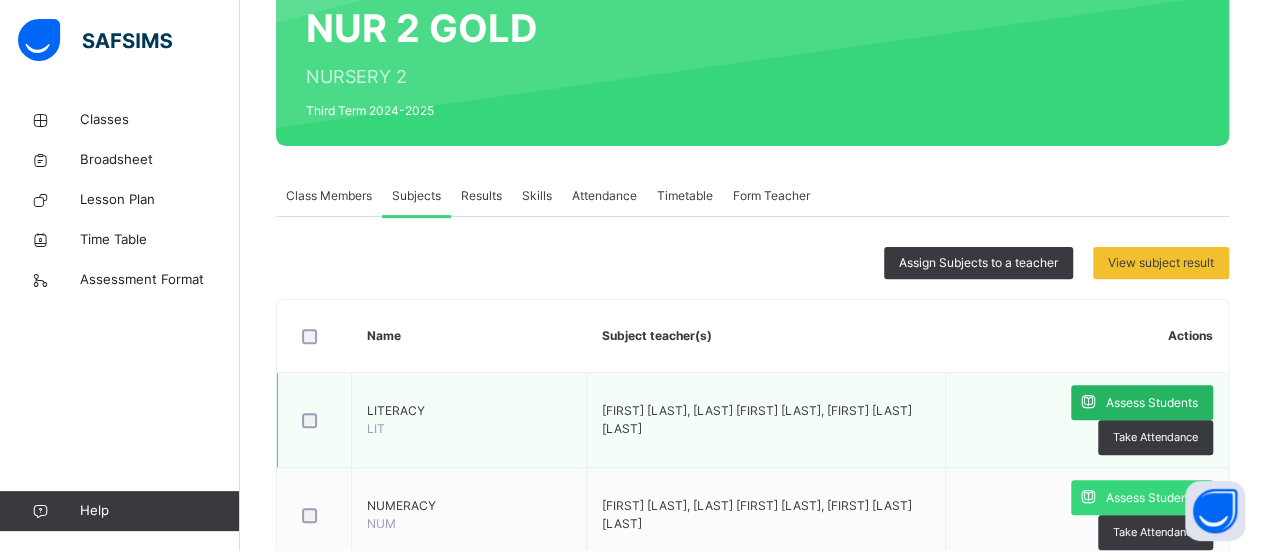 click on "Assess Students" at bounding box center [1142, 402] 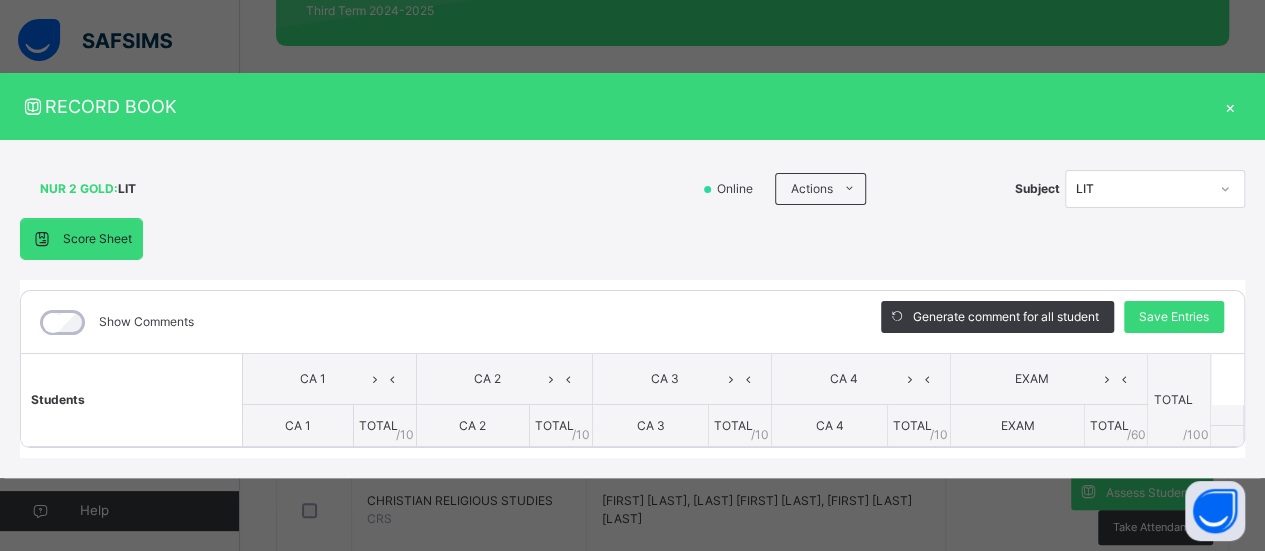 scroll, scrollTop: 400, scrollLeft: 0, axis: vertical 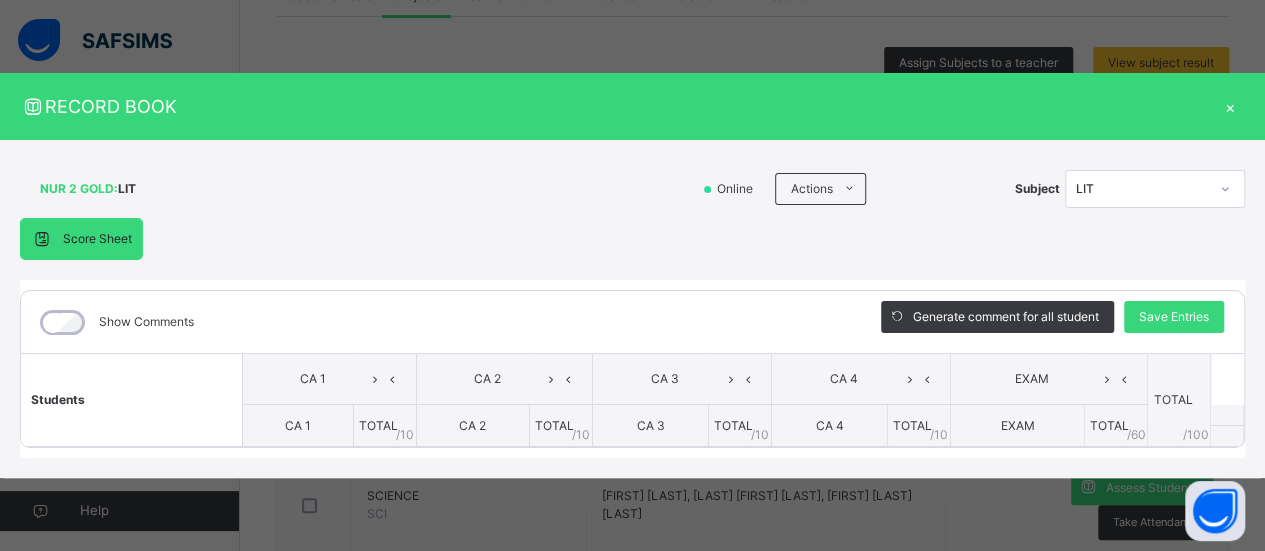 click on "Show Comments" at bounding box center [436, 322] 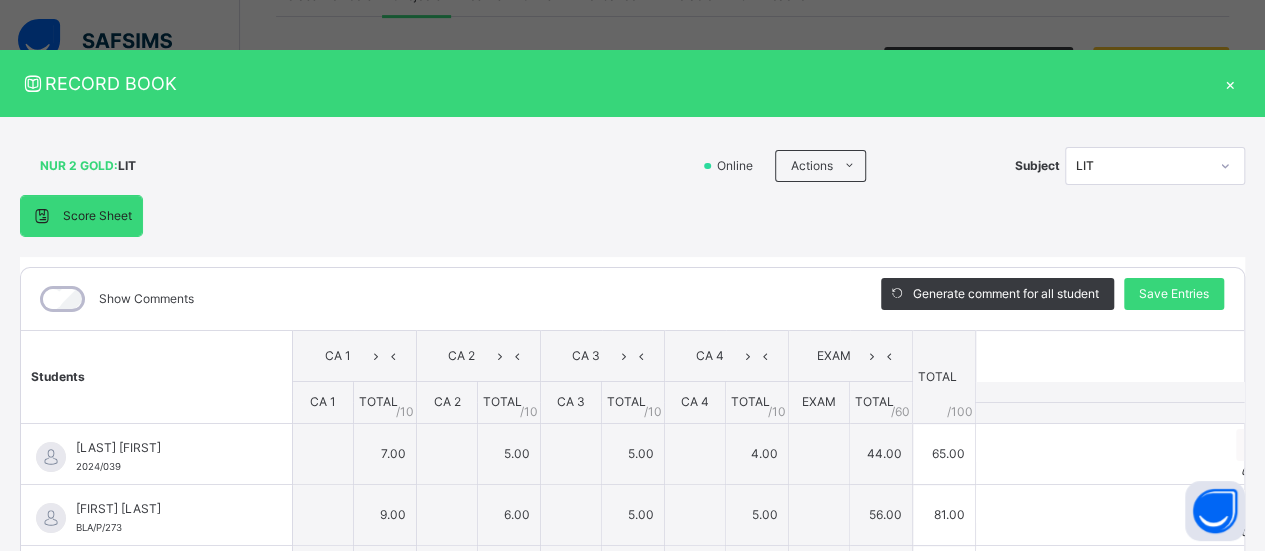 type on "*" 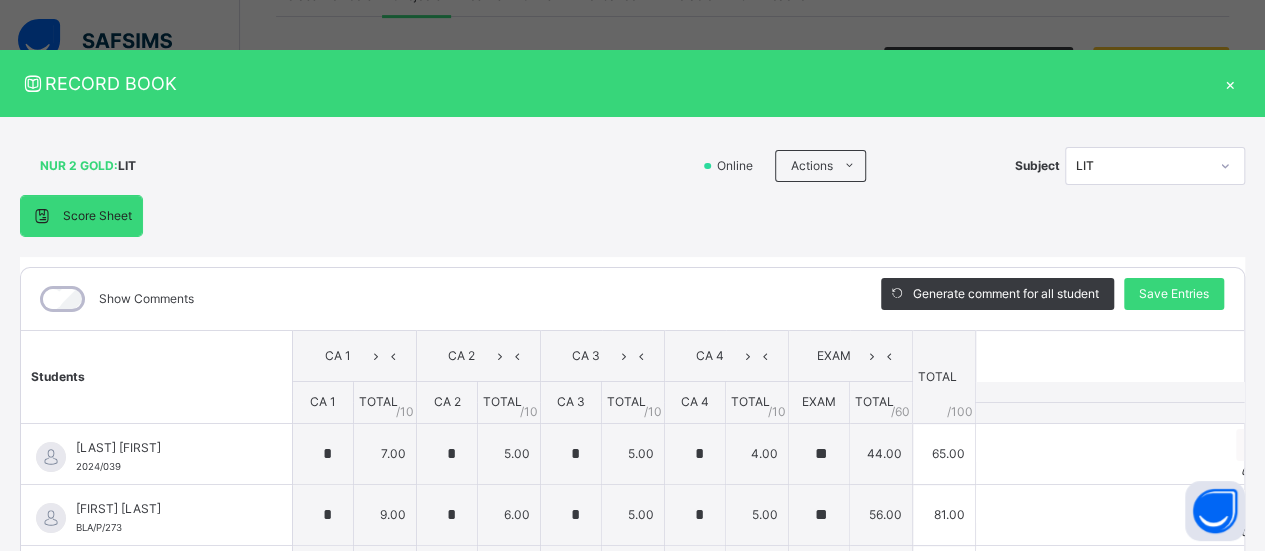 type on "**" 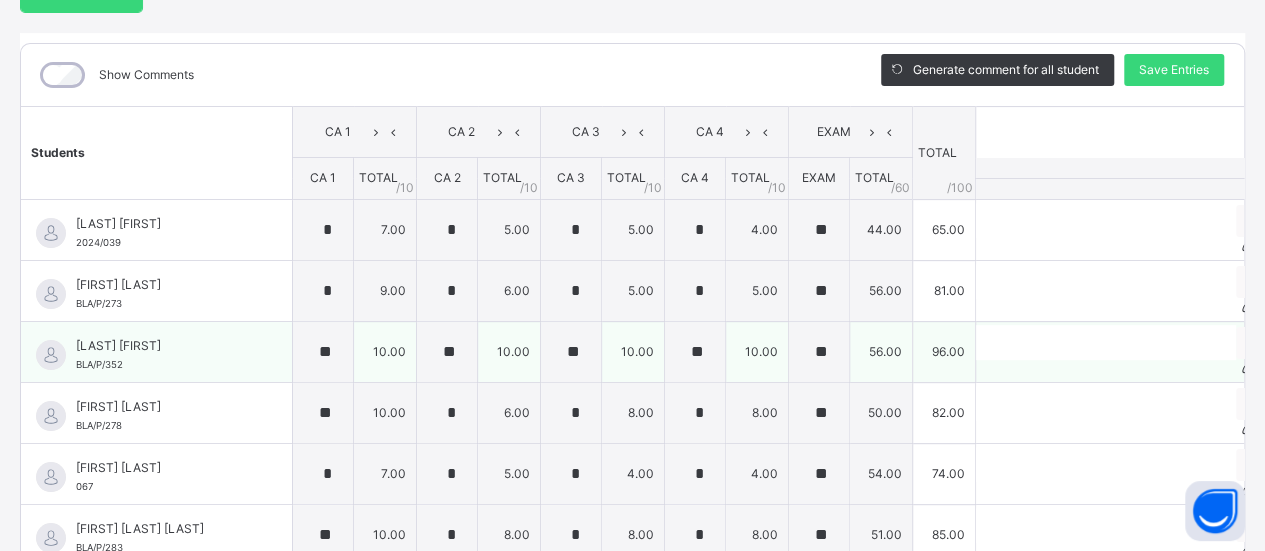 scroll, scrollTop: 194, scrollLeft: 0, axis: vertical 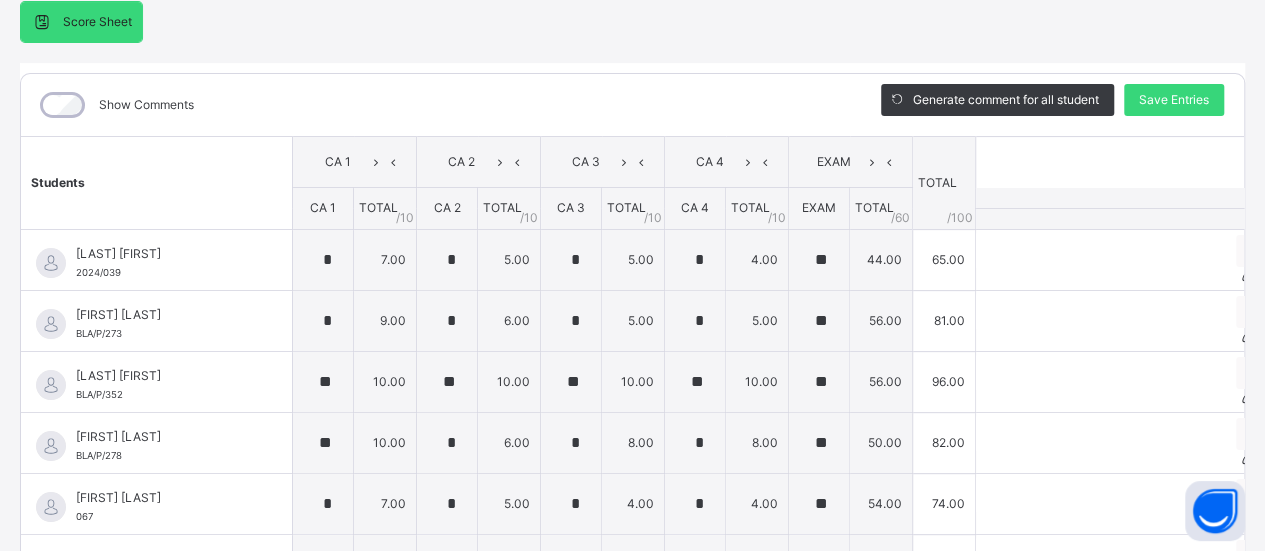 click at bounding box center [1129, 198] 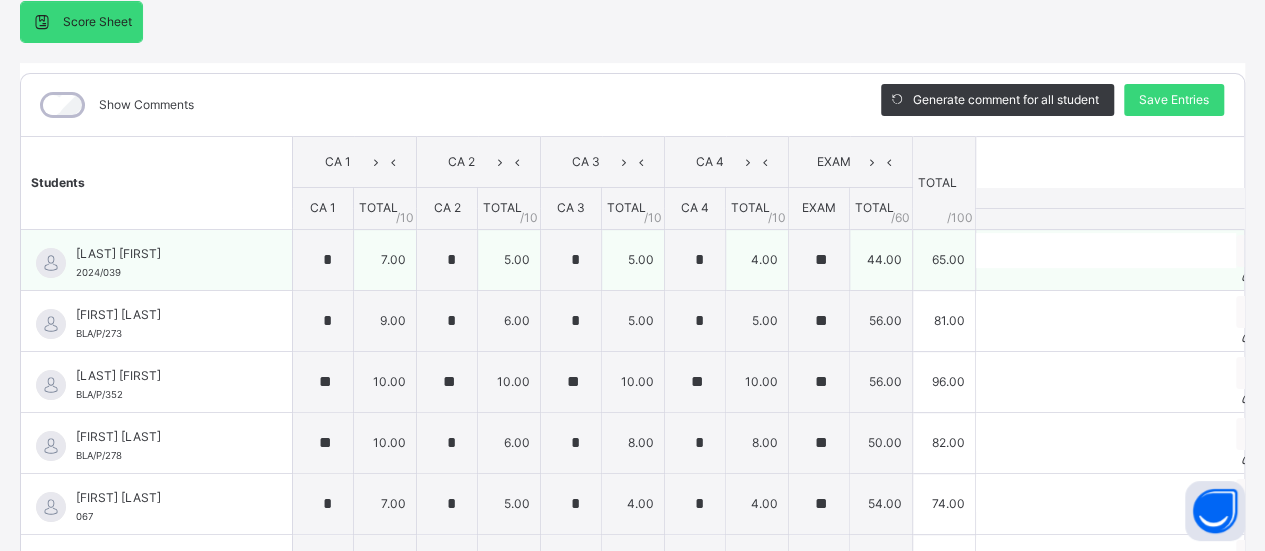 click on "ASHER  ABRAHAM  2024/039" at bounding box center [161, 263] 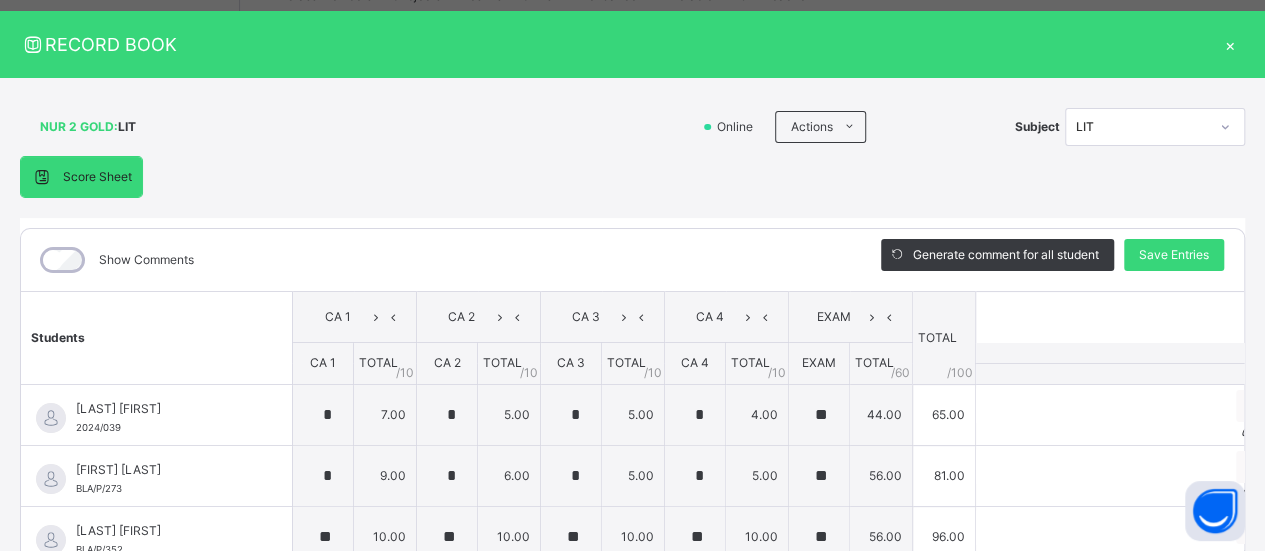scroll, scrollTop: 0, scrollLeft: 0, axis: both 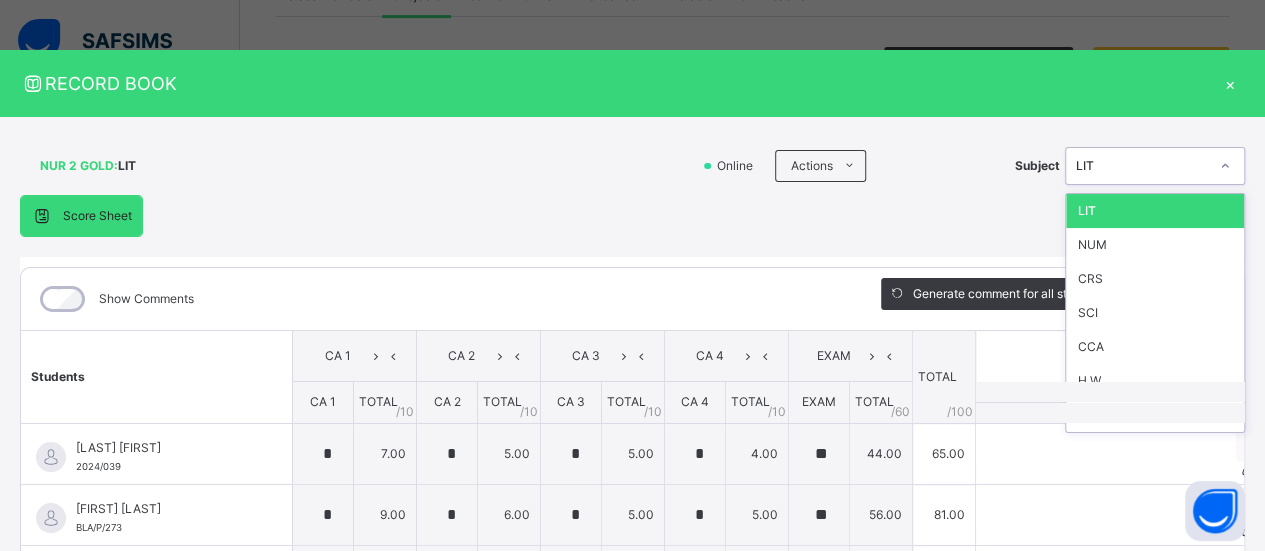 click 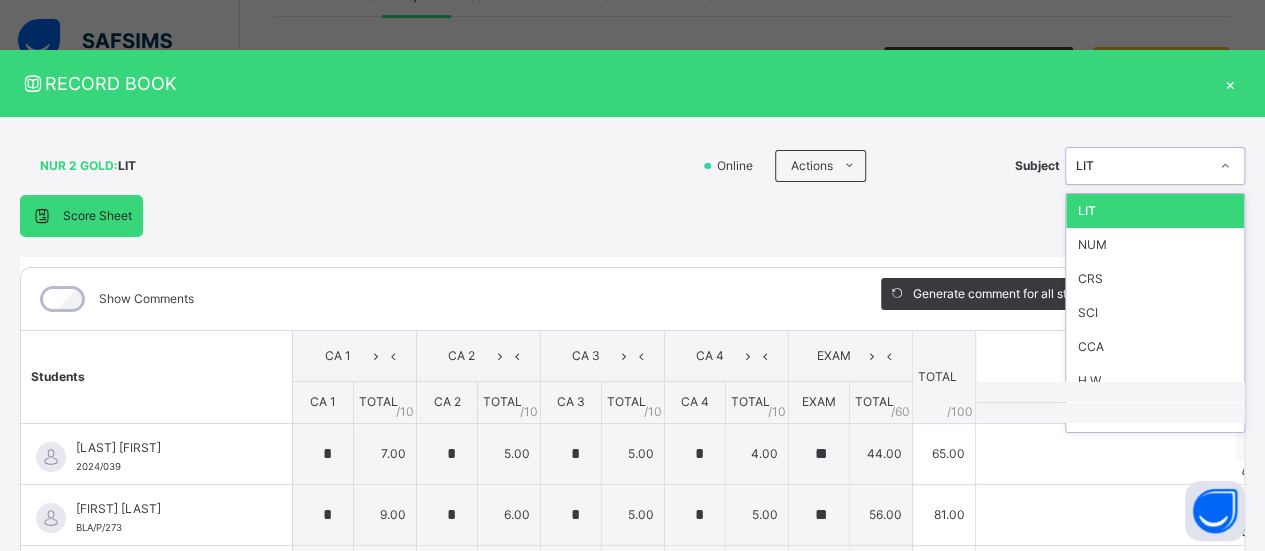 click on "LIT" at bounding box center [1155, 211] 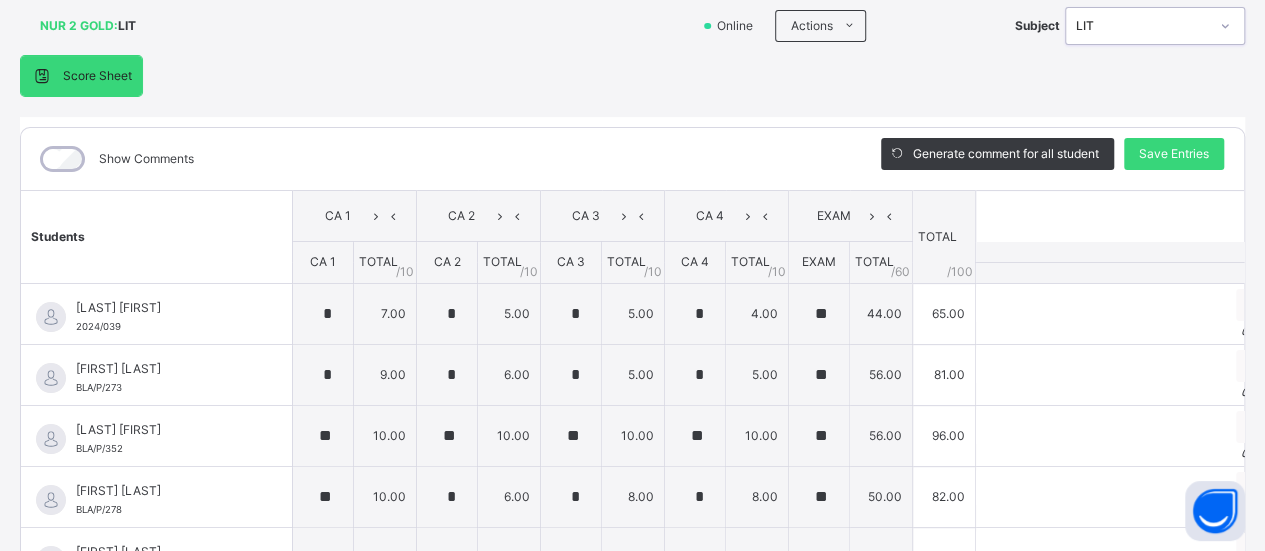 scroll, scrollTop: 200, scrollLeft: 0, axis: vertical 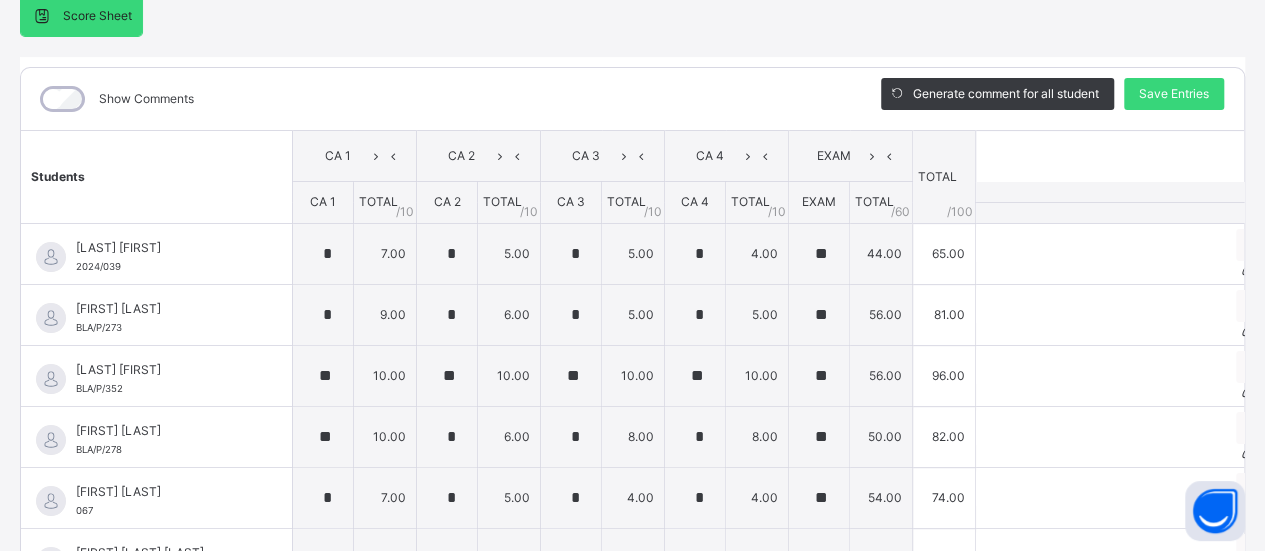 click at bounding box center [1129, 212] 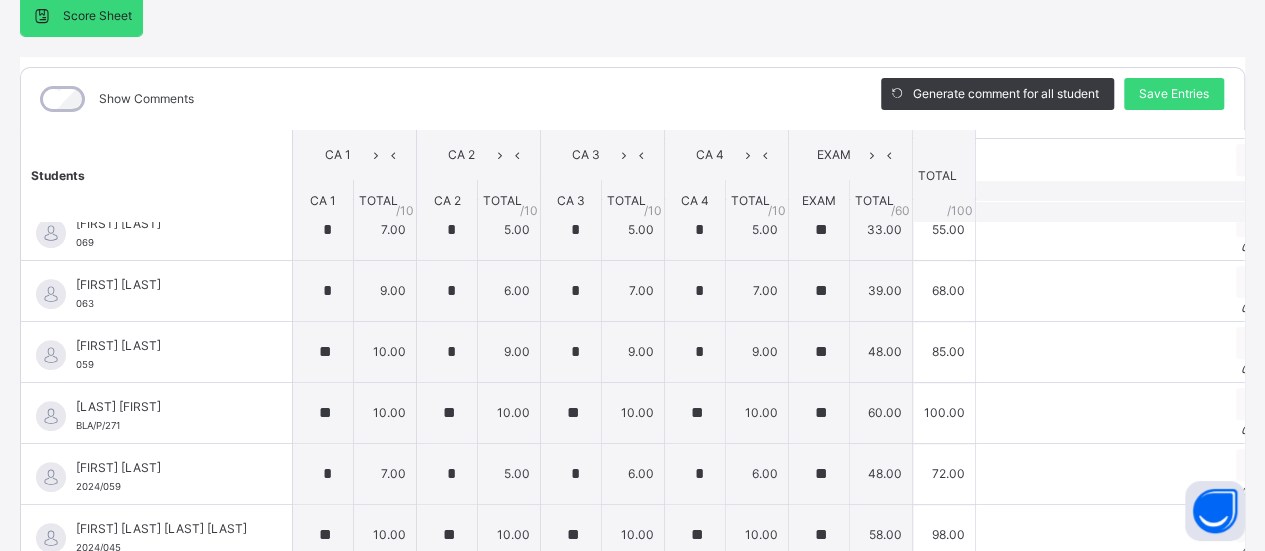 scroll, scrollTop: 0, scrollLeft: 0, axis: both 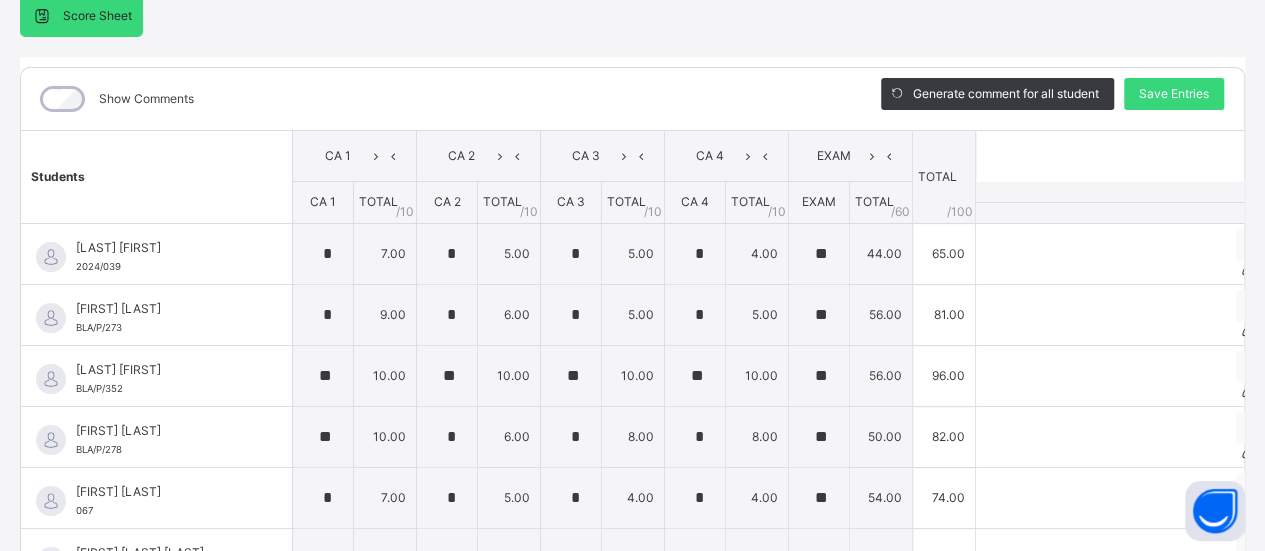 click at bounding box center (1129, 212) 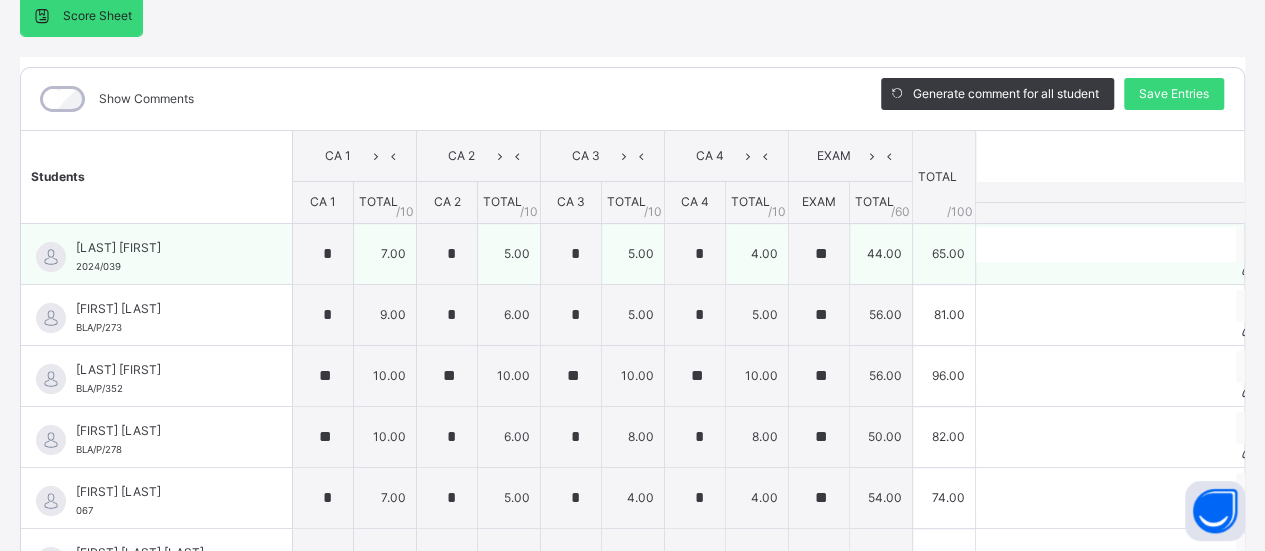 drag, startPoint x: 907, startPoint y: 234, endPoint x: 907, endPoint y: 253, distance: 19 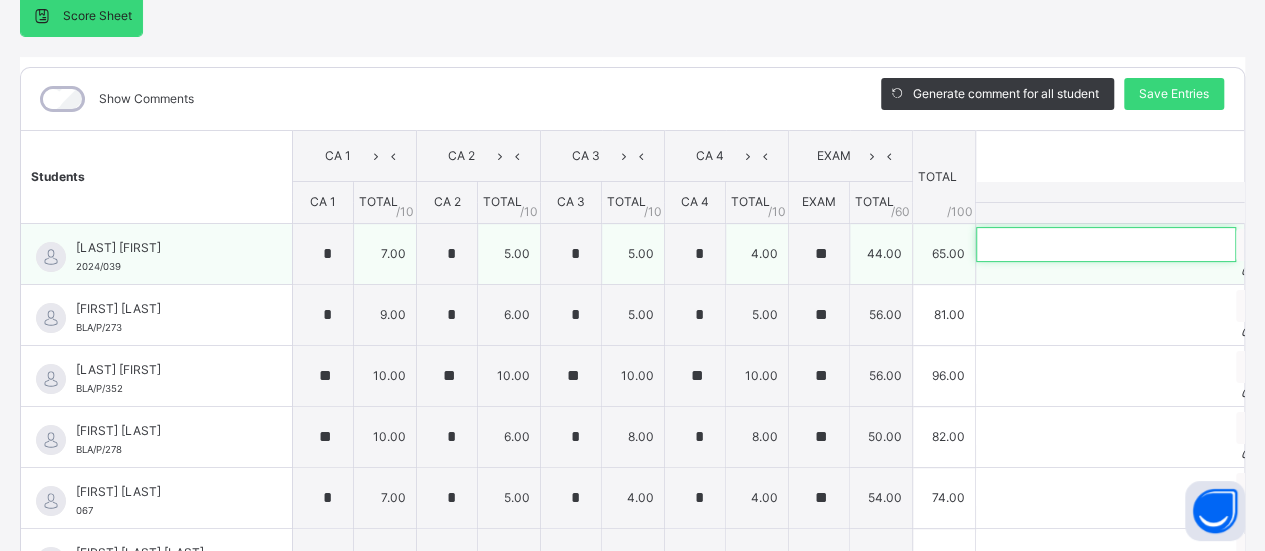 scroll, scrollTop: 0, scrollLeft: 22, axis: horizontal 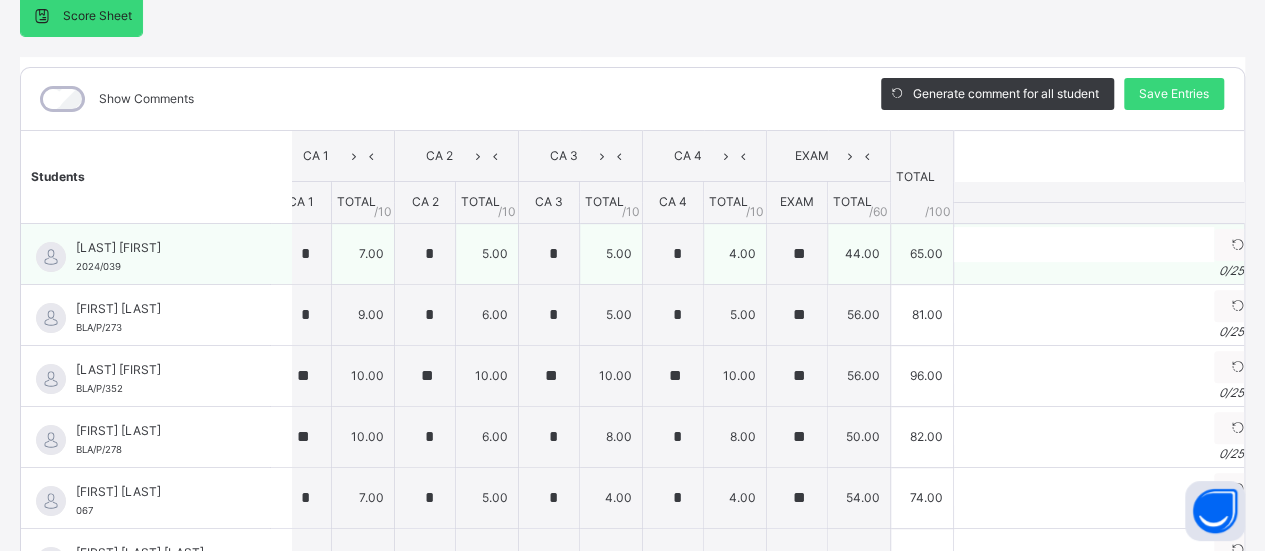 drag, startPoint x: 1164, startPoint y: 213, endPoint x: 1165, endPoint y: 231, distance: 18.027756 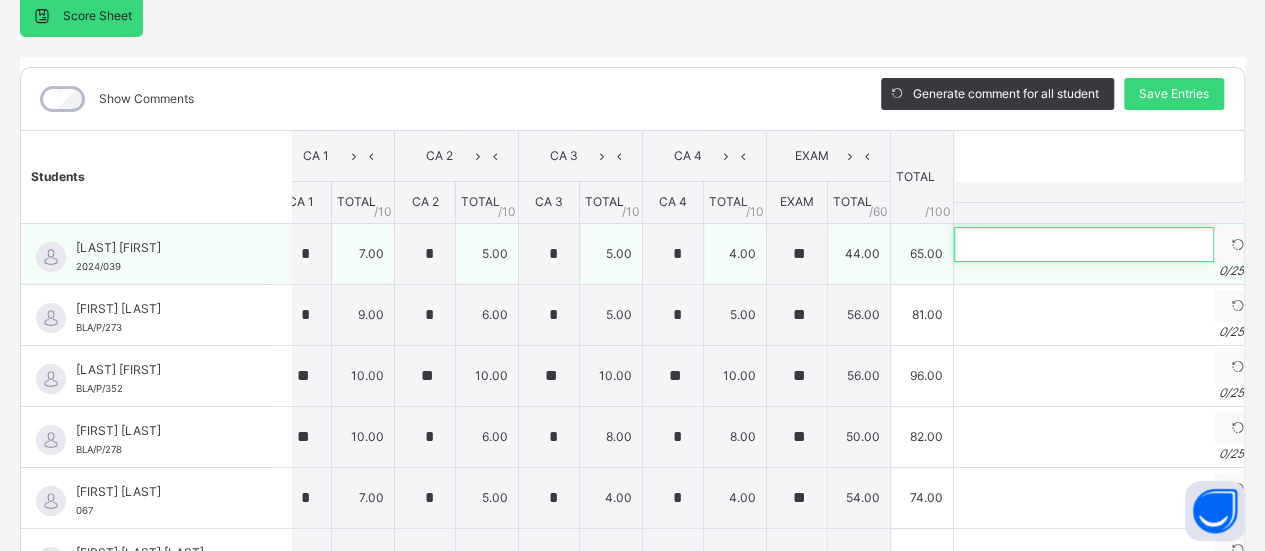 click at bounding box center (1084, 244) 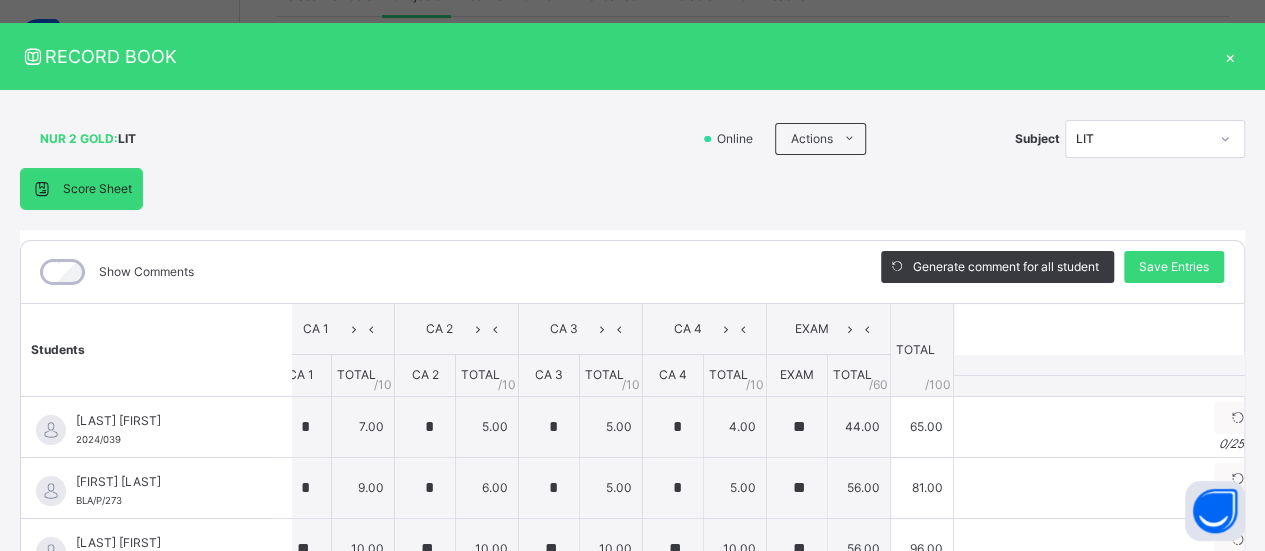 scroll, scrollTop: 0, scrollLeft: 25, axis: horizontal 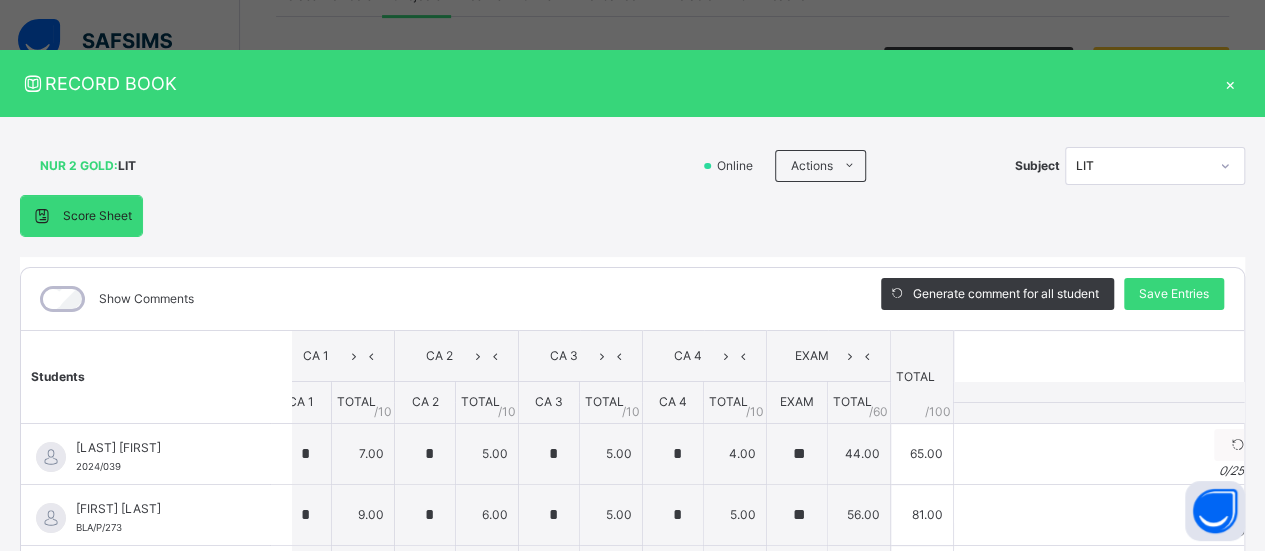 click on "×" at bounding box center [1230, 83] 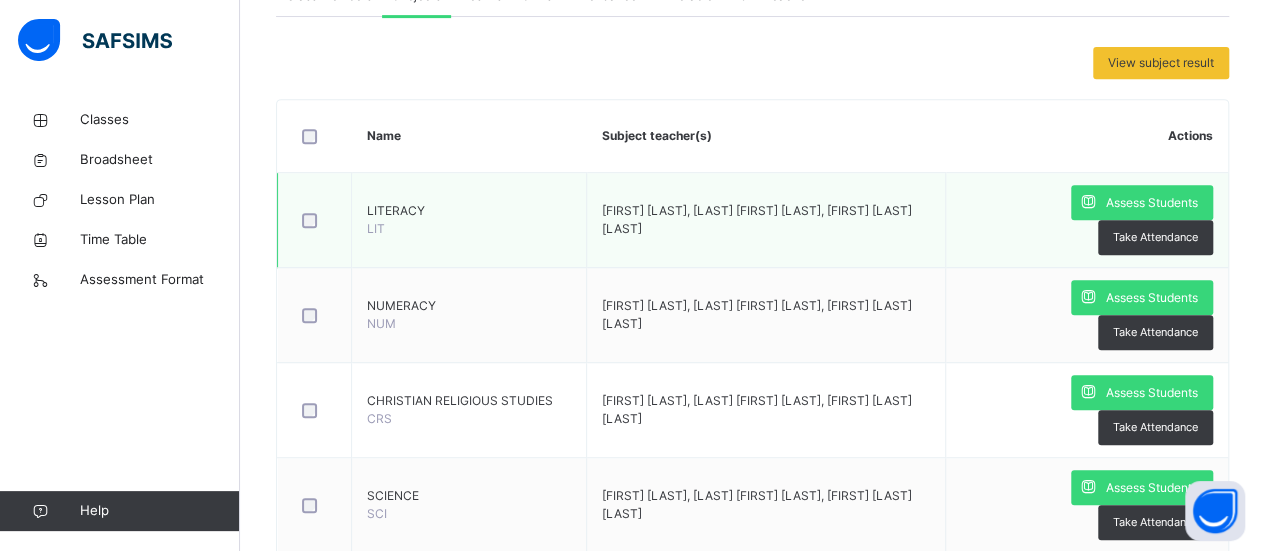 click on "LITERACY" at bounding box center [469, 211] 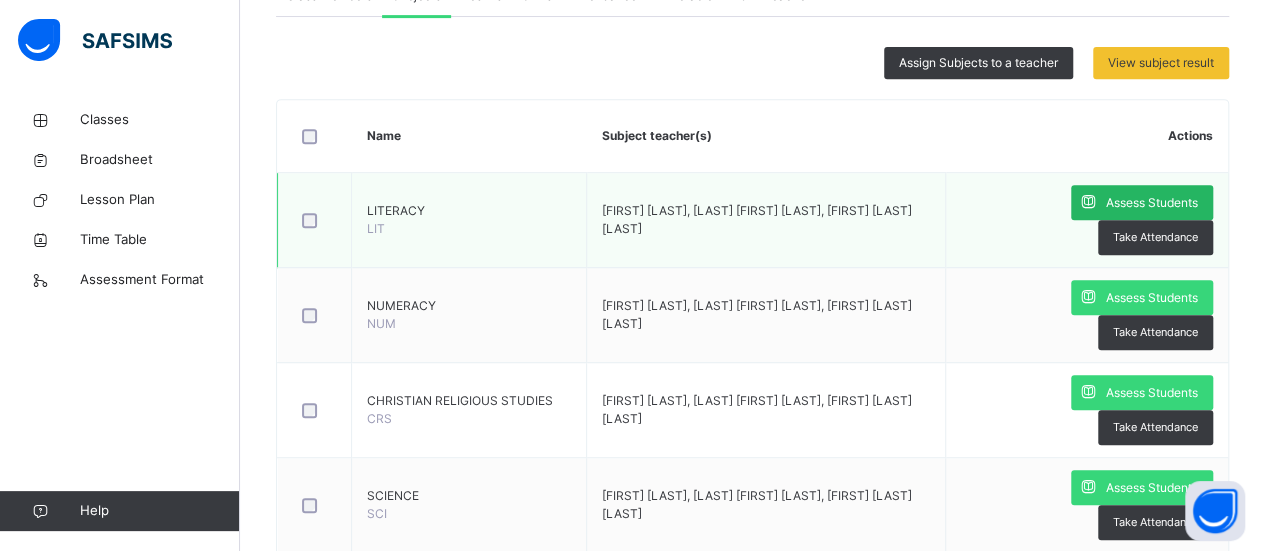 click on "Assess Students" at bounding box center (1152, 203) 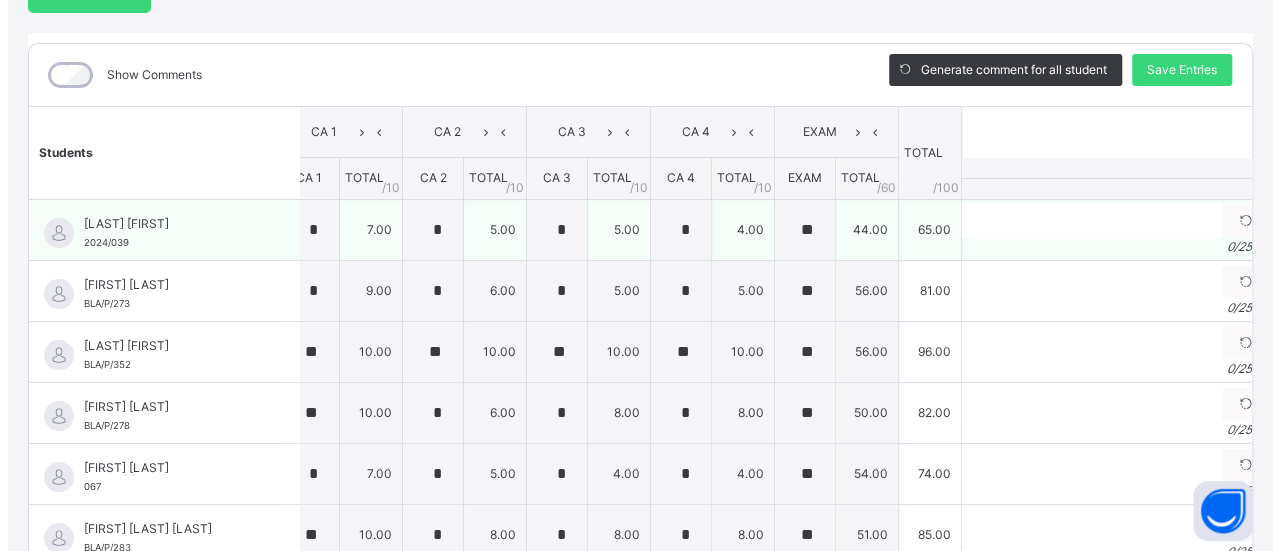 scroll, scrollTop: 220, scrollLeft: 25, axis: both 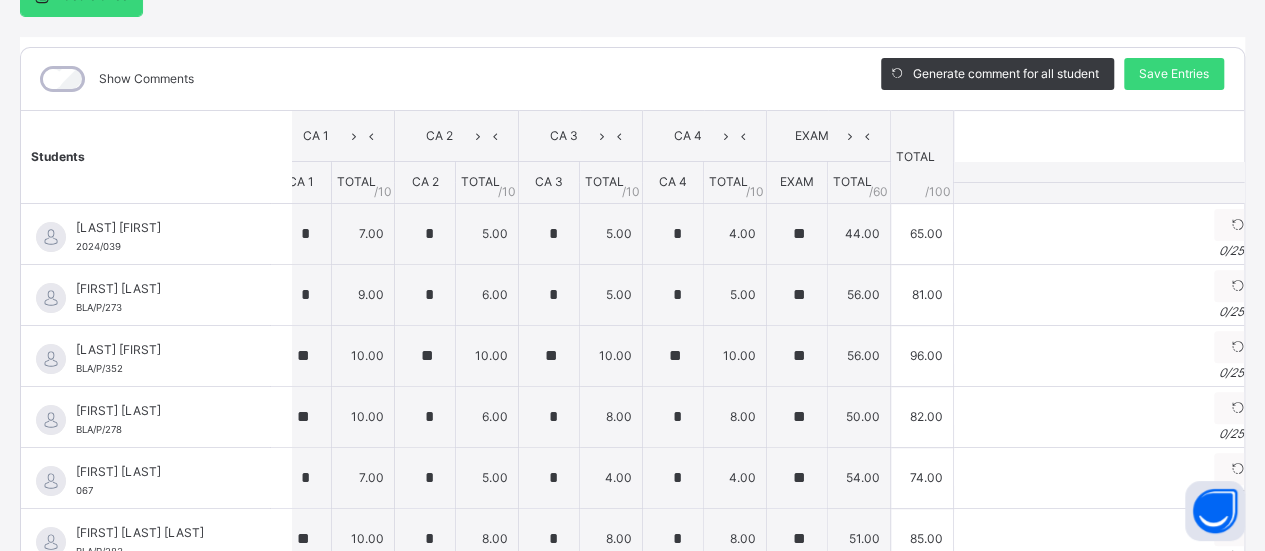 click on "Students CA 1 CA 2 CA 3 CA 4 EXAM  TOTAL /100 Comment CA 1 TOTAL / 10 CA 2 TOTAL / 10 CA 3 TOTAL / 10 CA 4 TOTAL / 10 EXAM  TOTAL / 60 ASHER  ABRAHAM  2024/039 ASHER  ABRAHAM  2024/039 * 7.00 * 5.00 * 5.00 * 4.00 ** 44.00 65.00 Generate comment 0 / 250   ×   Subject Teacher’s Comment Generate and see in full the comment developed by the AI with an option to regenerate the comment JS ASHER  ABRAHAM    2024/039   Total 65.00  / 100.00 Sims Bot   Regenerate     Use this comment   AUGUSTINE  ATARAH BLA/P/273 AUGUSTINE  ATARAH BLA/P/273 * 9.00 * 6.00 * 5.00 * 5.00 ** 56.00 81.00 Generate comment 0 / 250   ×   Subject Teacher’s Comment Generate and see in full the comment developed by the AI with an option to regenerate the comment JS AUGUSTINE  ATARAH   BLA/P/273   Total 81.00  / 100.00 Sims Bot   Regenerate     Use this comment   CHANA  NWALI BLA/P/352 CHANA  NWALI BLA/P/352 ** 10.00 ** 10.00 ** 10.00 ** 10.00 ** 56.00 96.00 Generate comment 0 / 250   ×   Subject Teacher’s Comment JS CHANA  NWALI      /" at bounding box center [630, 1255] 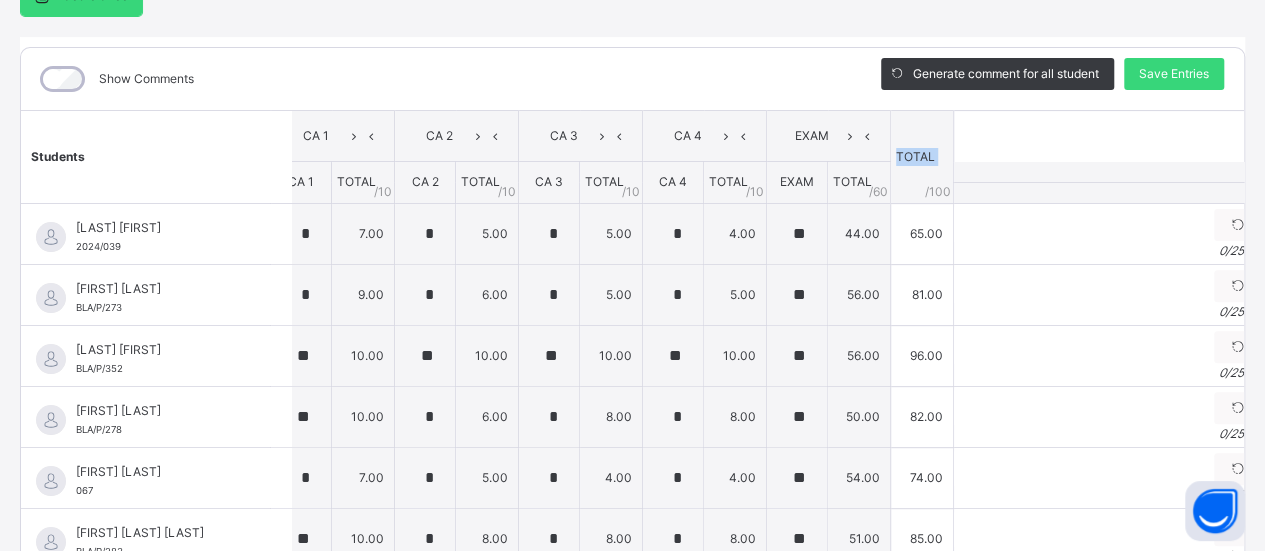 click on "Students CA 1 CA 2 CA 3 CA 4 EXAM  TOTAL /100 Comment CA 1 TOTAL / 10 CA 2 TOTAL / 10 CA 3 TOTAL / 10 CA 4 TOTAL / 10 EXAM  TOTAL / 60 ASHER  ABRAHAM  2024/039 ASHER  ABRAHAM  2024/039 * 7.00 * 5.00 * 5.00 * 4.00 ** 44.00 65.00 Generate comment 0 / 250   ×   Subject Teacher’s Comment Generate and see in full the comment developed by the AI with an option to regenerate the comment JS ASHER  ABRAHAM    2024/039   Total 65.00  / 100.00 Sims Bot   Regenerate     Use this comment   AUGUSTINE  ATARAH BLA/P/273 AUGUSTINE  ATARAH BLA/P/273 * 9.00 * 6.00 * 5.00 * 5.00 ** 56.00 81.00 Generate comment 0 / 250   ×   Subject Teacher’s Comment Generate and see in full the comment developed by the AI with an option to regenerate the comment JS AUGUSTINE  ATARAH   BLA/P/273   Total 81.00  / 100.00 Sims Bot   Regenerate     Use this comment   CHANA  NWALI BLA/P/352 CHANA  NWALI BLA/P/352 ** 10.00 ** 10.00 ** 10.00 ** 10.00 ** 56.00 96.00 Generate comment 0 / 250   ×   Subject Teacher’s Comment JS CHANA  NWALI      /" at bounding box center [630, 1255] 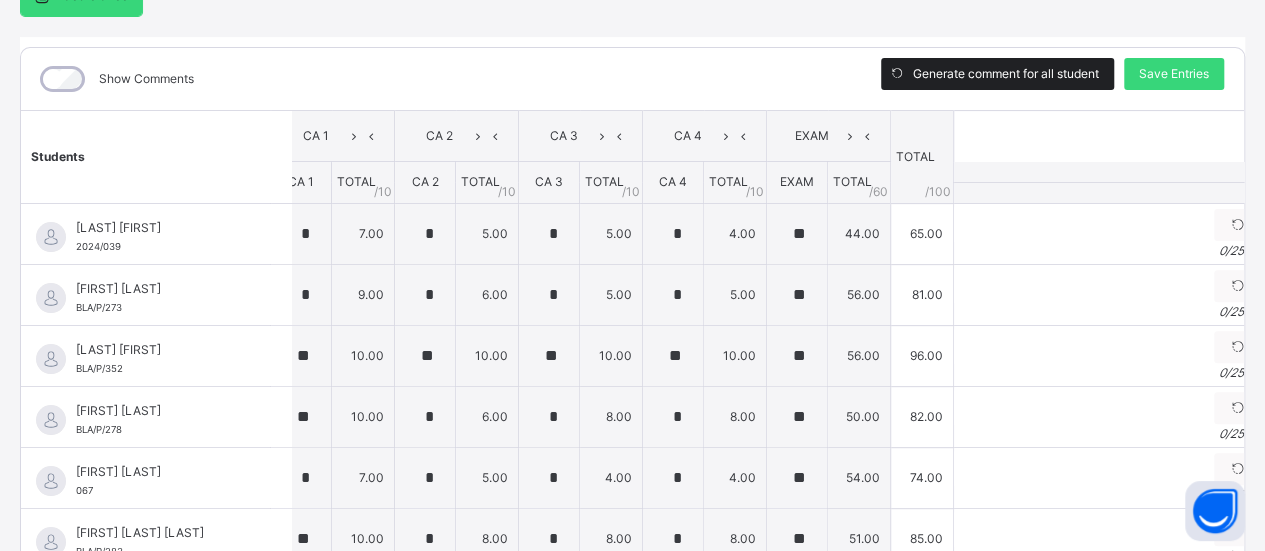 click on "Generate comment for all student" at bounding box center [1006, 74] 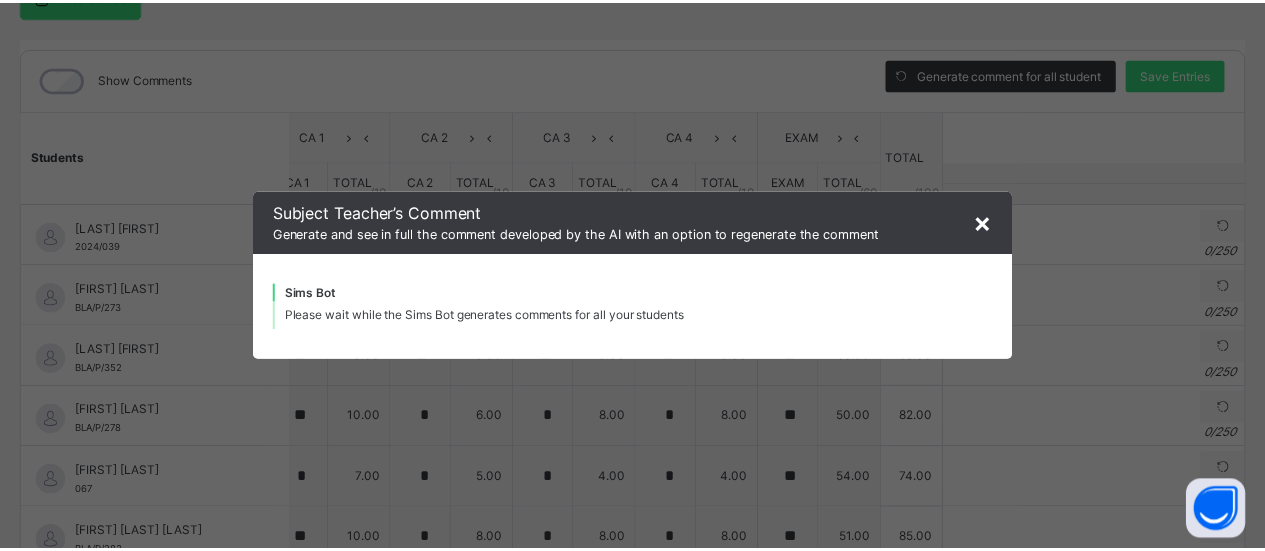 scroll, scrollTop: 220, scrollLeft: 10, axis: both 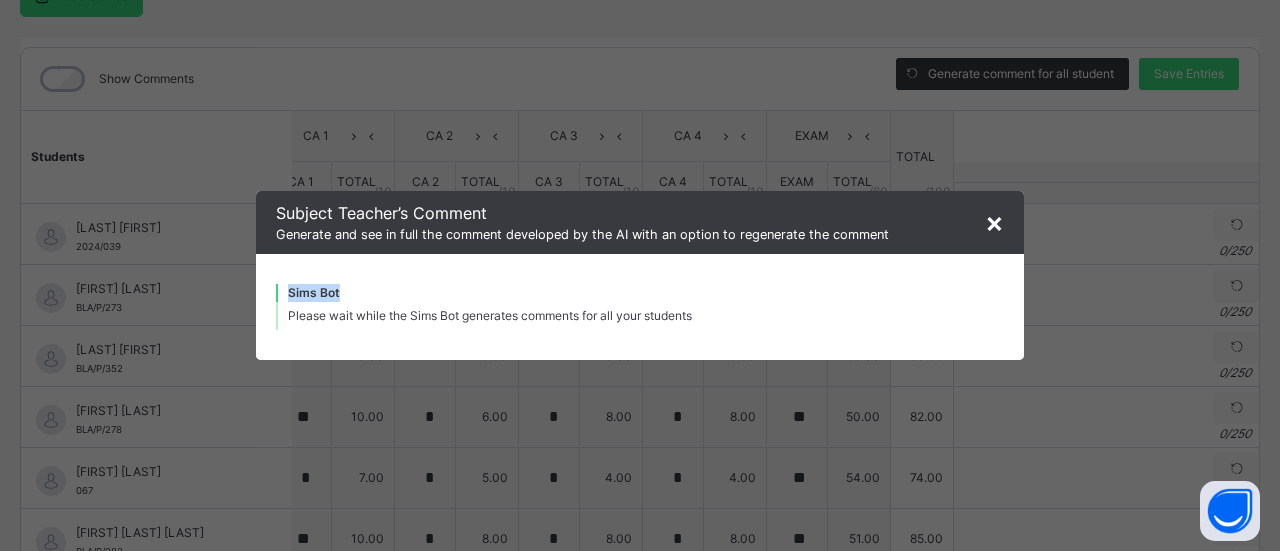 drag, startPoint x: 274, startPoint y: 295, endPoint x: 277, endPoint y: 341, distance: 46.09772 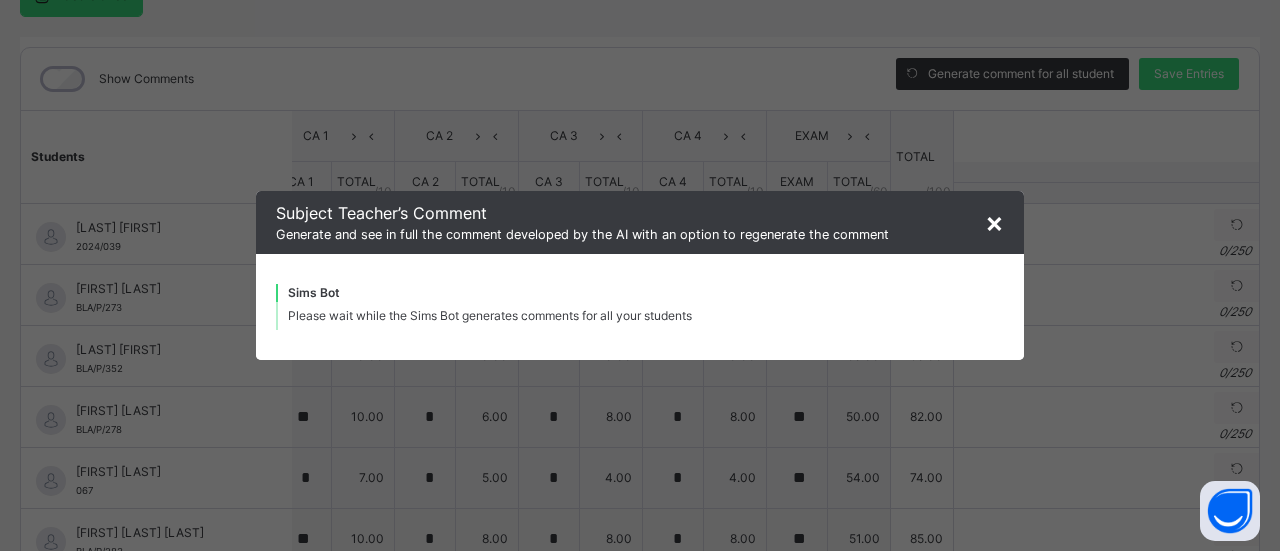 click on "×" at bounding box center [994, 222] 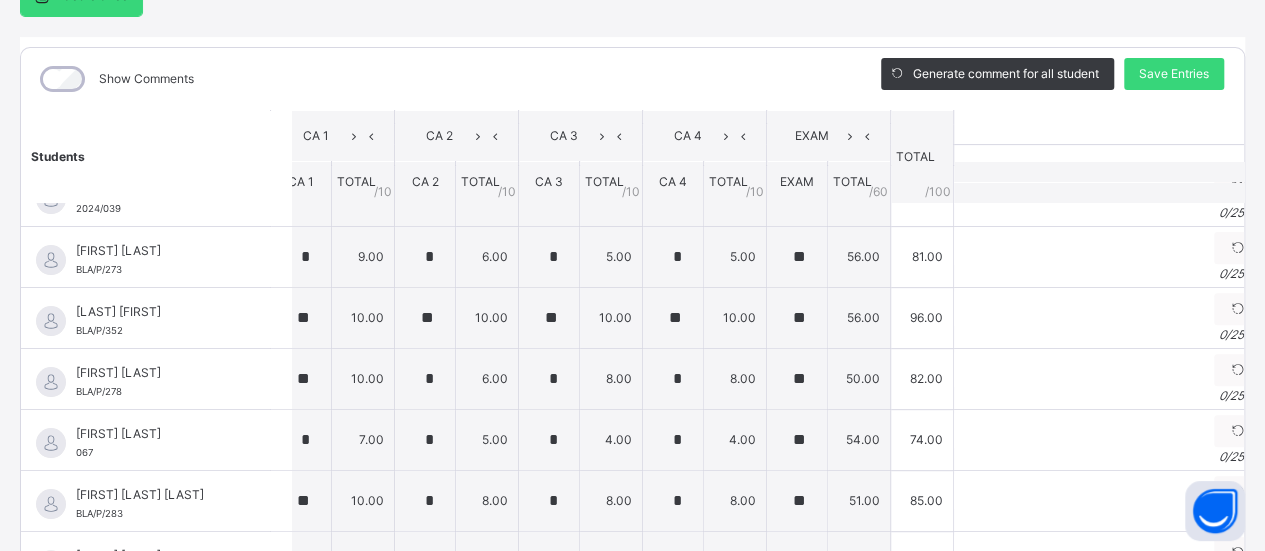 scroll, scrollTop: 0, scrollLeft: 22, axis: horizontal 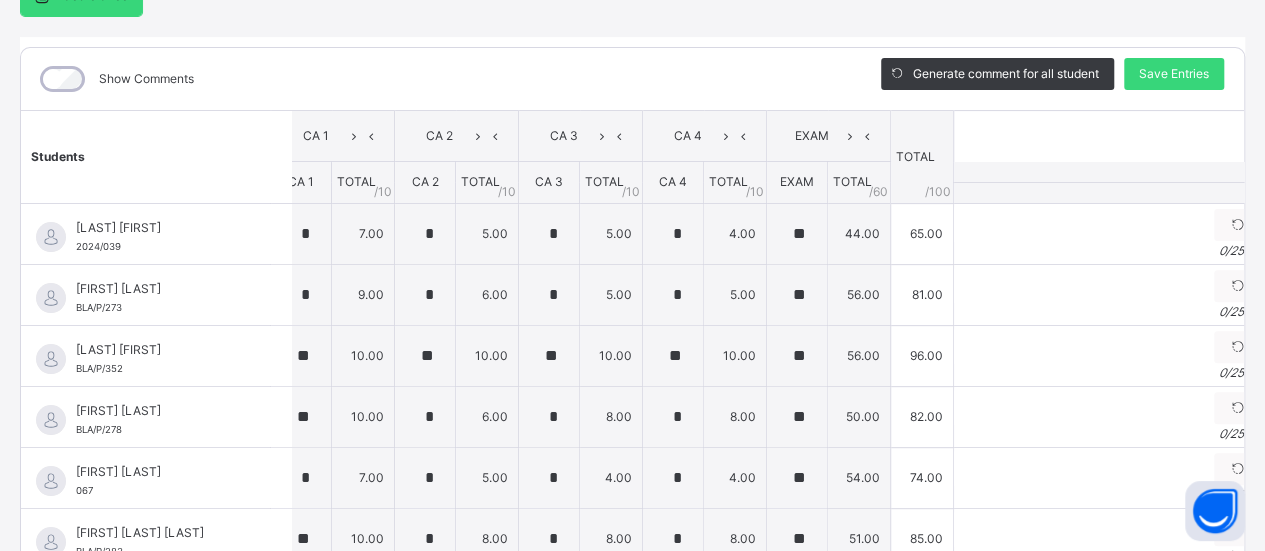 click on "Students CA 1 CA 2 CA 3 CA 4 EXAM  TOTAL /100 Comment CA 1 TOTAL / 10 CA 2 TOTAL / 10 CA 3 TOTAL / 10 CA 4 TOTAL / 10 EXAM  TOTAL / 60 ASHER  ABRAHAM  2024/039 ASHER  ABRAHAM  2024/039 * 7.00 * 5.00 * 5.00 * 4.00 ** 44.00 65.00 Generate comment 0 / 250   ×   Subject Teacher’s Comment Generate and see in full the comment developed by the AI with an option to regenerate the comment JS ASHER  ABRAHAM    2024/039   Total 65.00  / 100.00 Sims Bot   Regenerate     Use this comment   AUGUSTINE  ATARAH BLA/P/273 AUGUSTINE  ATARAH BLA/P/273 * 9.00 * 6.00 * 5.00 * 5.00 ** 56.00 81.00 Generate comment 0 / 250   ×   Subject Teacher’s Comment Generate and see in full the comment developed by the AI with an option to regenerate the comment JS AUGUSTINE  ATARAH   BLA/P/273   Total 81.00  / 100.00 Sims Bot   Regenerate     Use this comment   CHANA  NWALI BLA/P/352 CHANA  NWALI BLA/P/352 ** 10.00 ** 10.00 ** 10.00 ** 10.00 ** 56.00 96.00 Generate comment 0 / 250   ×   Subject Teacher’s Comment JS CHANA  NWALI      /" at bounding box center [630, 1255] 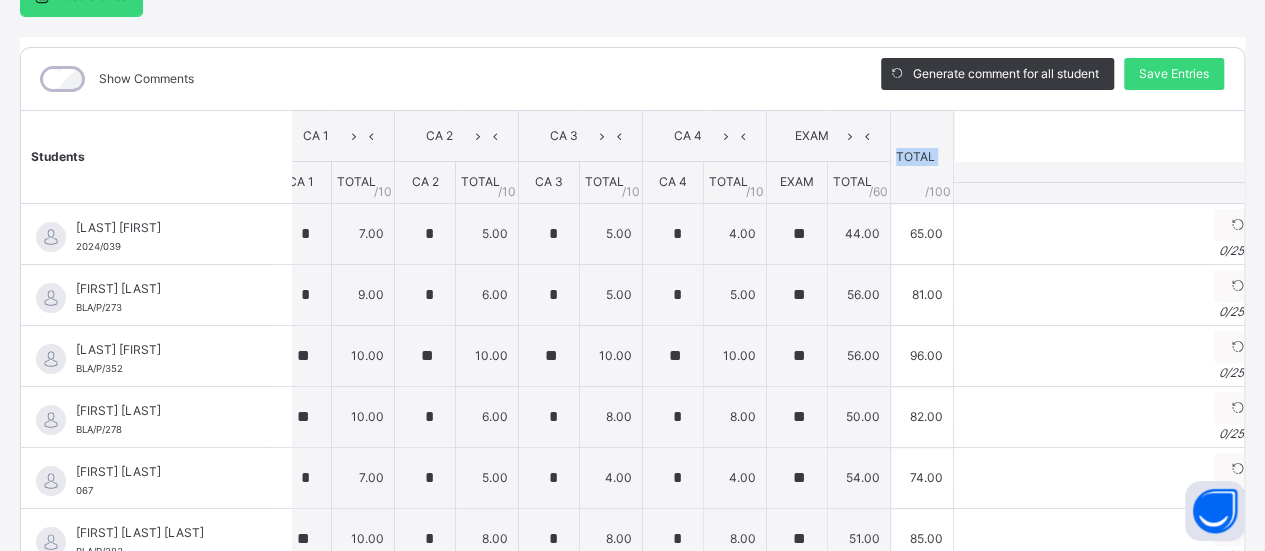 click on "Students CA 1 CA 2 CA 3 CA 4 EXAM  TOTAL /100 Comment CA 1 TOTAL / 10 CA 2 TOTAL / 10 CA 3 TOTAL / 10 CA 4 TOTAL / 10 EXAM  TOTAL / 60 ASHER  ABRAHAM  2024/039 ASHER  ABRAHAM  2024/039 * 7.00 * 5.00 * 5.00 * 4.00 ** 44.00 65.00 Generate comment 0 / 250   ×   Subject Teacher’s Comment Generate and see in full the comment developed by the AI with an option to regenerate the comment JS ASHER  ABRAHAM    2024/039   Total 65.00  / 100.00 Sims Bot   Regenerate     Use this comment   AUGUSTINE  ATARAH BLA/P/273 AUGUSTINE  ATARAH BLA/P/273 * 9.00 * 6.00 * 5.00 * 5.00 ** 56.00 81.00 Generate comment 0 / 250   ×   Subject Teacher’s Comment Generate and see in full the comment developed by the AI with an option to regenerate the comment JS AUGUSTINE  ATARAH   BLA/P/273   Total 81.00  / 100.00 Sims Bot   Regenerate     Use this comment   CHANA  NWALI BLA/P/352 CHANA  NWALI BLA/P/352 ** 10.00 ** 10.00 ** 10.00 ** 10.00 ** 56.00 96.00 Generate comment 0 / 250   ×   Subject Teacher’s Comment JS CHANA  NWALI      /" at bounding box center (630, 1255) 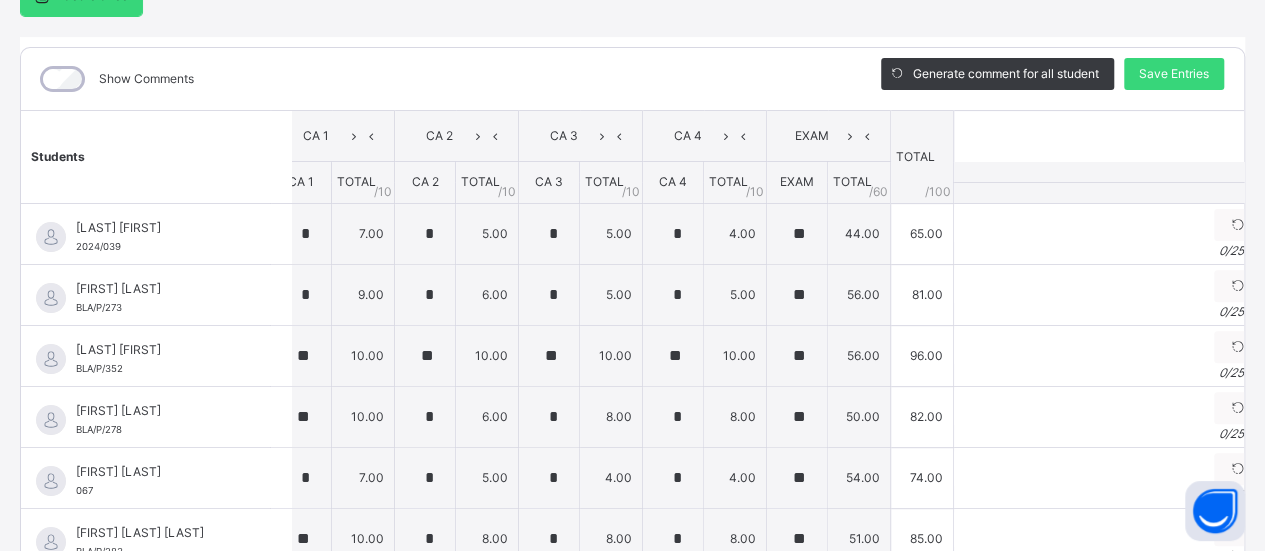click at bounding box center (1107, 192) 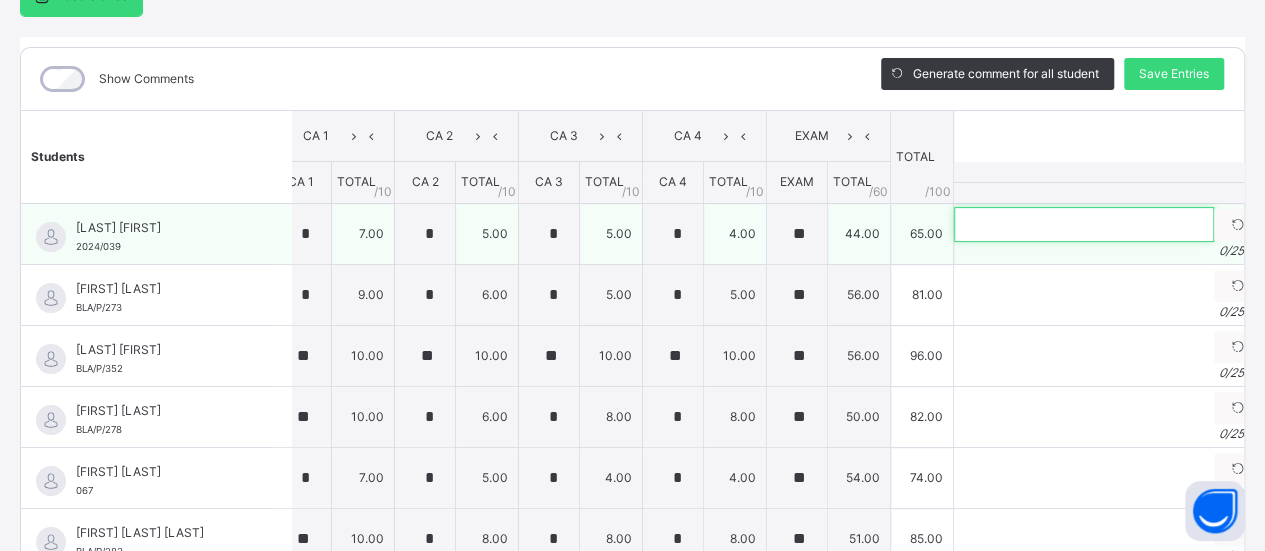 click at bounding box center [1084, 224] 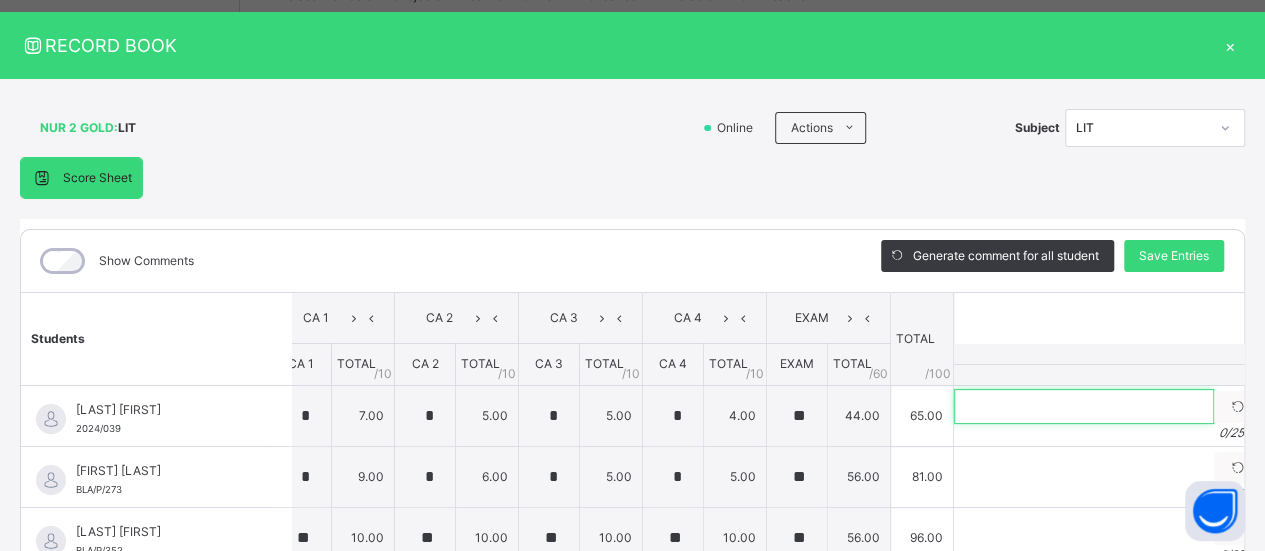 scroll, scrollTop: 0, scrollLeft: 10, axis: horizontal 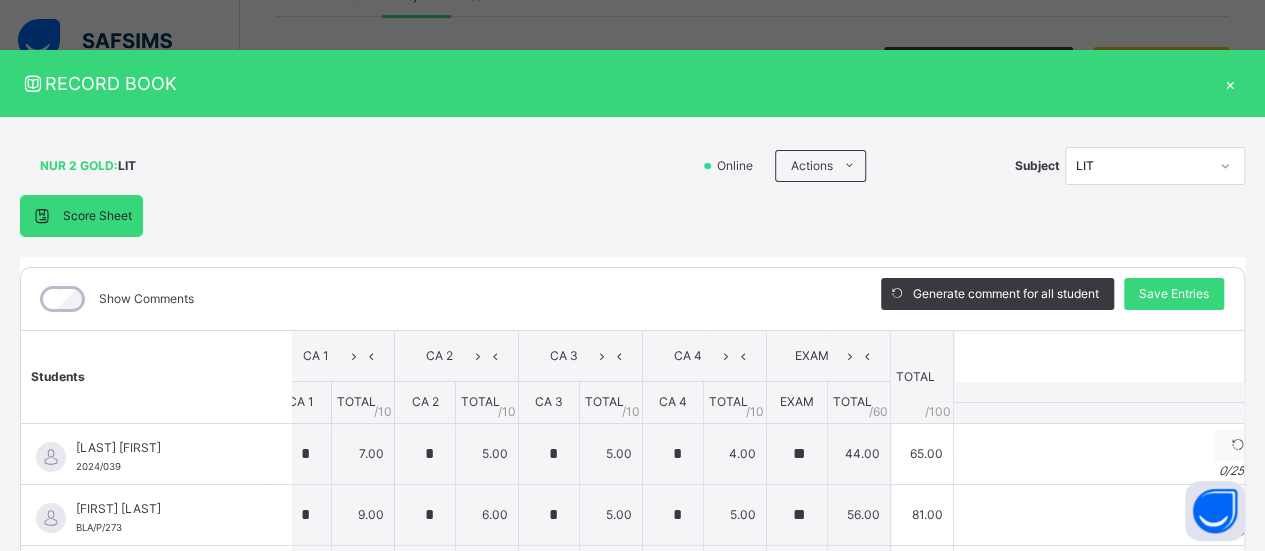 click on "×" at bounding box center [1230, 83] 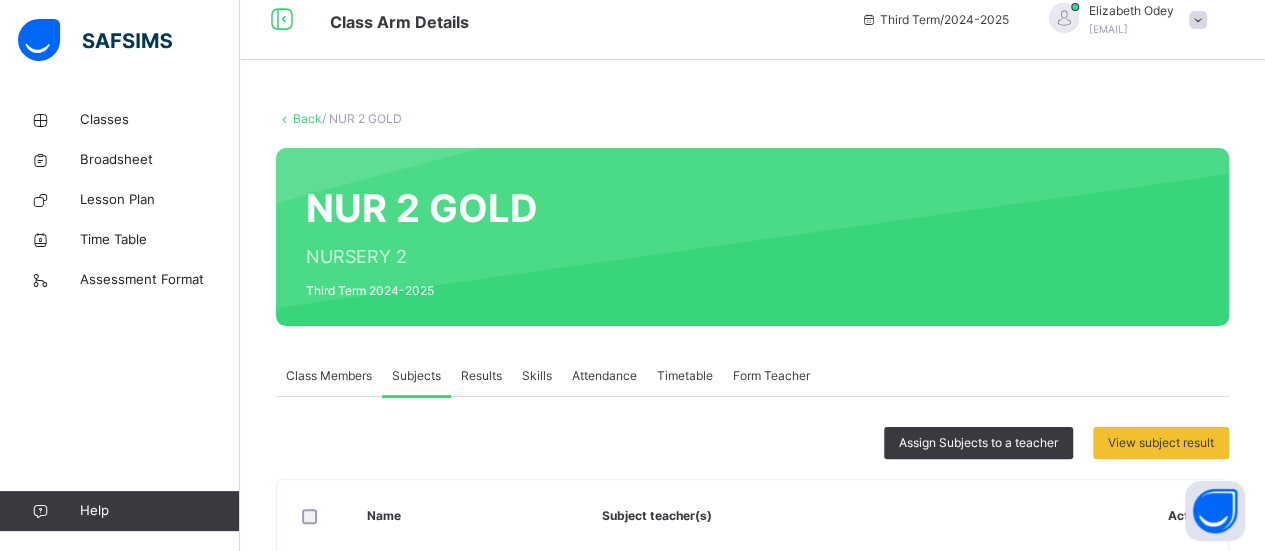 scroll, scrollTop: 0, scrollLeft: 0, axis: both 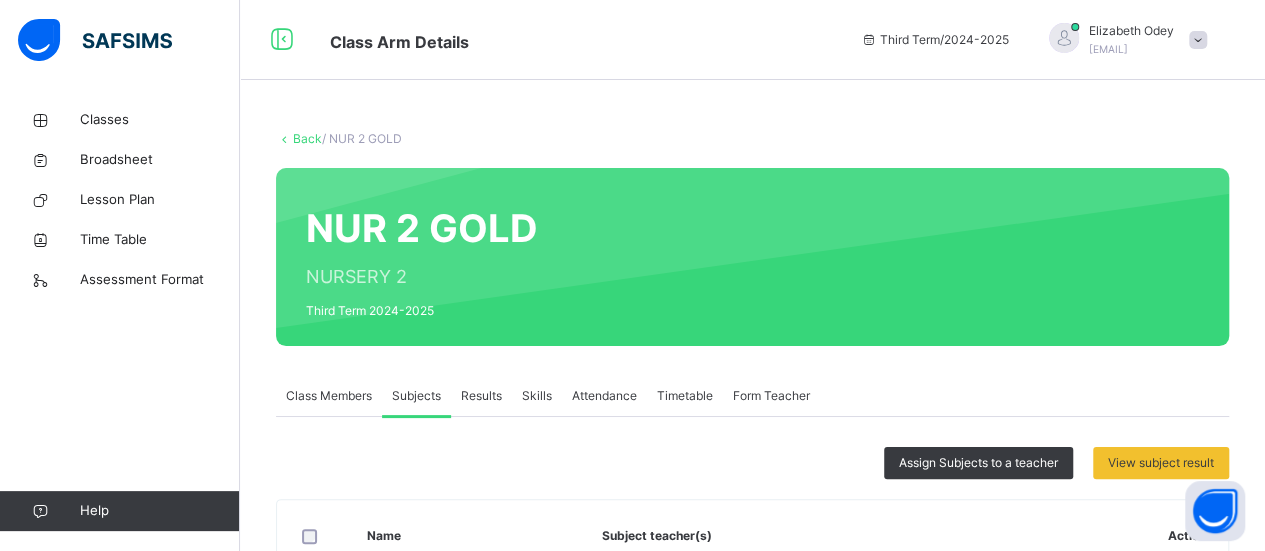 click at bounding box center (1198, 40) 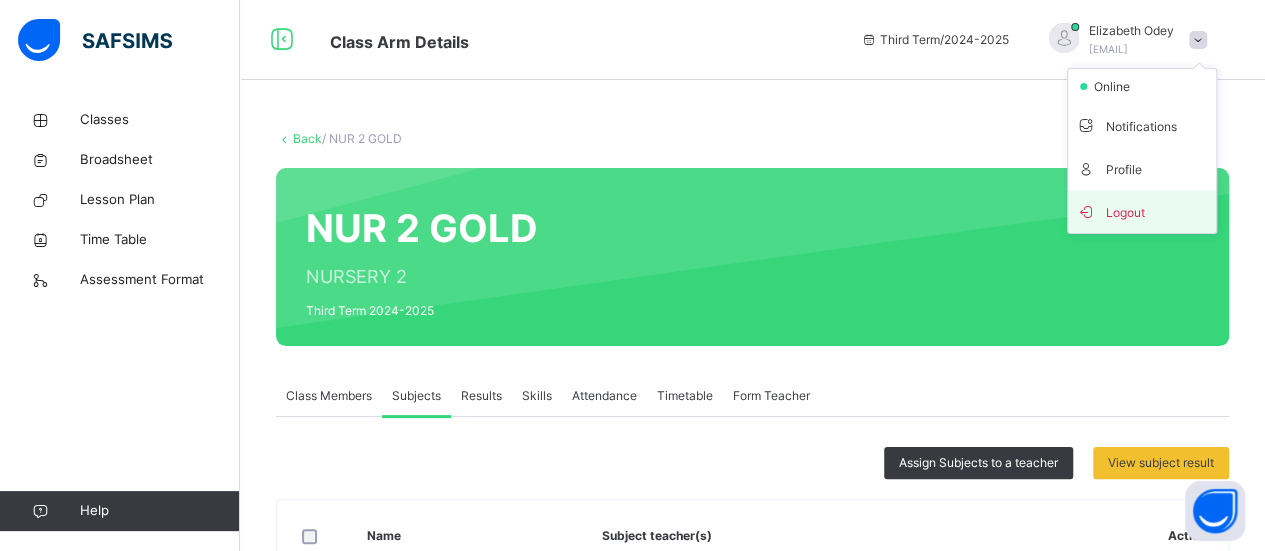 click on "Logout" at bounding box center [1142, 211] 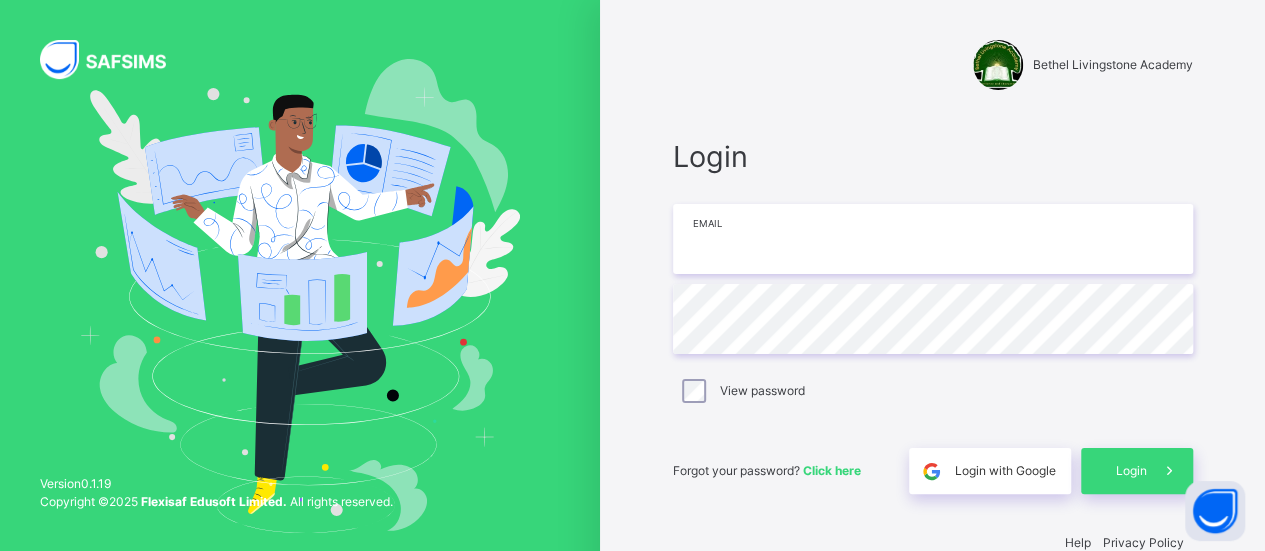 click at bounding box center [933, 239] 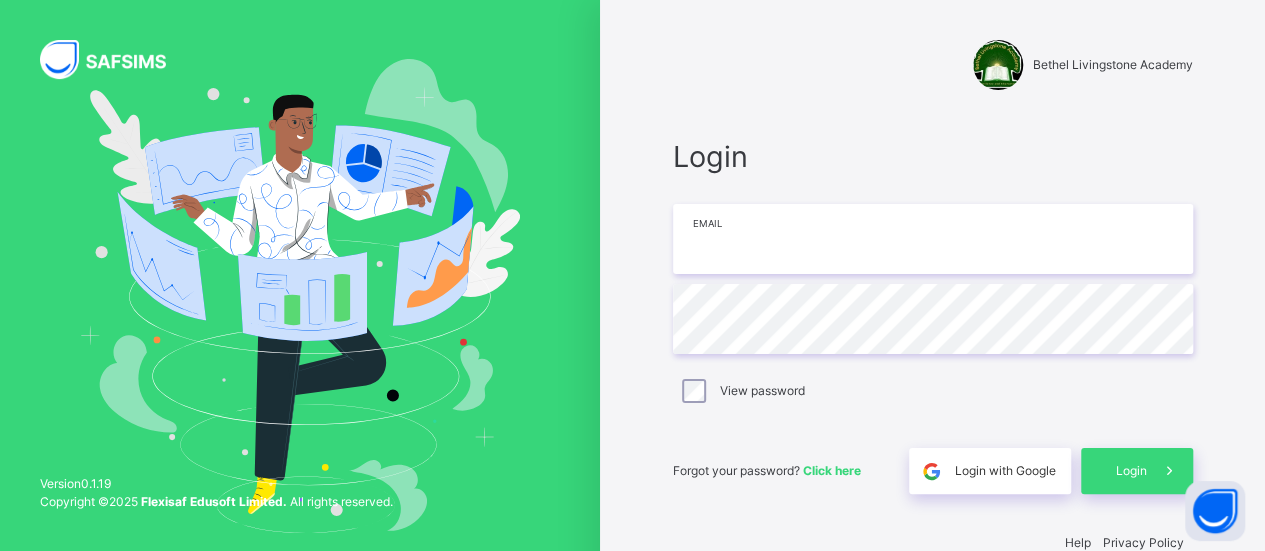 type on "**********" 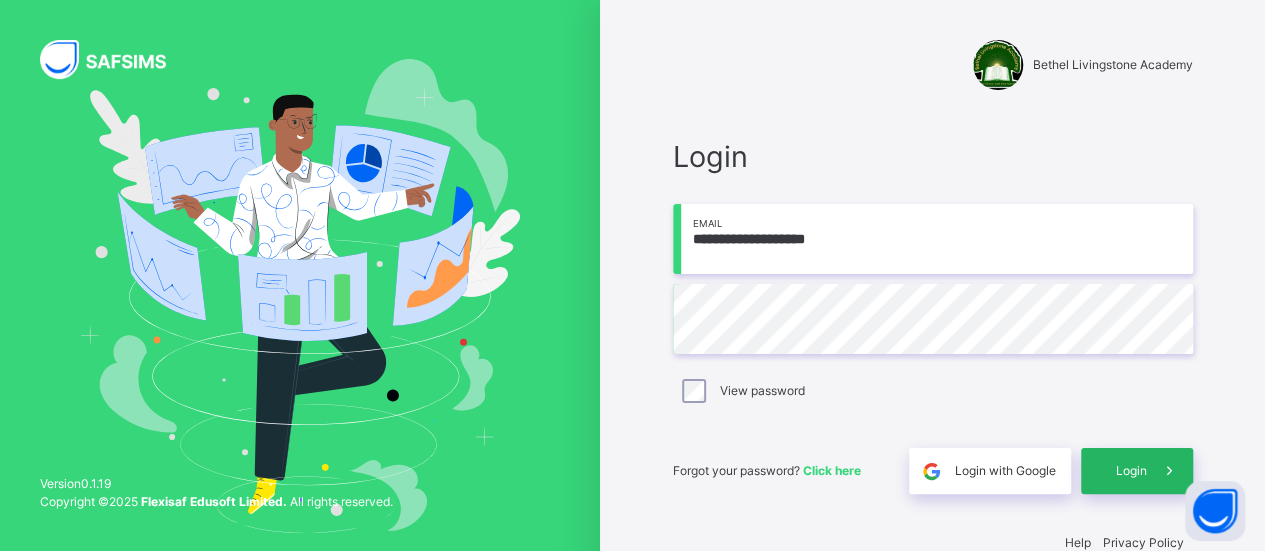 click on "Login" at bounding box center (1137, 471) 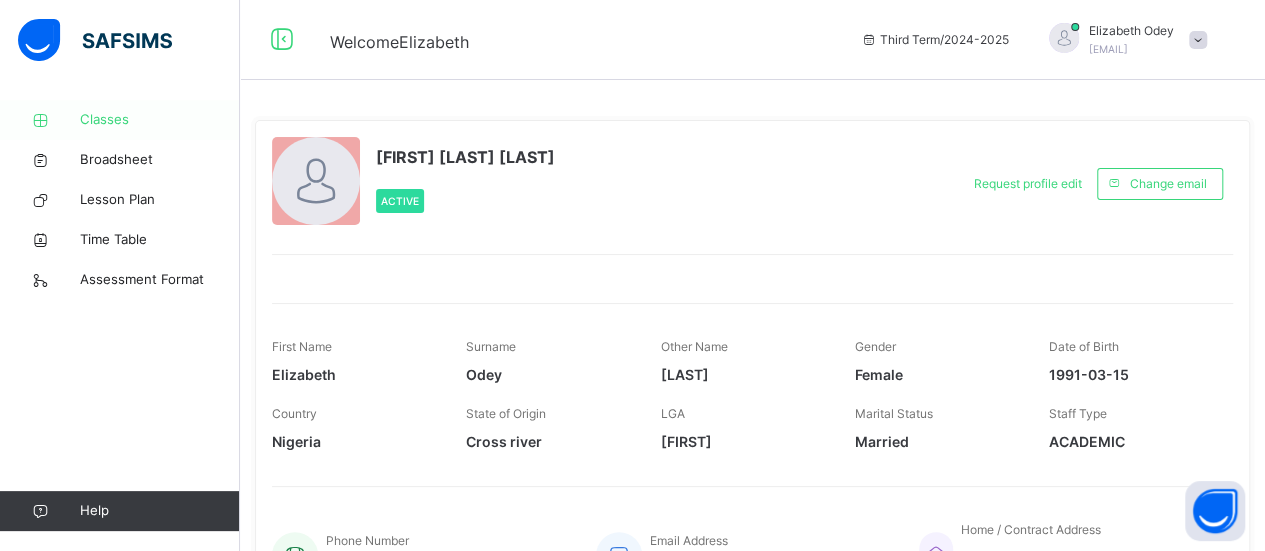 click on "Classes" at bounding box center [160, 120] 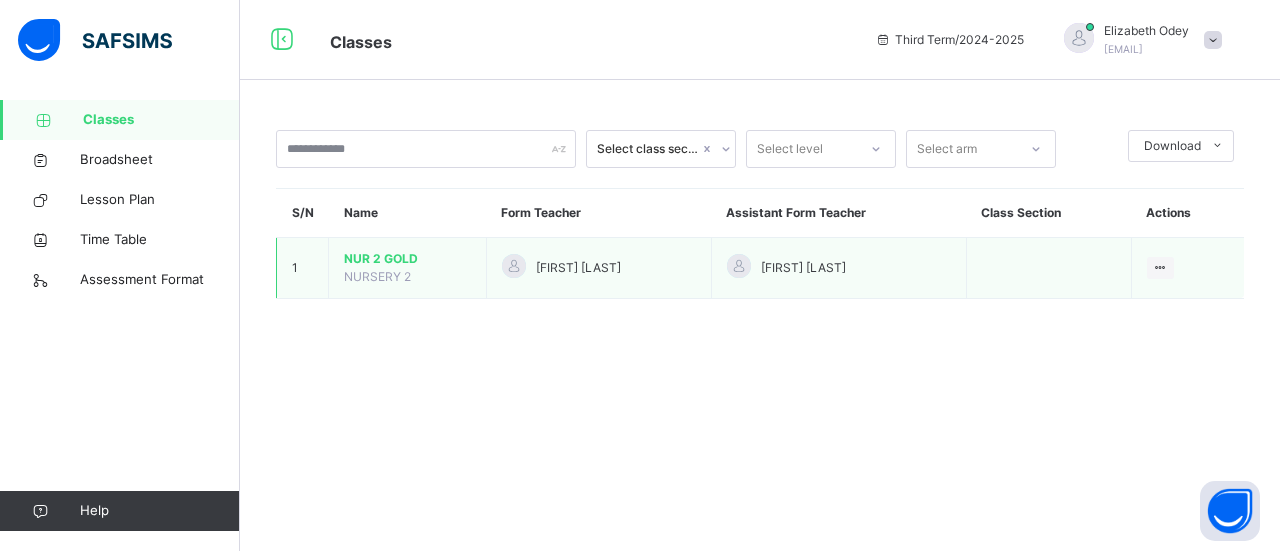 click on "NUR 2   GOLD" at bounding box center [407, 259] 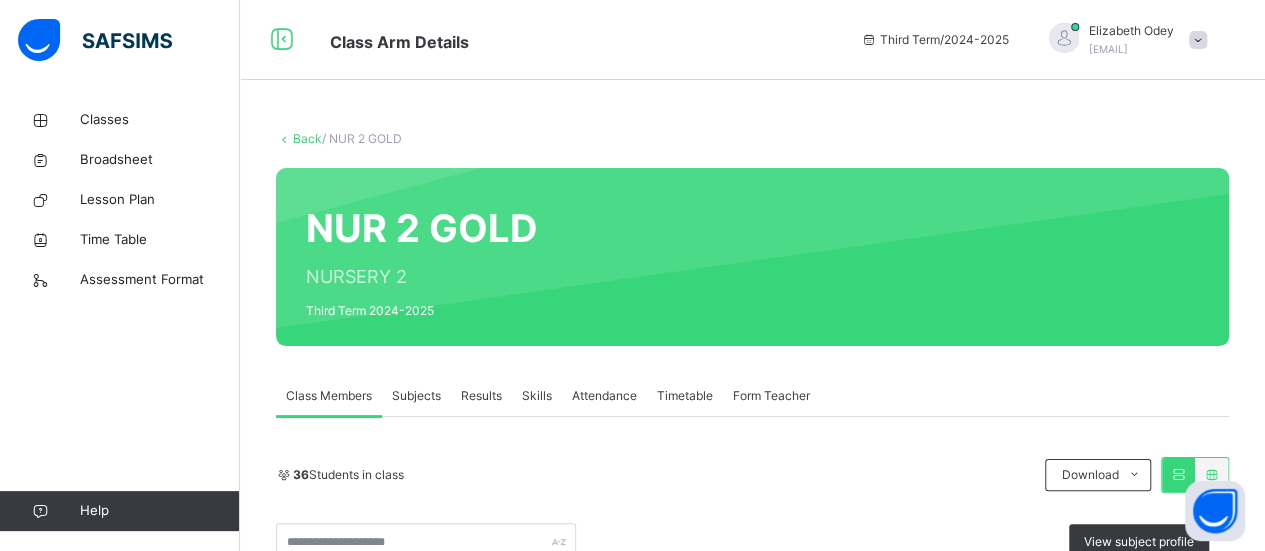 click on "Subjects" at bounding box center [416, 396] 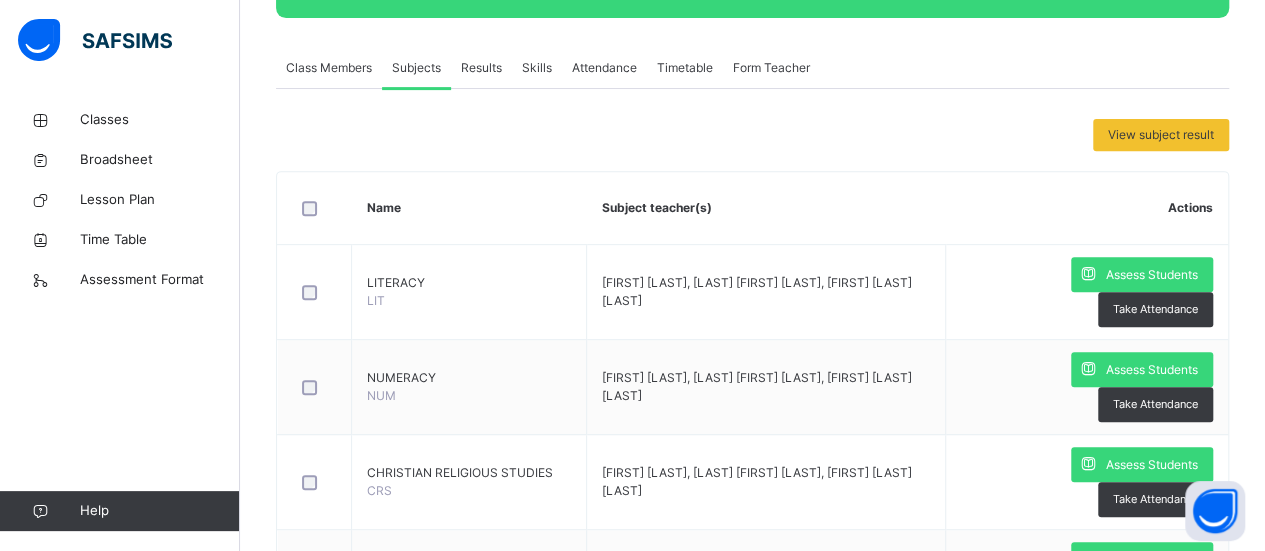 scroll, scrollTop: 330, scrollLeft: 0, axis: vertical 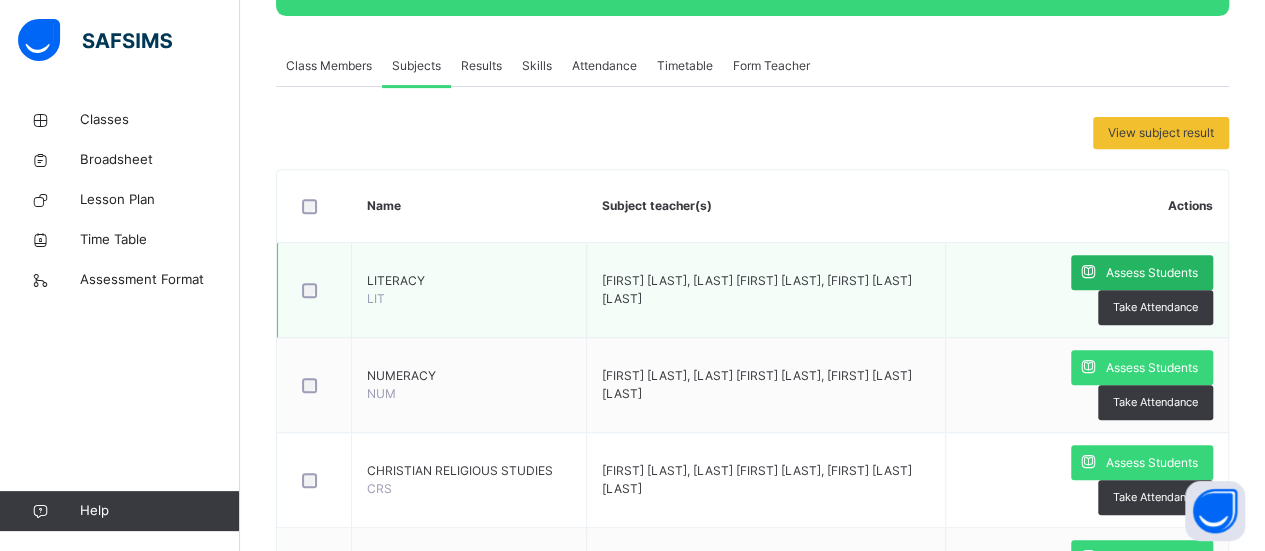 click on "Assess Students" at bounding box center [1152, 273] 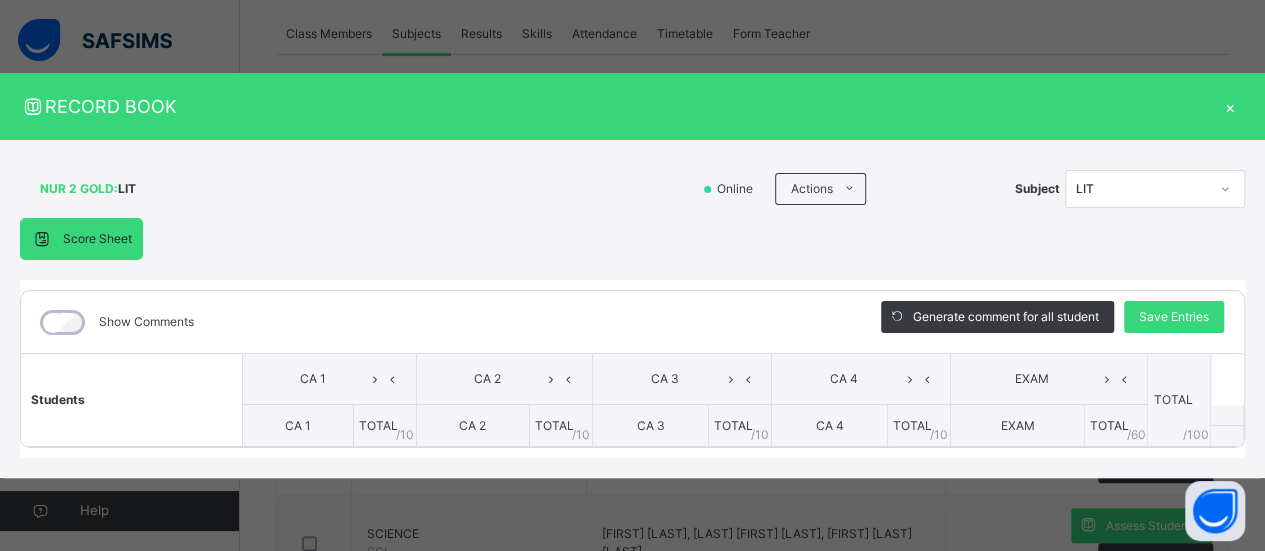 scroll, scrollTop: 352, scrollLeft: 0, axis: vertical 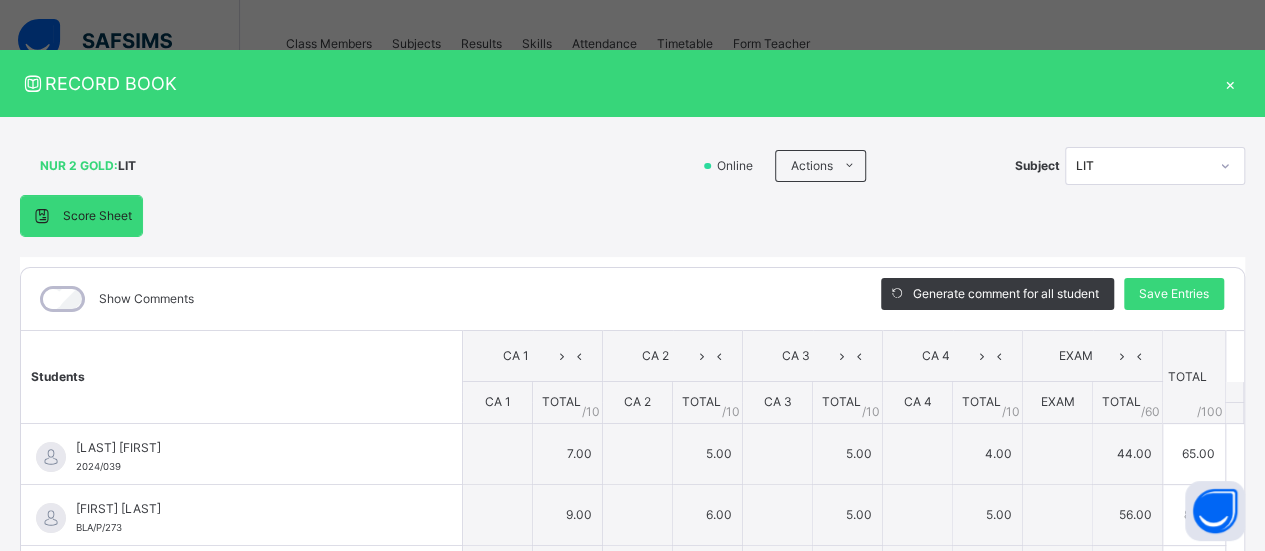 type on "*" 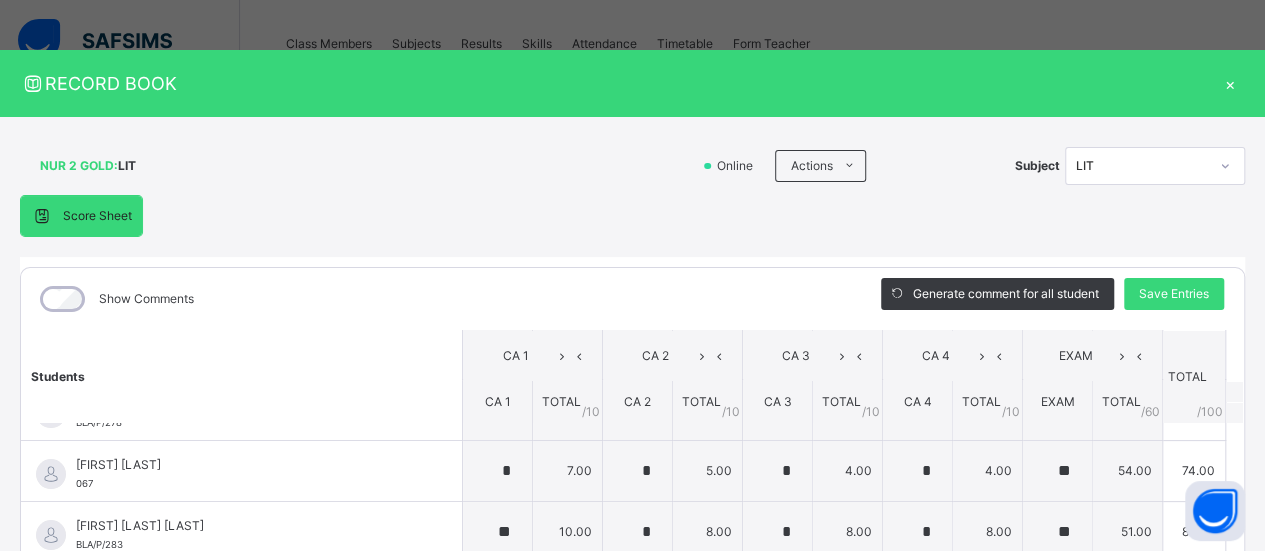 scroll, scrollTop: 0, scrollLeft: 0, axis: both 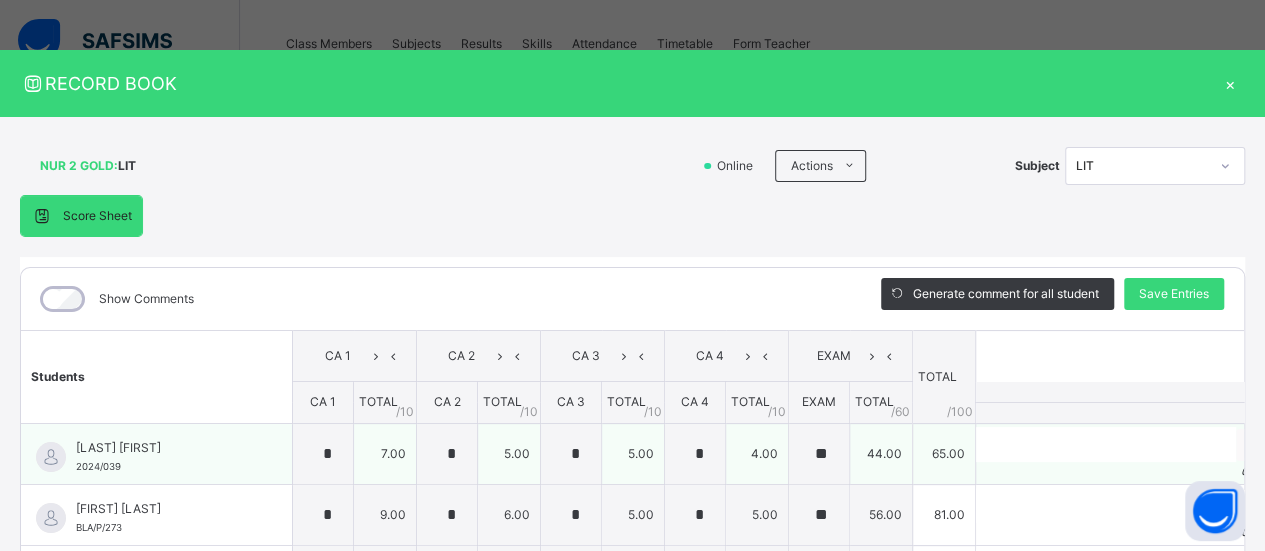 click on "[FIRST] [FIRST]" at bounding box center (161, 448) 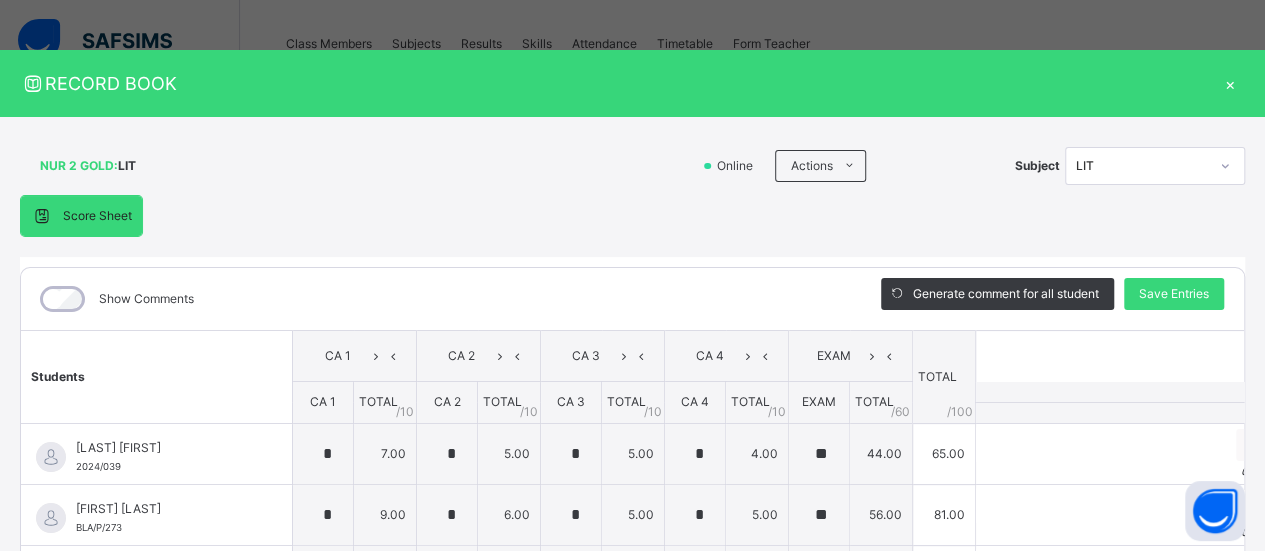 click on "Students CA 1 CA 2 CA 3 CA 4 EXAM  TOTAL /100 Comment CA 1 TOTAL / 10 CA 2 TOTAL / 10 CA 3 TOTAL / 10 CA 4 TOTAL / 10 EXAM  TOTAL / 60 ASHER  ABRAHAM  2024/039 ASHER  ABRAHAM  2024/039 * 7.00 * 5.00 * 5.00 * 4.00 ** 44.00 65.00 Generate comment 0 / 250   ×   Subject Teacher’s Comment Generate and see in full the comment developed by the AI with an option to regenerate the comment JS ASHER  ABRAHAM    2024/039   Total 65.00  / 100.00 Sims Bot   Regenerate     Use this comment   AUGUSTINE  ATARAH BLA/P/273 AUGUSTINE  ATARAH BLA/P/273 * 9.00 * 6.00 * 5.00 * 5.00 ** 56.00 81.00 Generate comment 0 / 250   ×   Subject Teacher’s Comment Generate and see in full the comment developed by the AI with an option to regenerate the comment JS AUGUSTINE  ATARAH   BLA/P/273   Total 81.00  / 100.00 Sims Bot   Regenerate     Use this comment   CHANA  NWALI BLA/P/352 CHANA  NWALI BLA/P/352 ** 10.00 ** 10.00 ** 10.00 ** 10.00 ** 56.00 96.00 Generate comment 0 / 250   ×   Subject Teacher’s Comment JS CHANA  NWALI      /" at bounding box center [652, 1475] 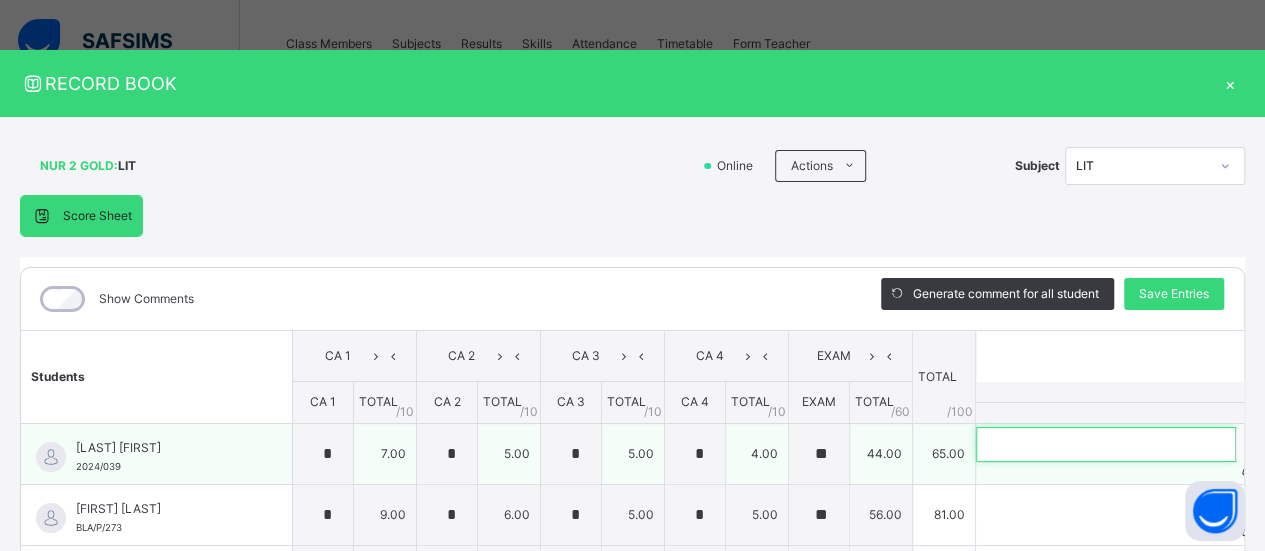 click at bounding box center [1106, 444] 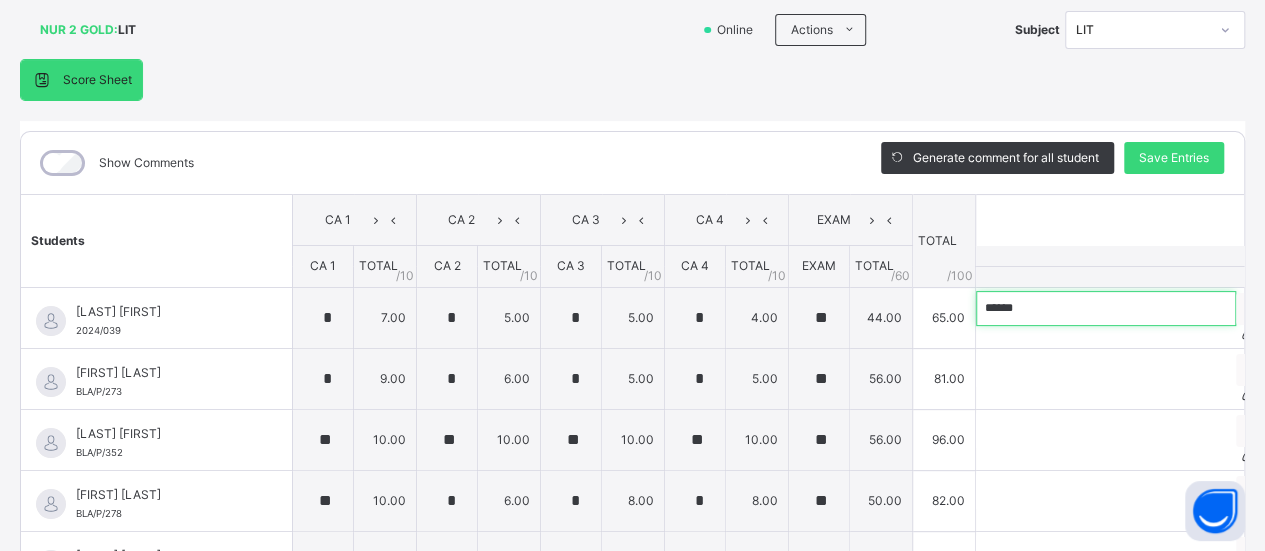 scroll, scrollTop: 134, scrollLeft: 0, axis: vertical 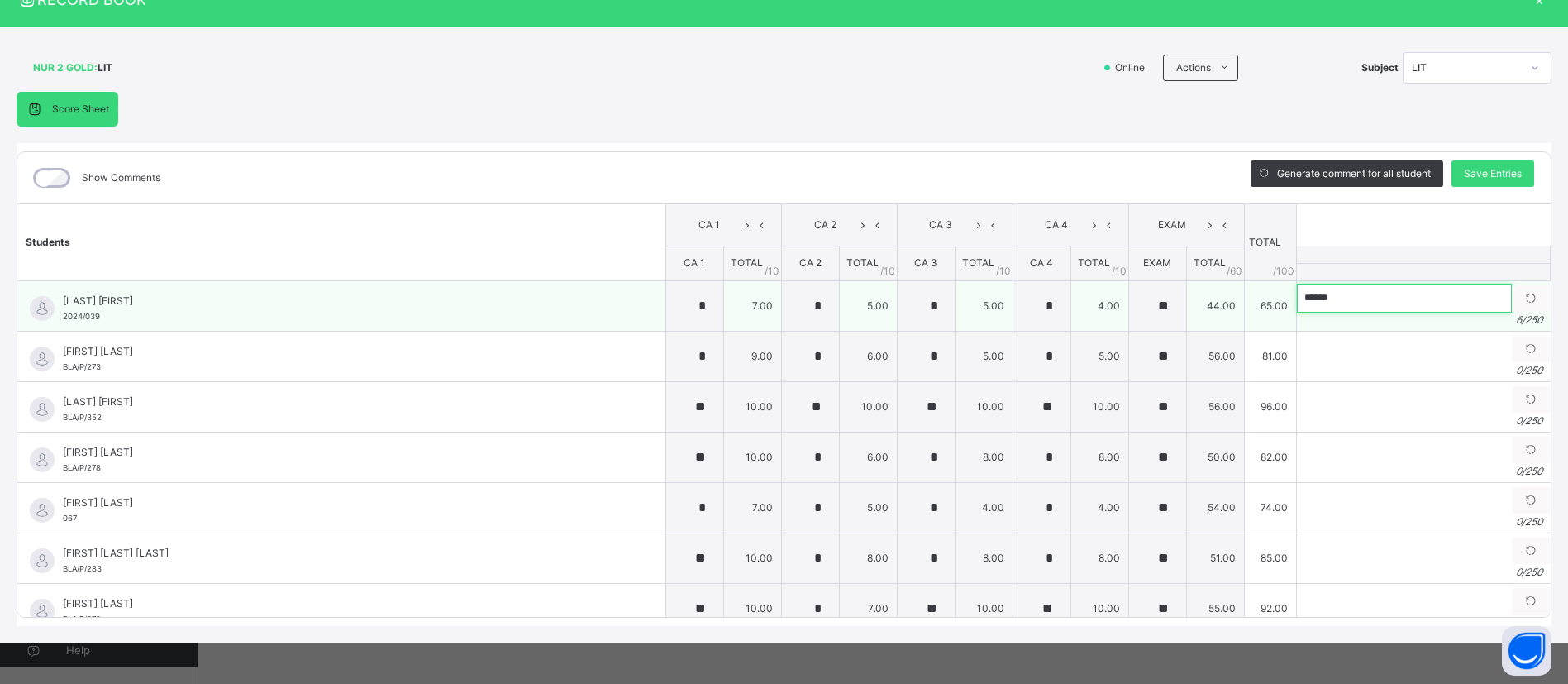 drag, startPoint x: 1341, startPoint y: 291, endPoint x: 1201, endPoint y: 290, distance: 140.00357 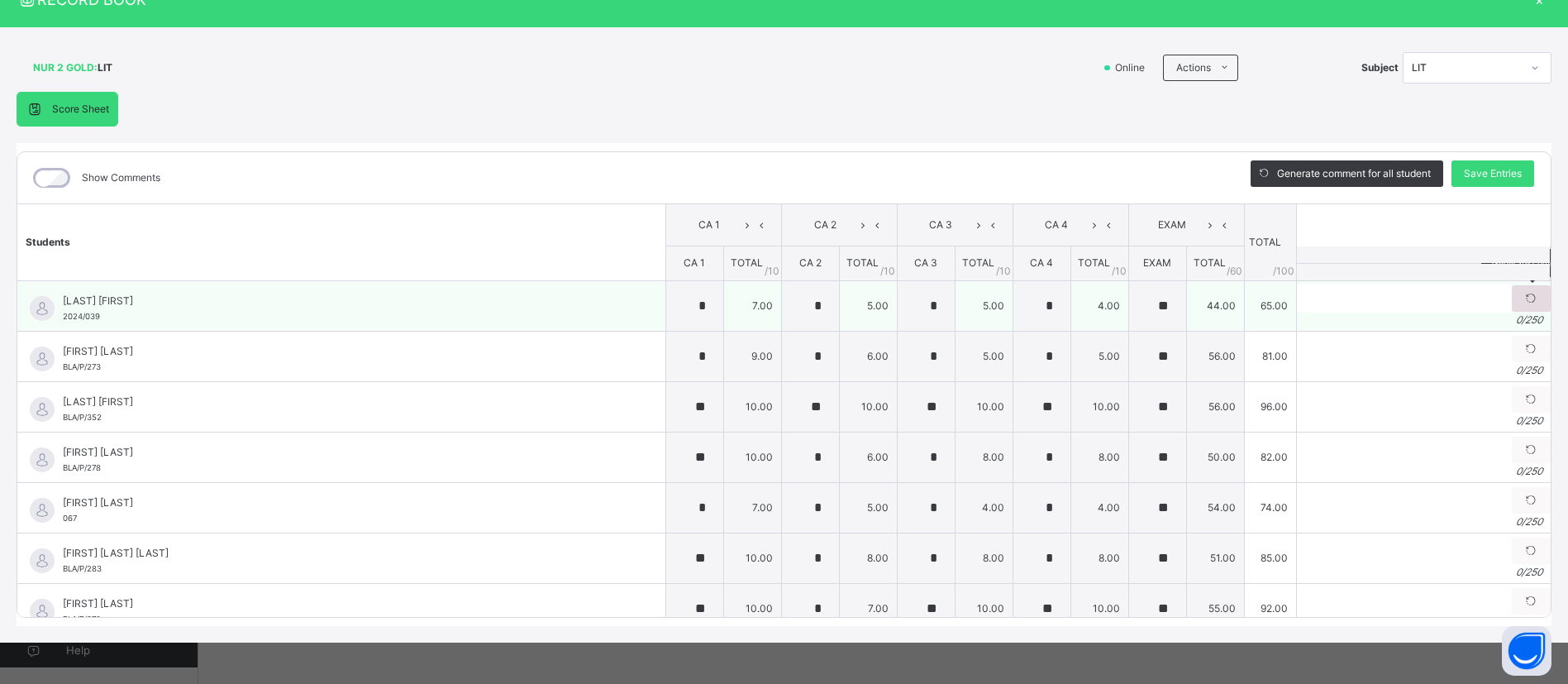 click at bounding box center (1531, 299) 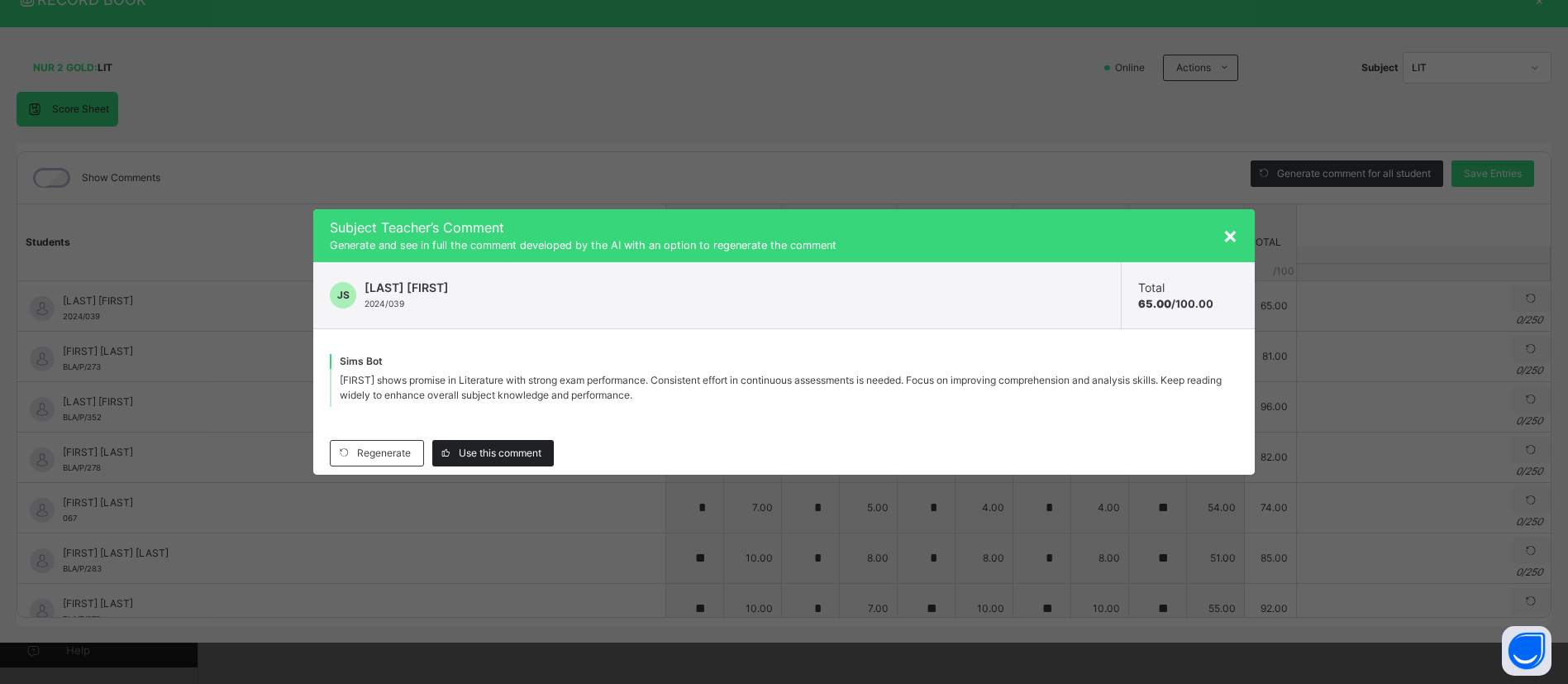 click on "Use this comment" at bounding box center [500, 453] 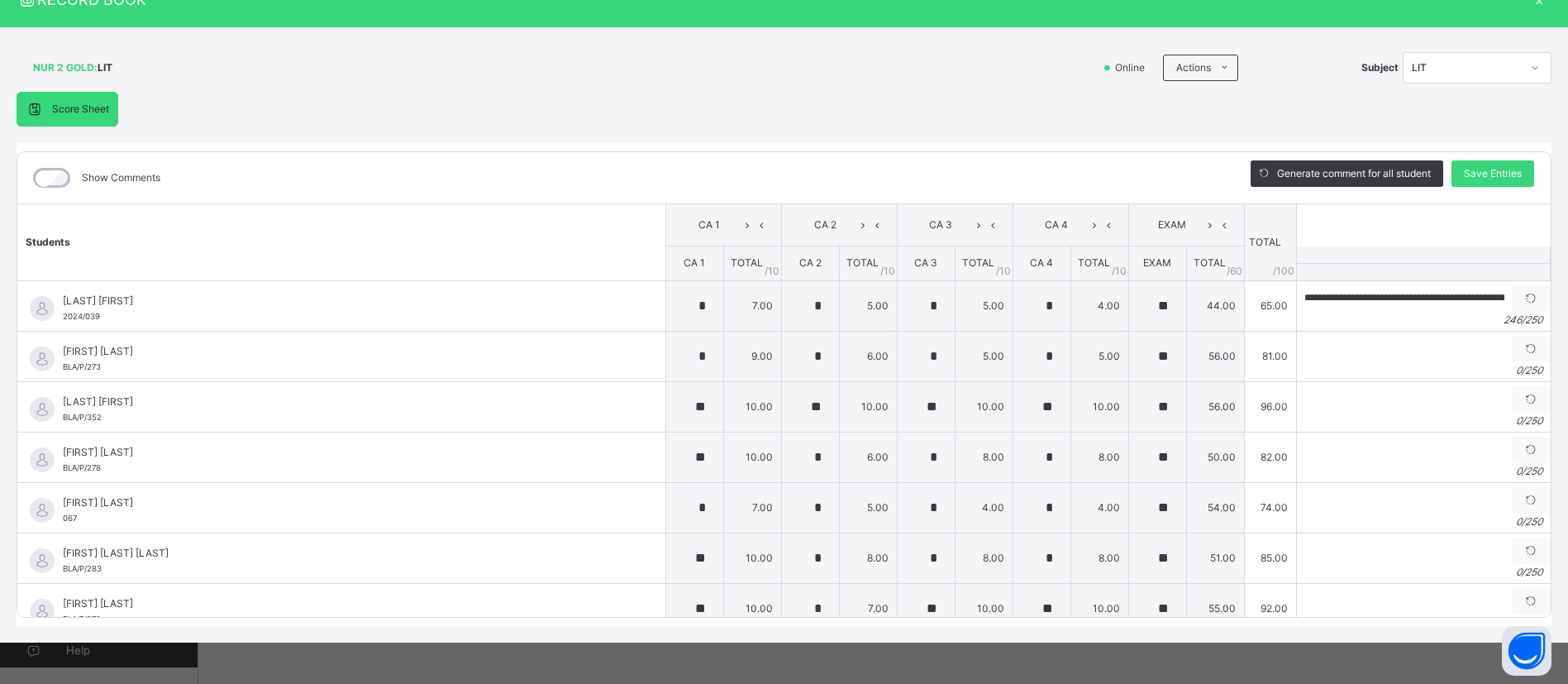 drag, startPoint x: 1513, startPoint y: 347, endPoint x: 1495, endPoint y: 356, distance: 20.12461 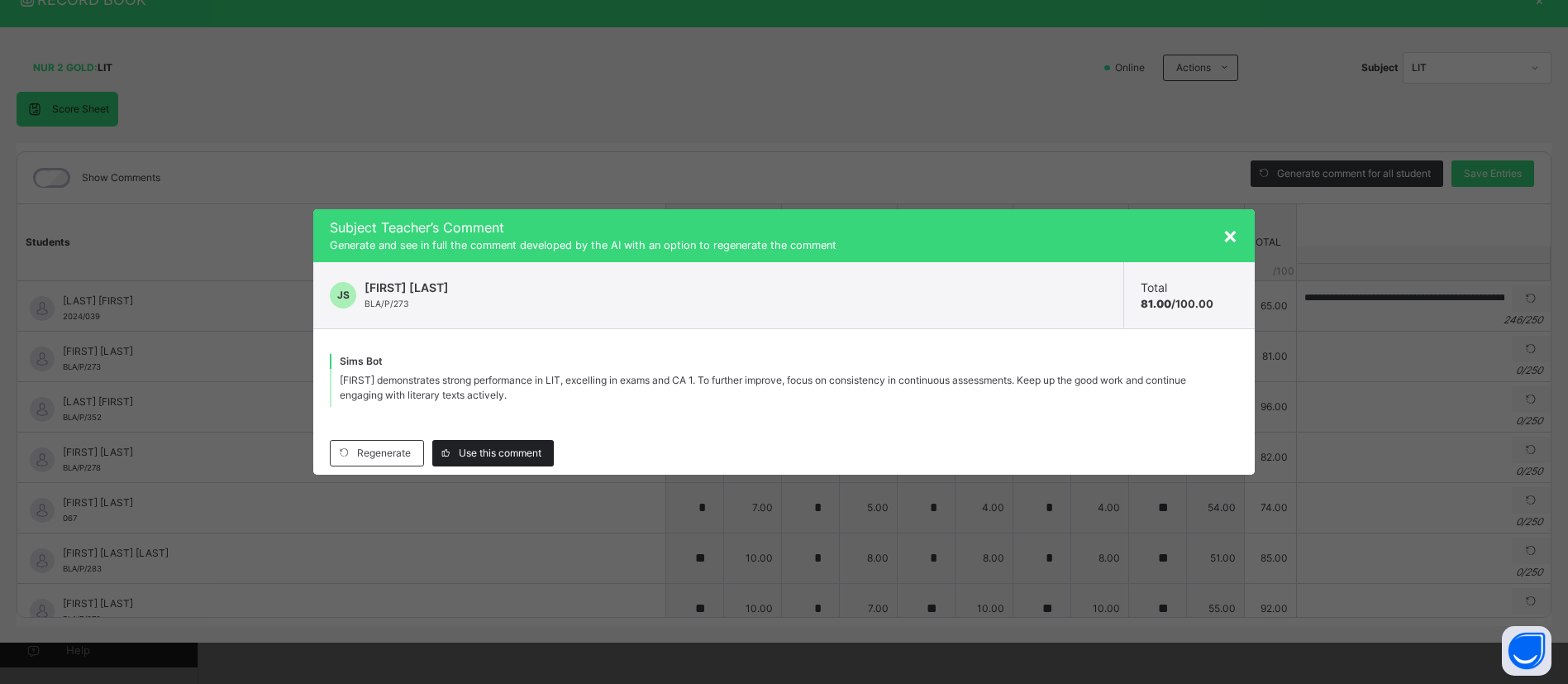 click on "Regenerate     Use this comment" at bounding box center (784, 453) 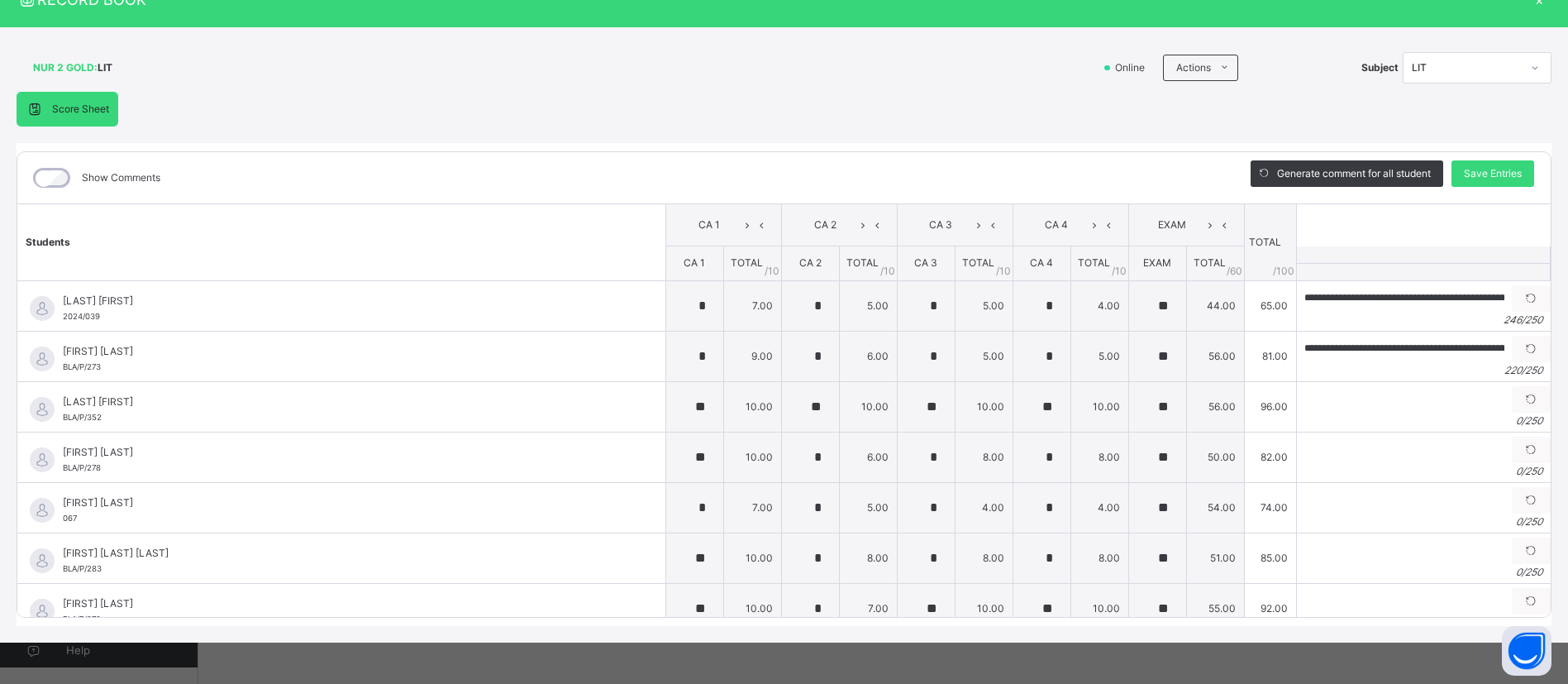click at bounding box center [1531, 399] 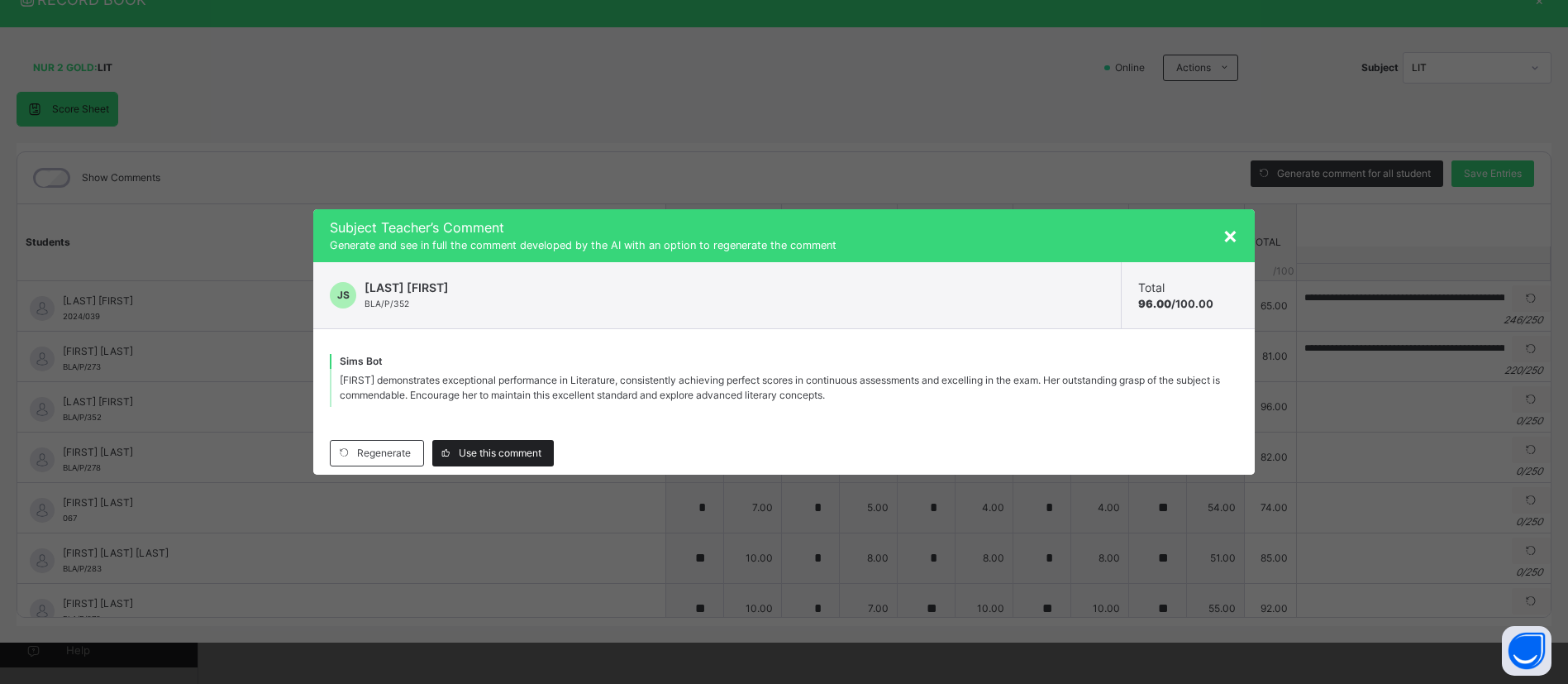 click on "Use this comment" at bounding box center [500, 453] 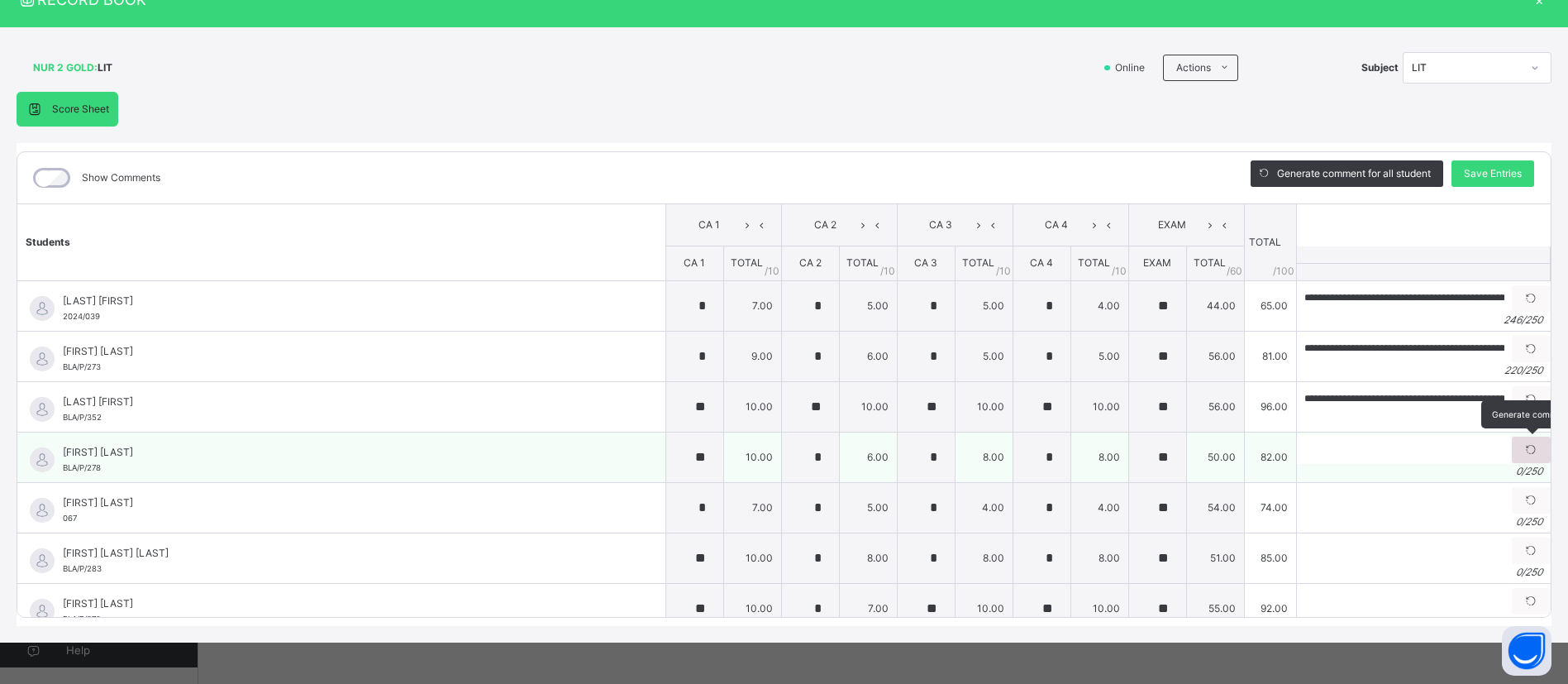 click at bounding box center [1531, 450] 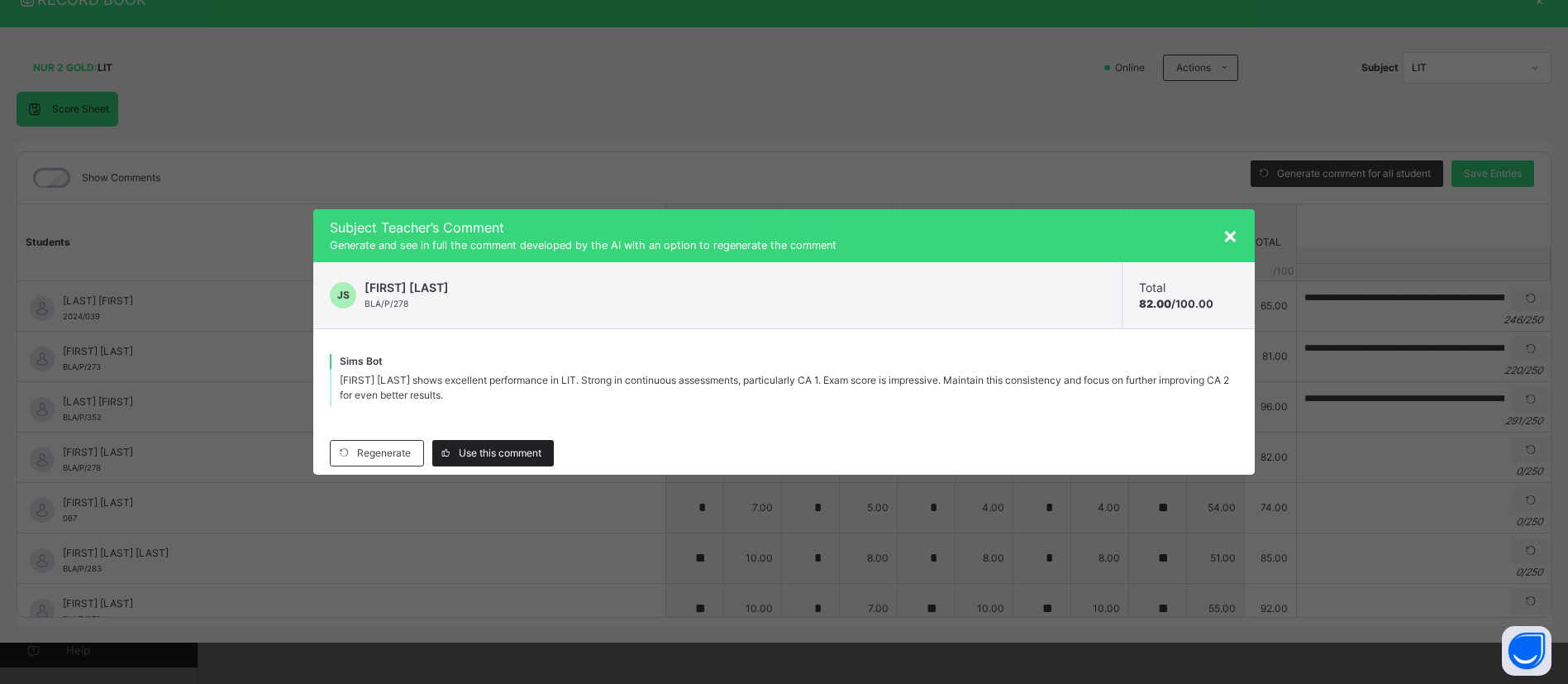 click on "Use this comment" at bounding box center [500, 453] 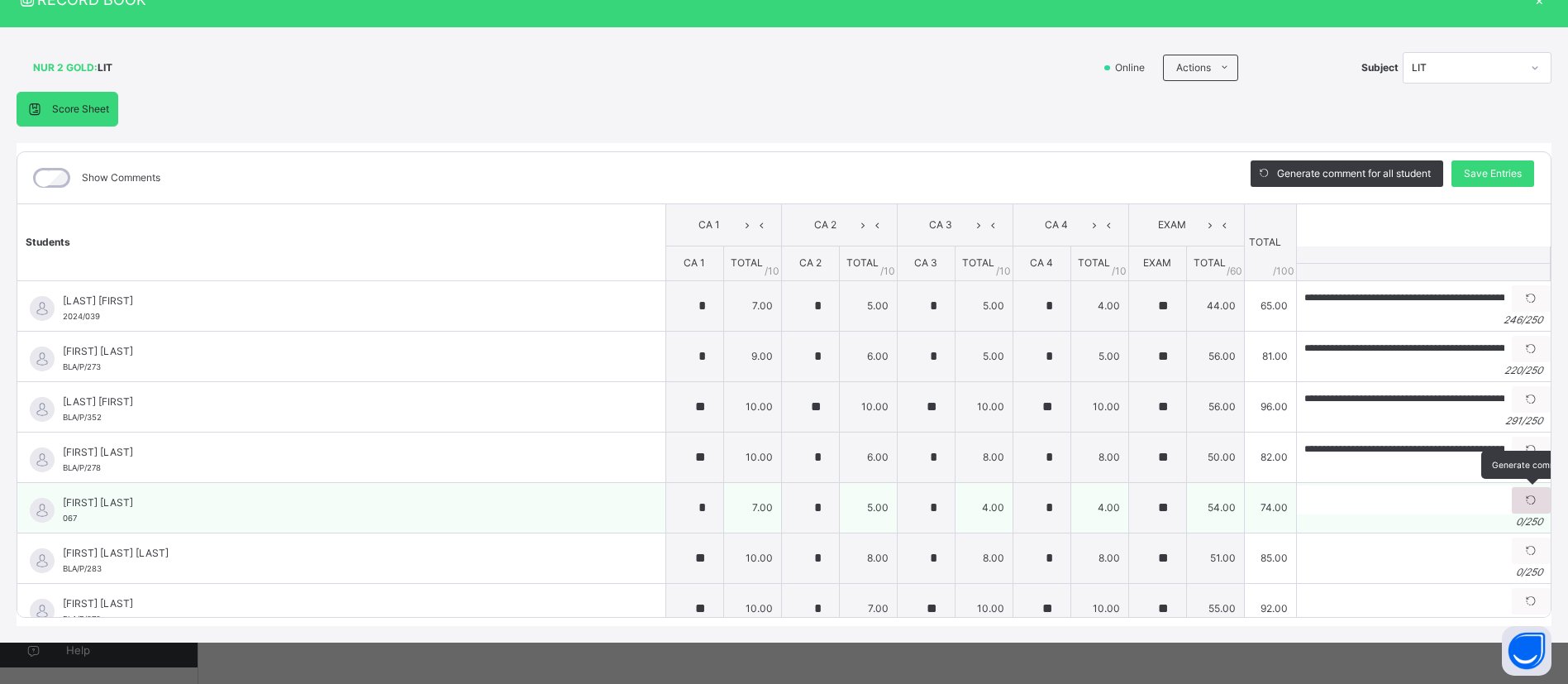 click at bounding box center [1531, 500] 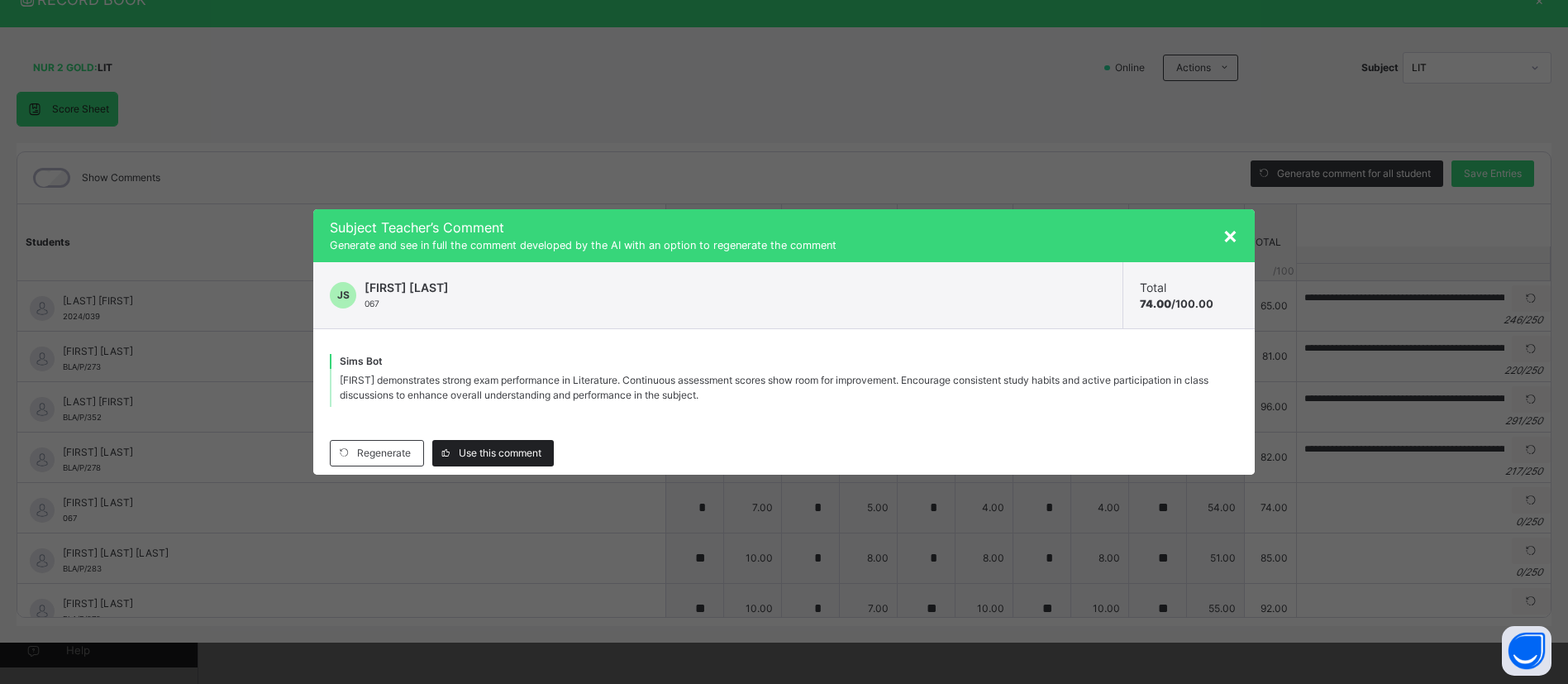 click on "Use this comment" at bounding box center [500, 453] 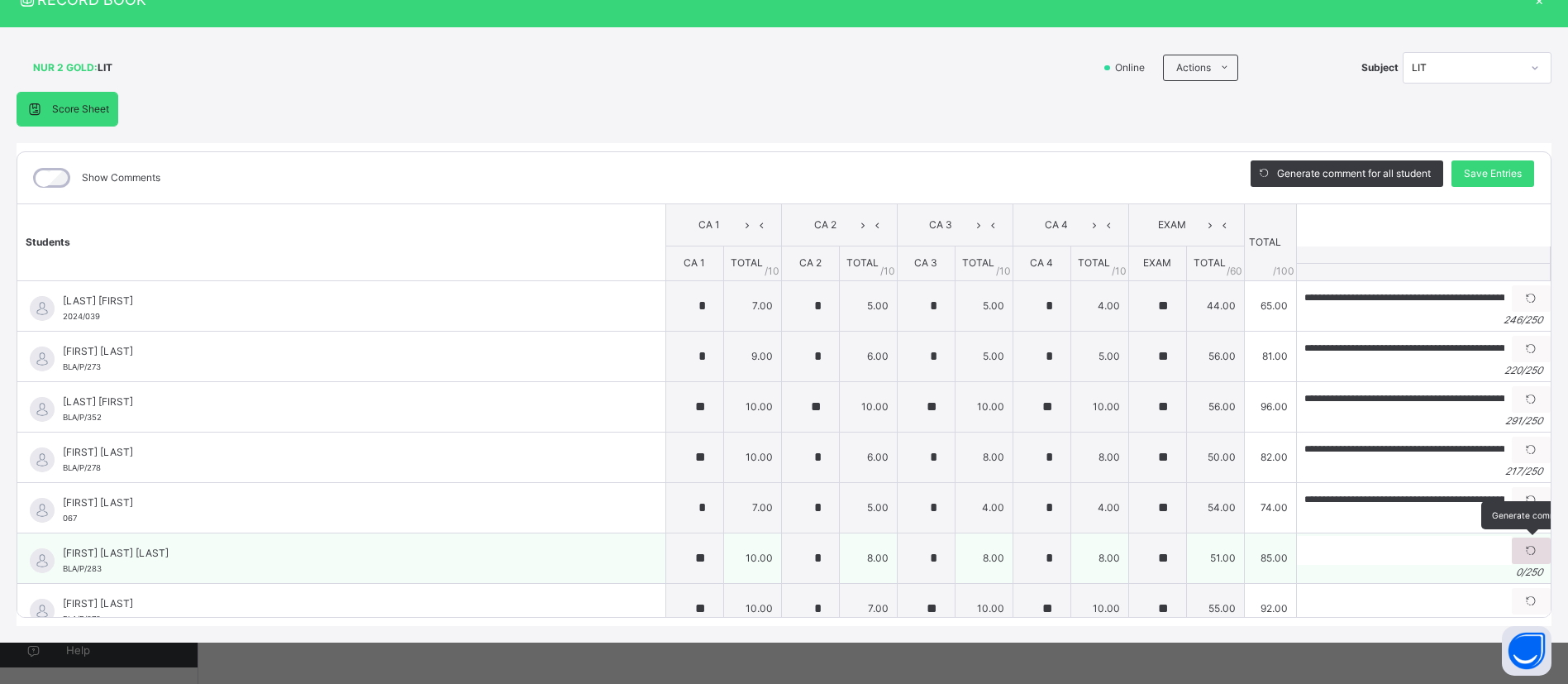 click at bounding box center (1531, 551) 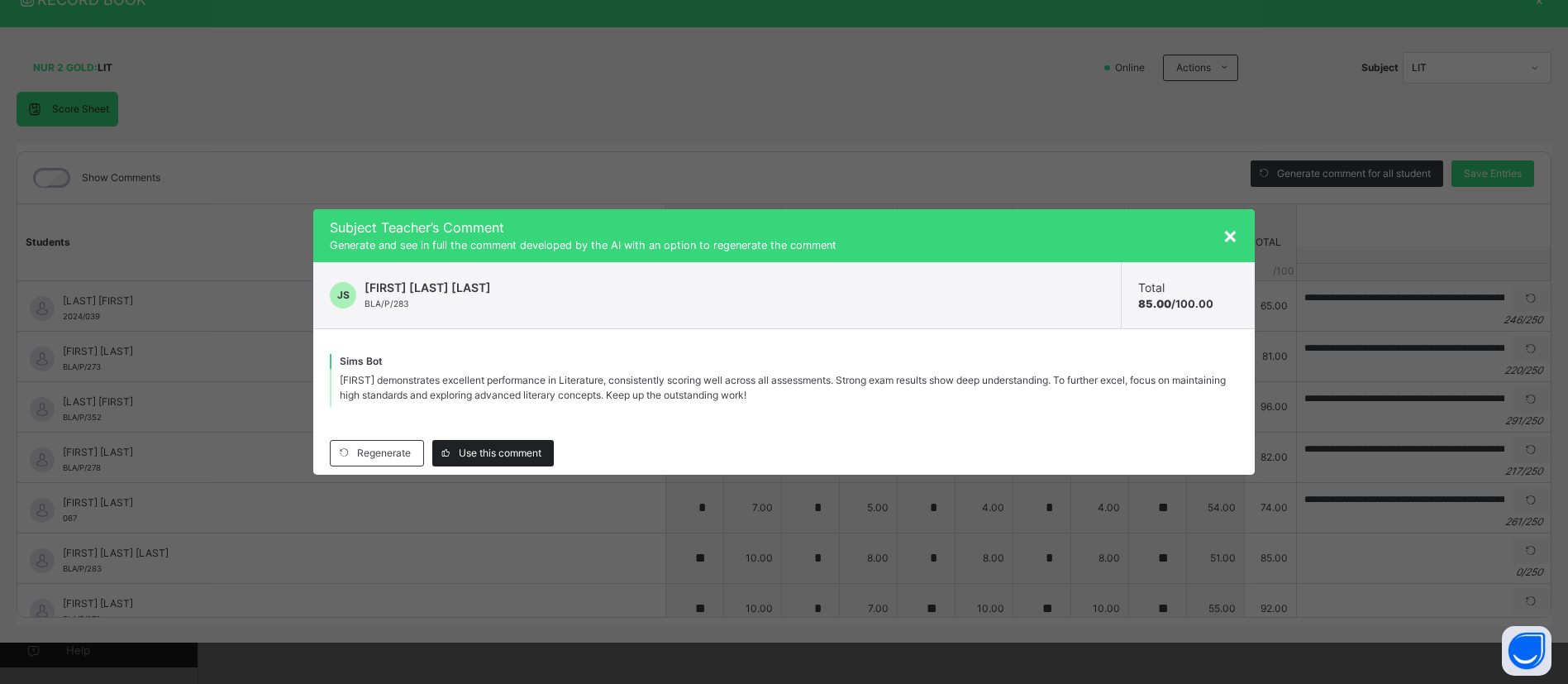 click on "Use this comment" at bounding box center [500, 453] 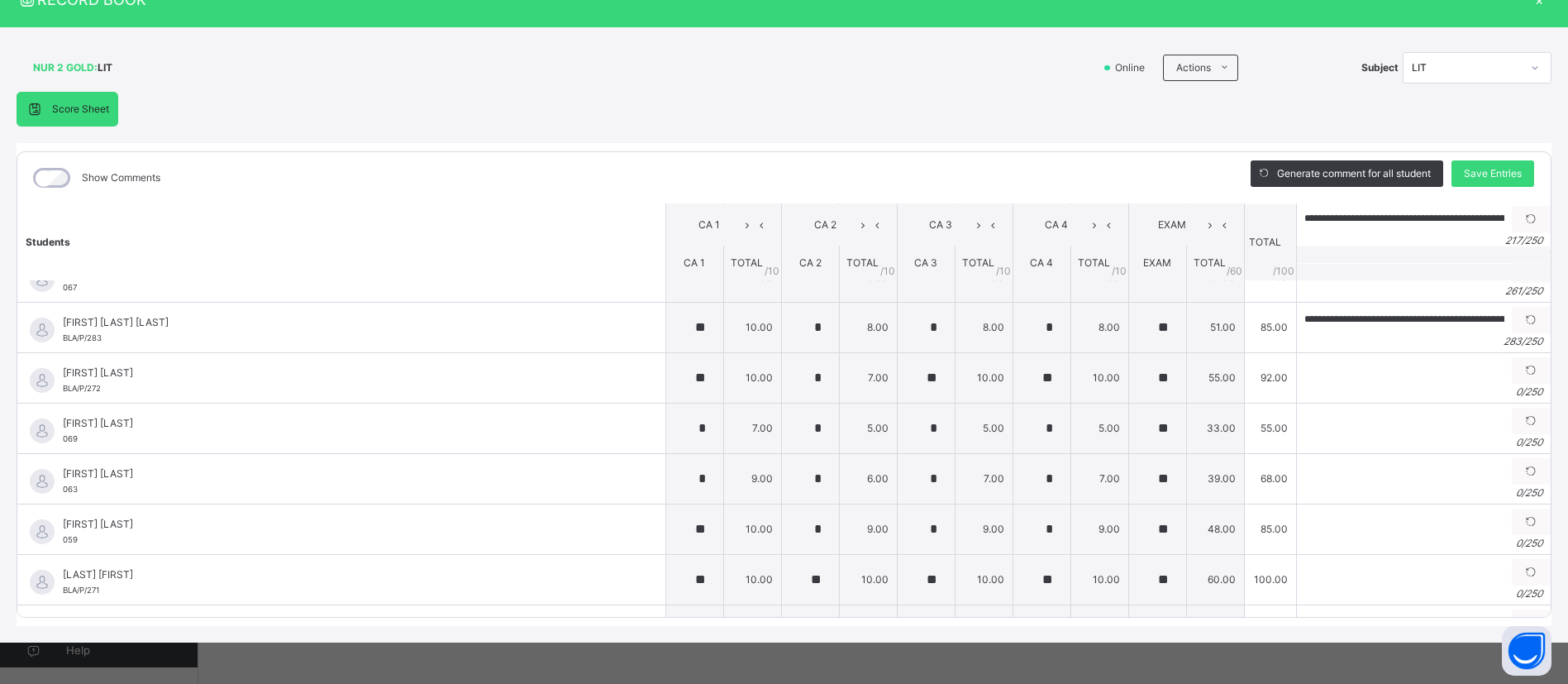 scroll, scrollTop: 235, scrollLeft: 0, axis: vertical 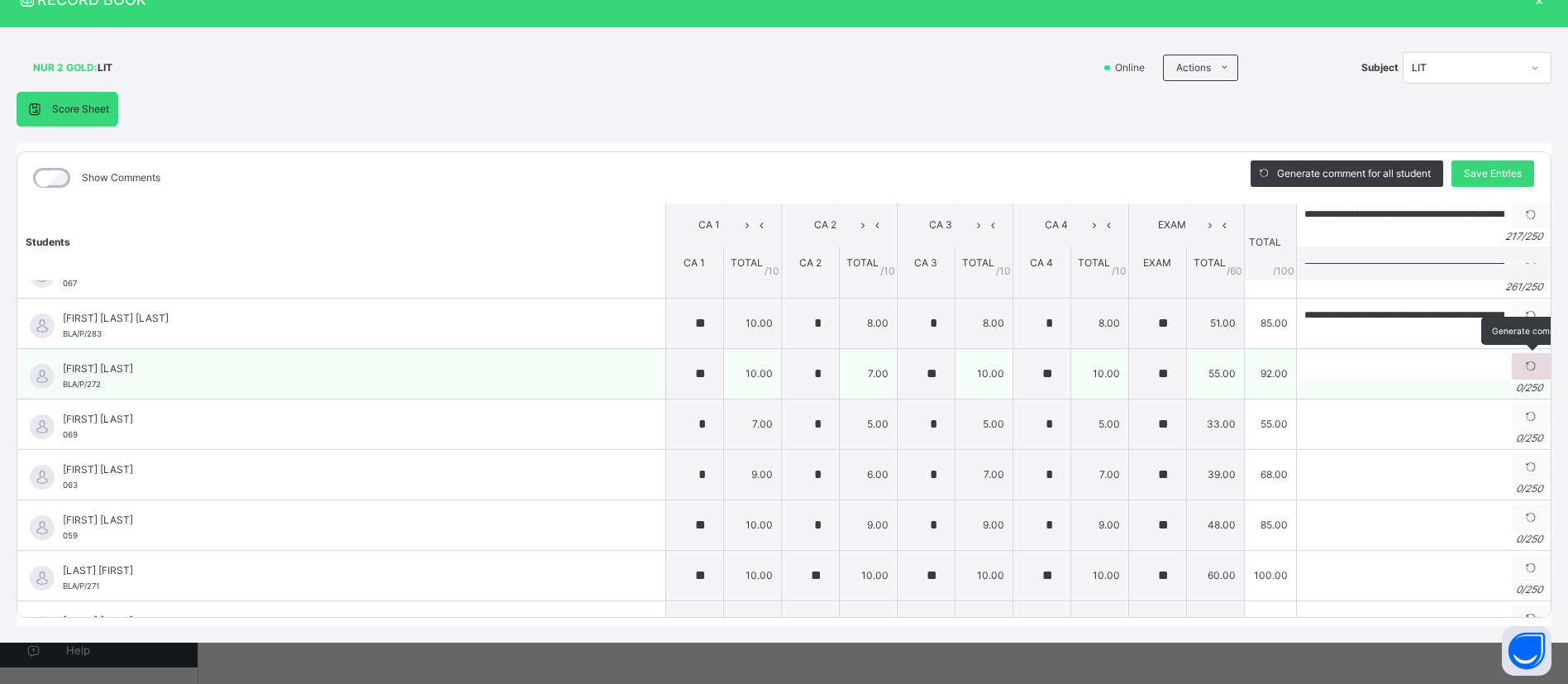click at bounding box center [1531, 366] 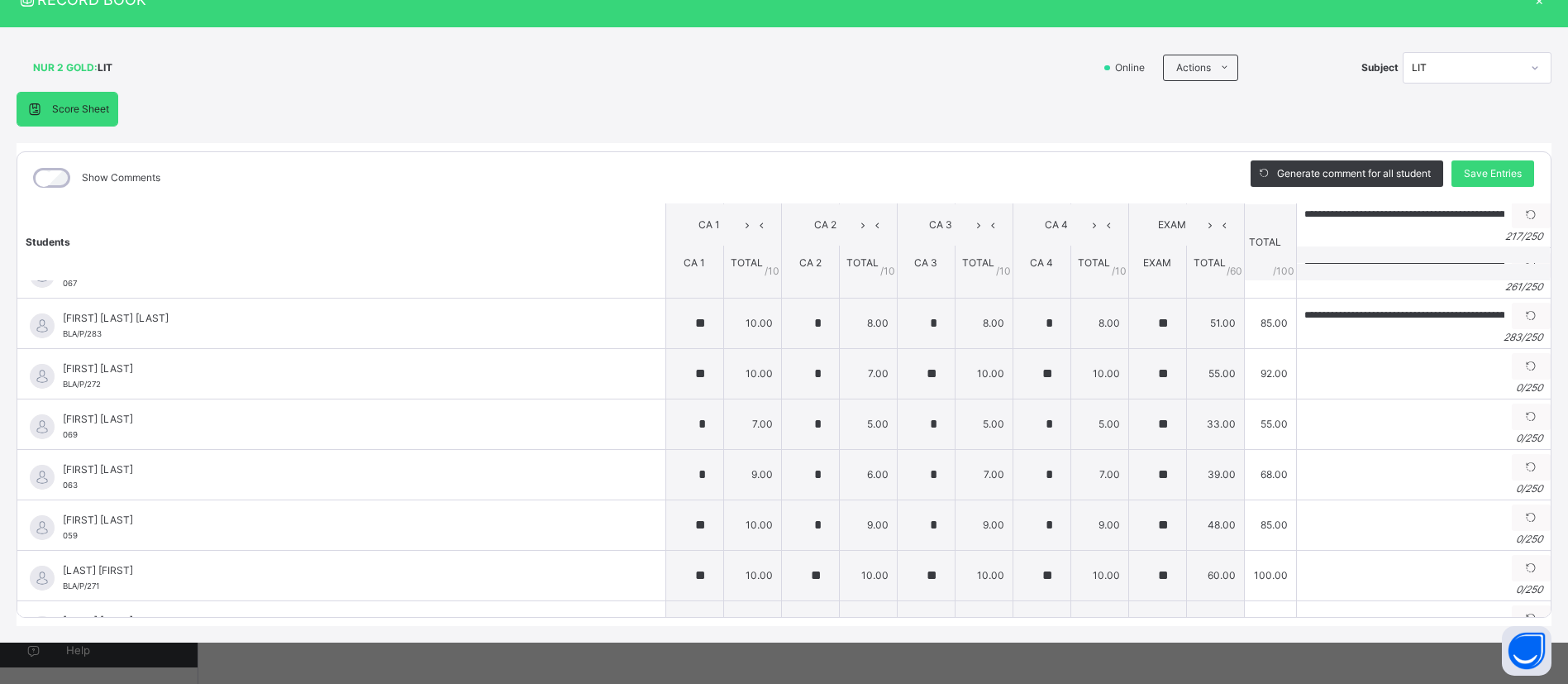 click on "×   Subject Teacher’s Comment Generate and see in full the comment developed by the AI with an option to regenerate the comment JS CHUKWUMA  PERCULIA   BLA/P/272   Total 92.00  / 100.00 Sims Bot   Regenerate     Use this comment" at bounding box center (0, 0) 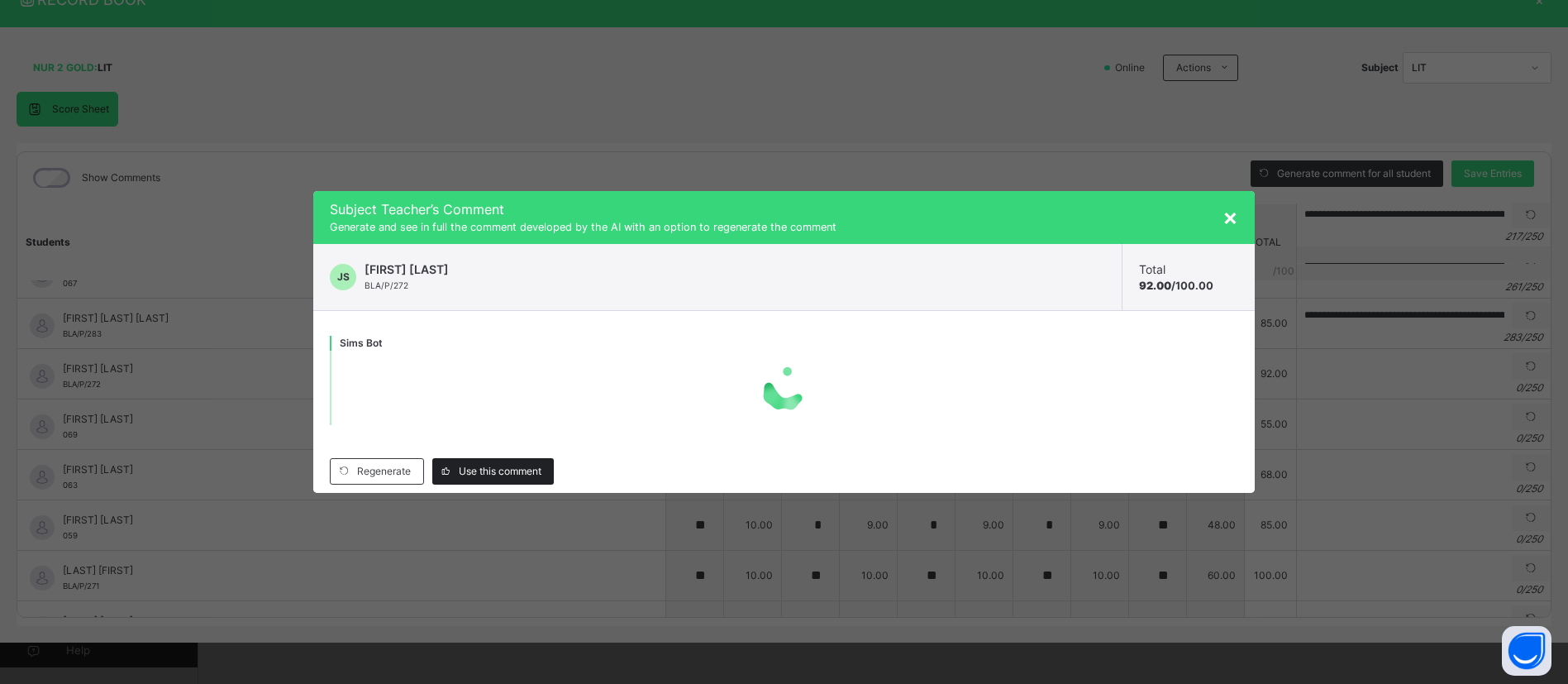 click on "Regenerate     Use this comment" at bounding box center (784, 471) 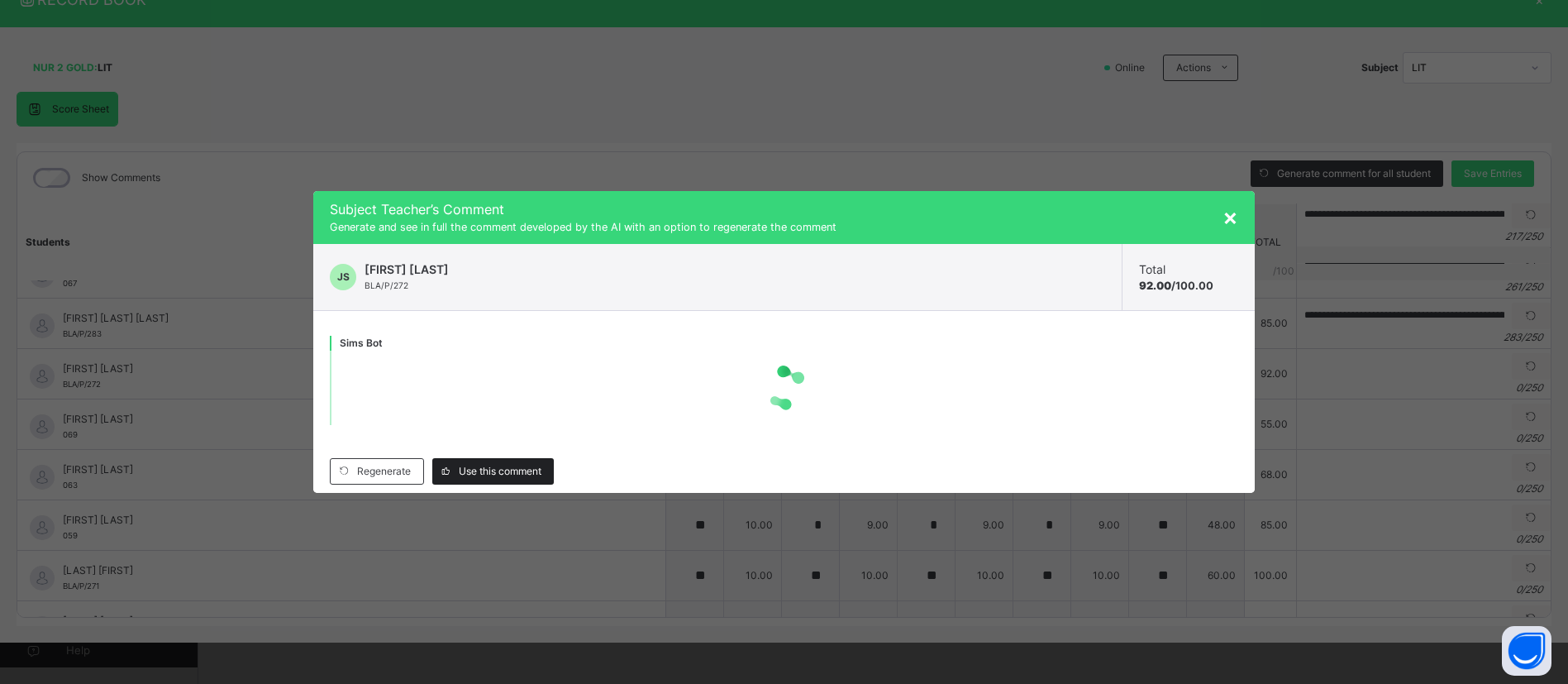 click on "Regenerate     Use this comment" at bounding box center [784, 471] 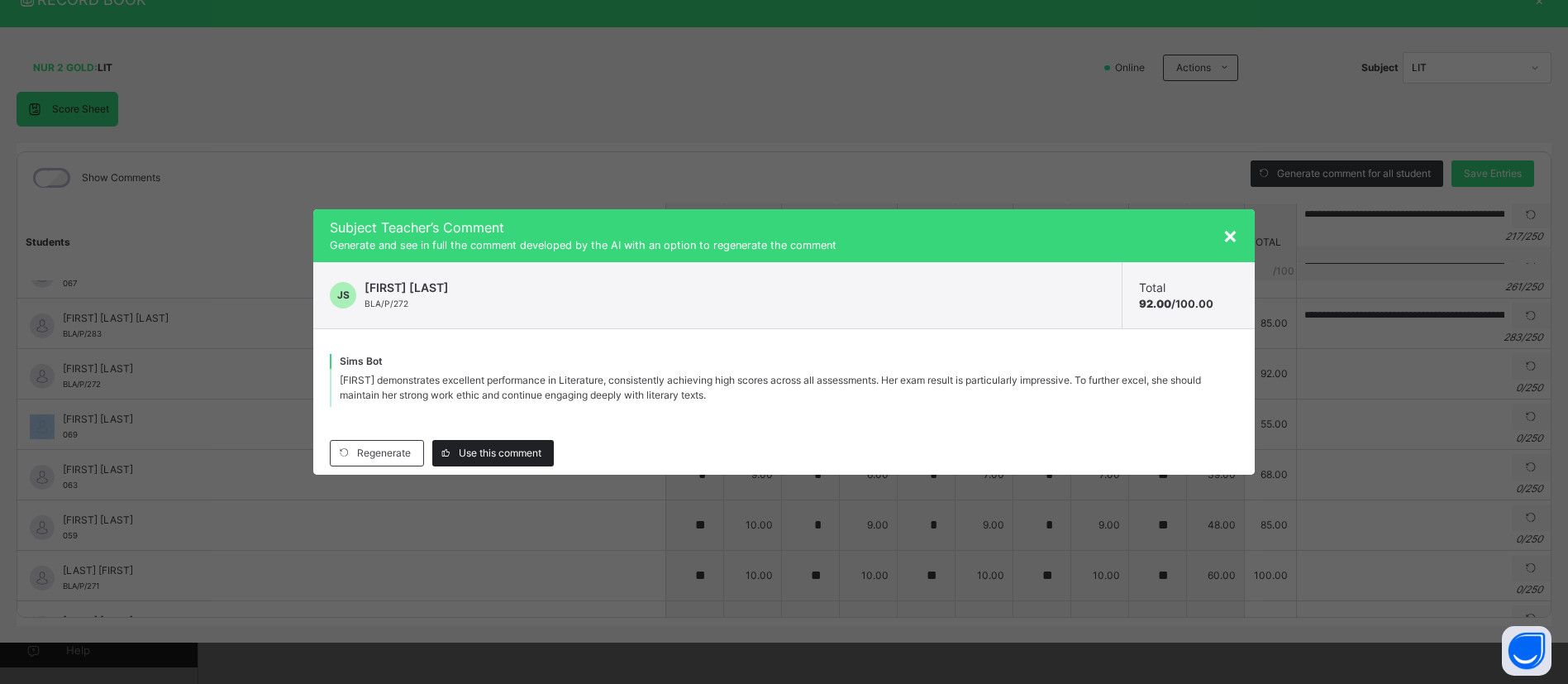 click on "Use this comment" at bounding box center [500, 453] 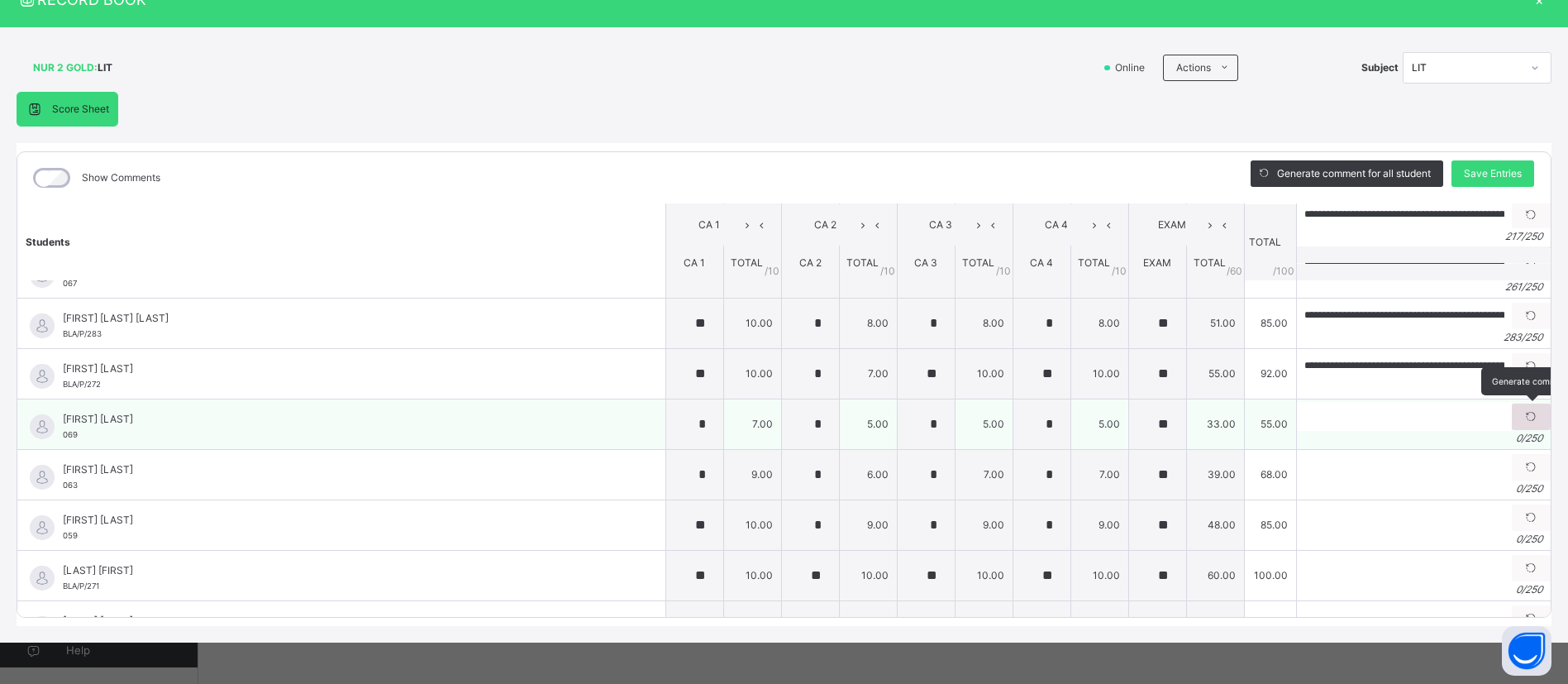 click at bounding box center [1531, 417] 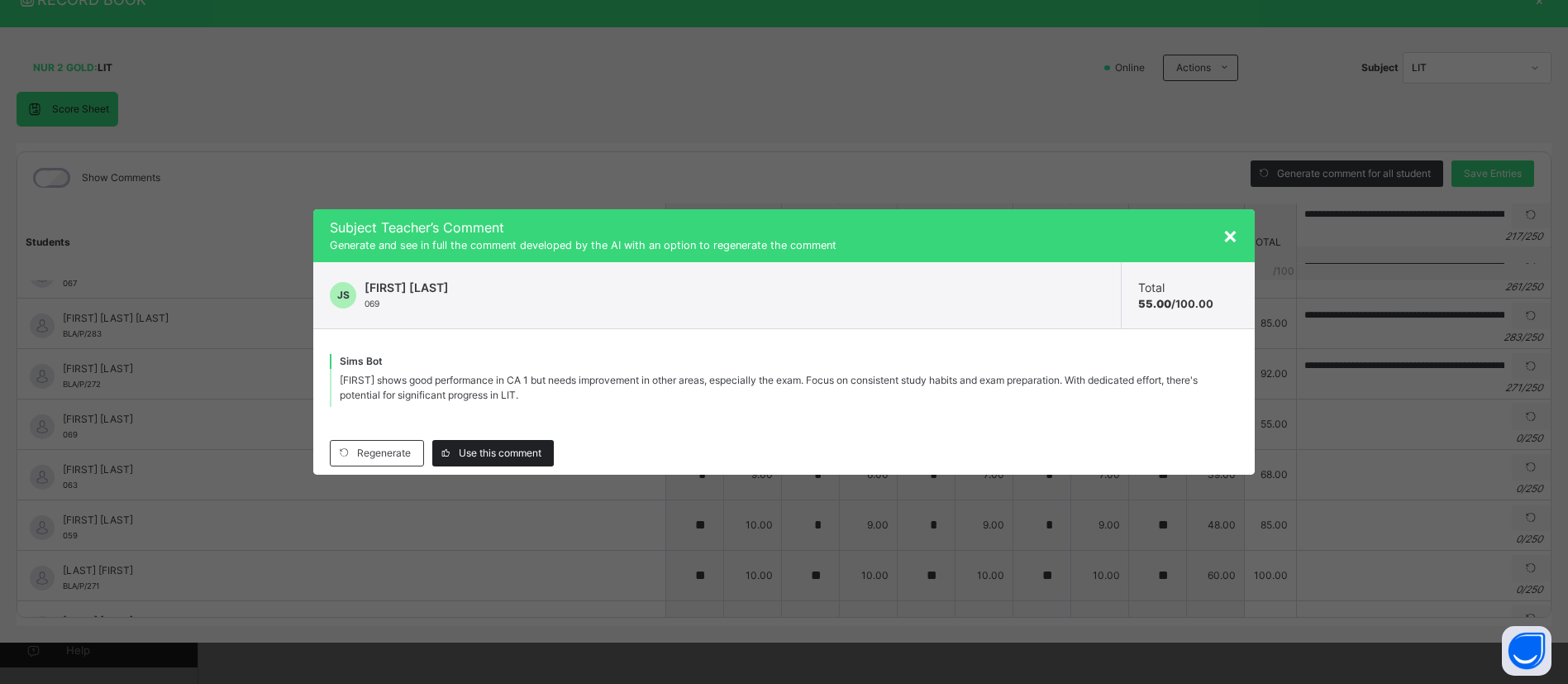 click on "Use this comment" at bounding box center [500, 453] 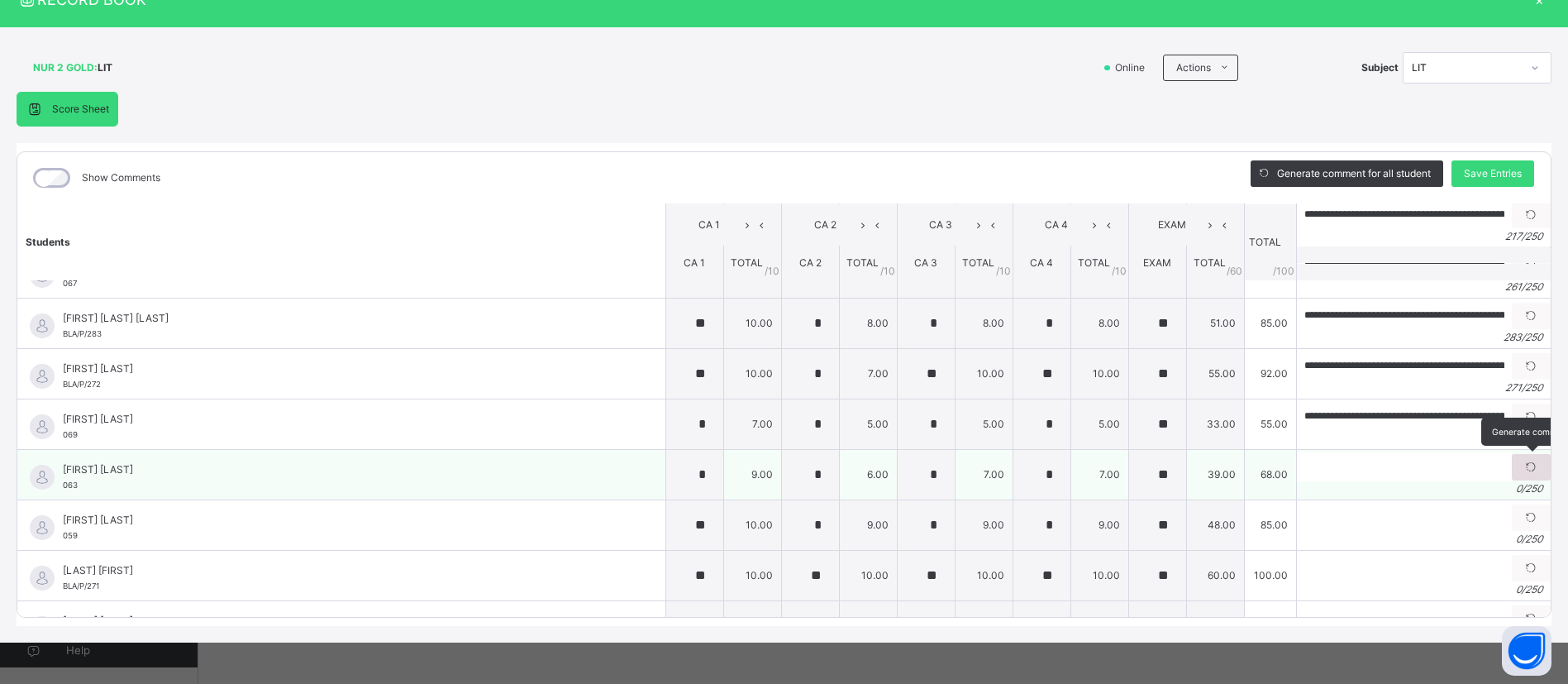 click at bounding box center (1531, 467) 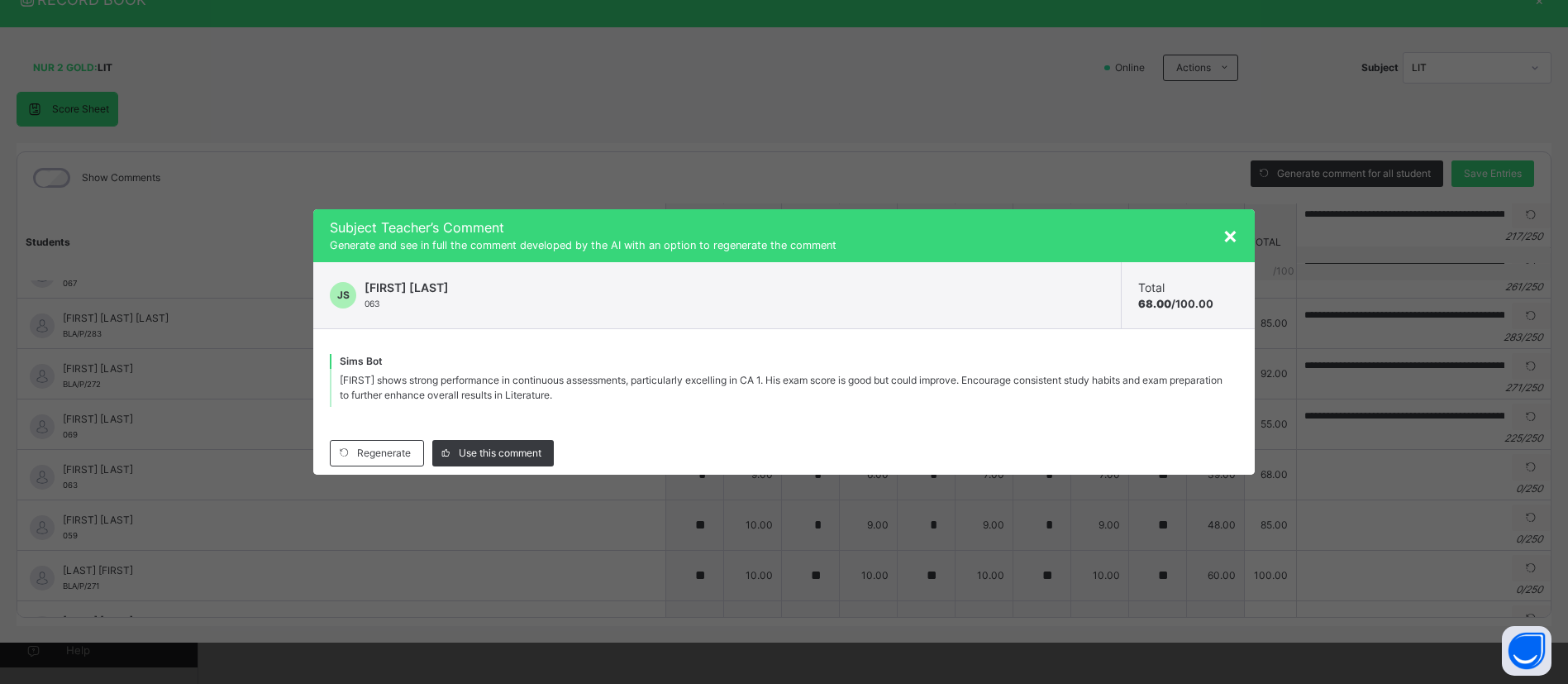 click on "Regenerate     Use this comment" at bounding box center [784, 453] 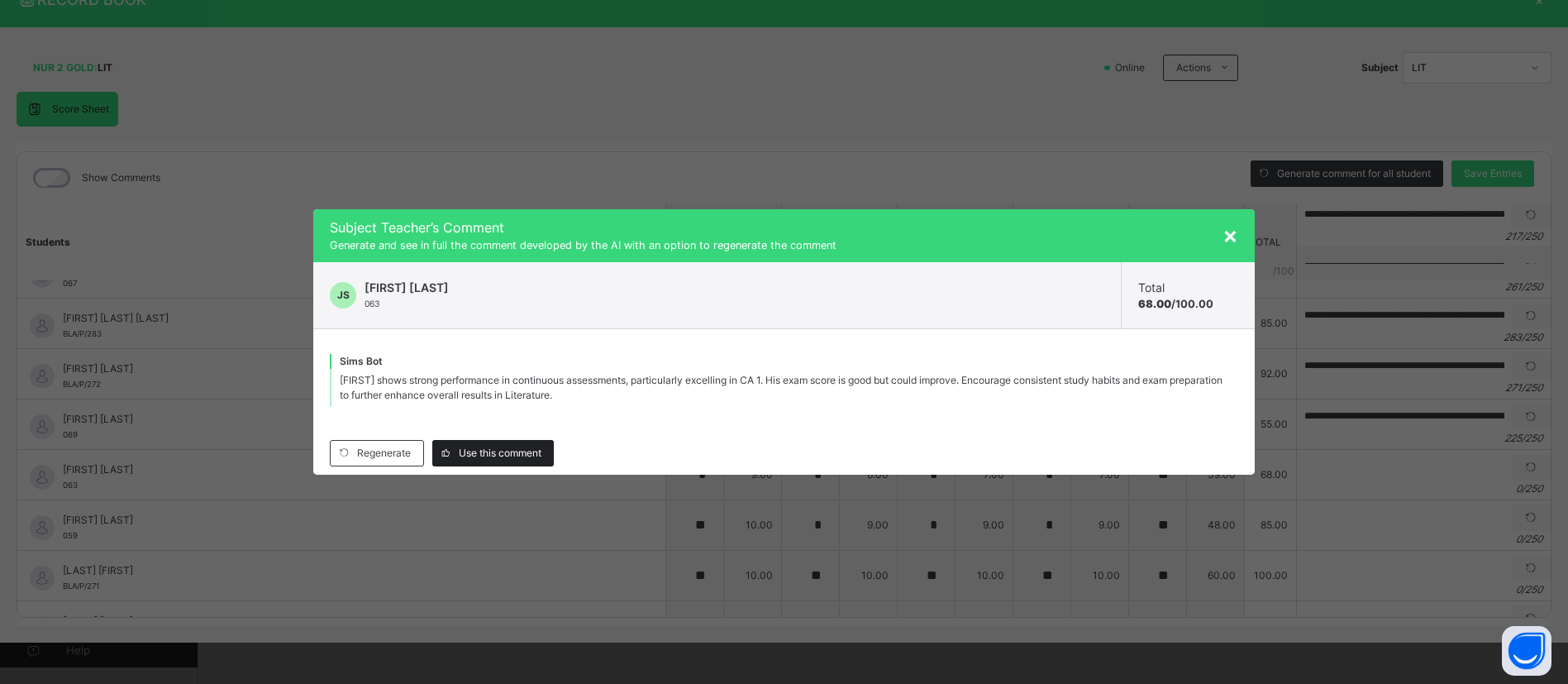 click on "Use this comment" at bounding box center (500, 453) 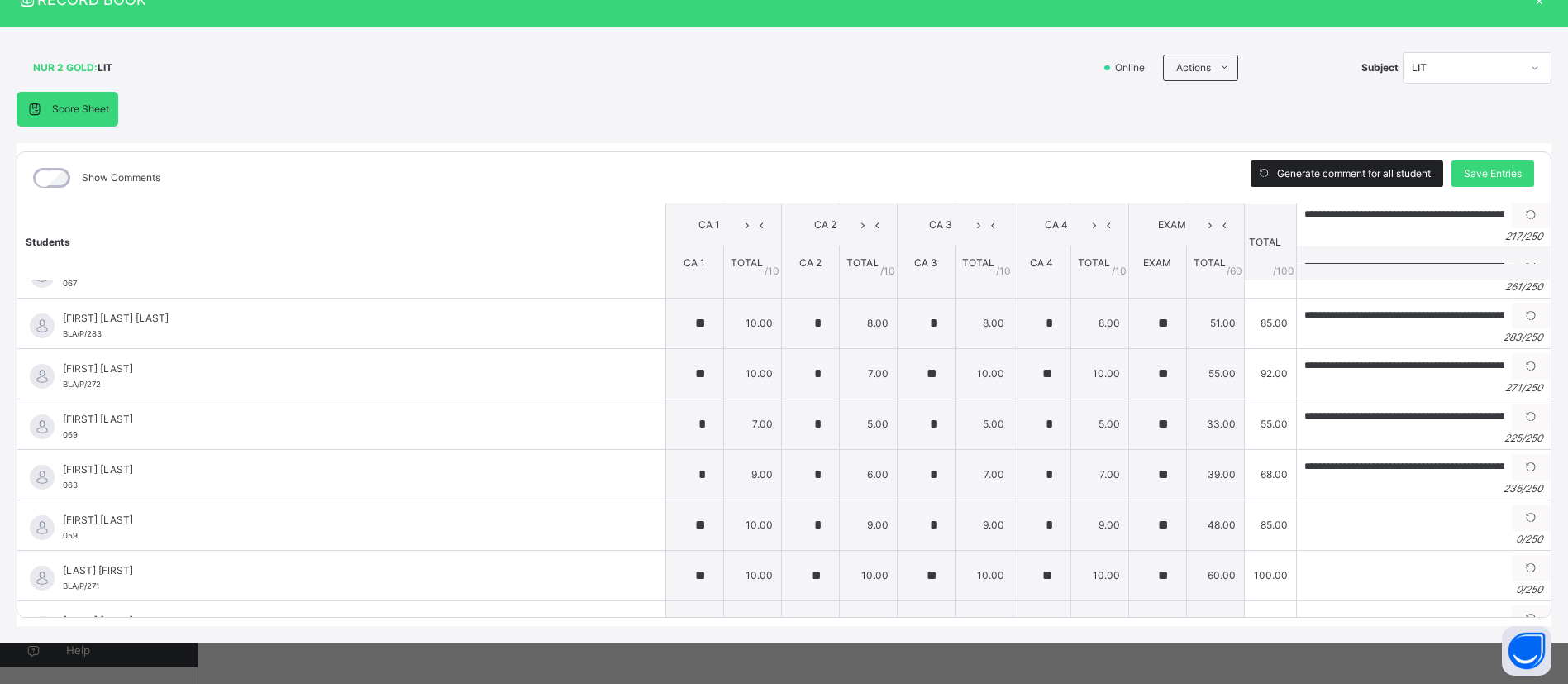 click on "Generate comment for all student" at bounding box center [1354, 174] 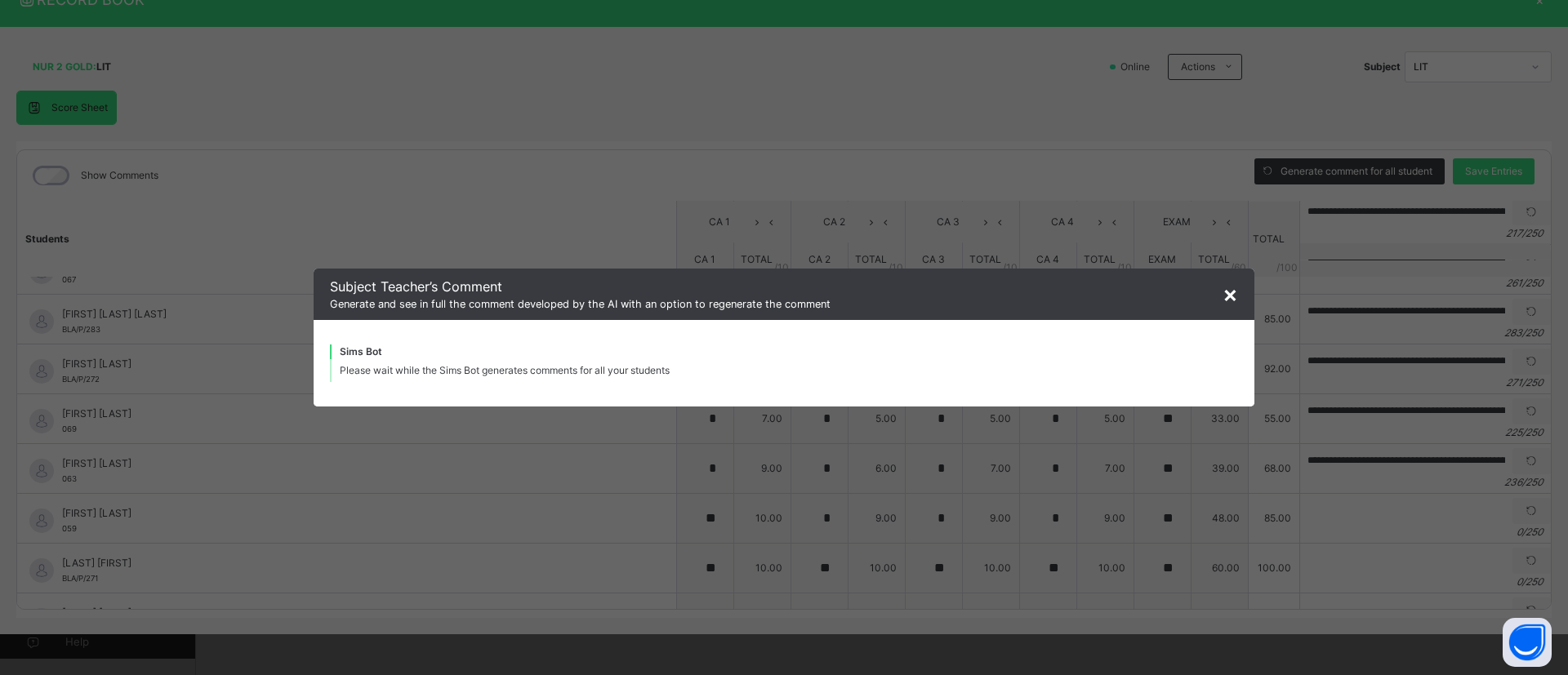 click on "Please wait while the Sims Bot generates comments for all your students" at bounding box center [505, 370] 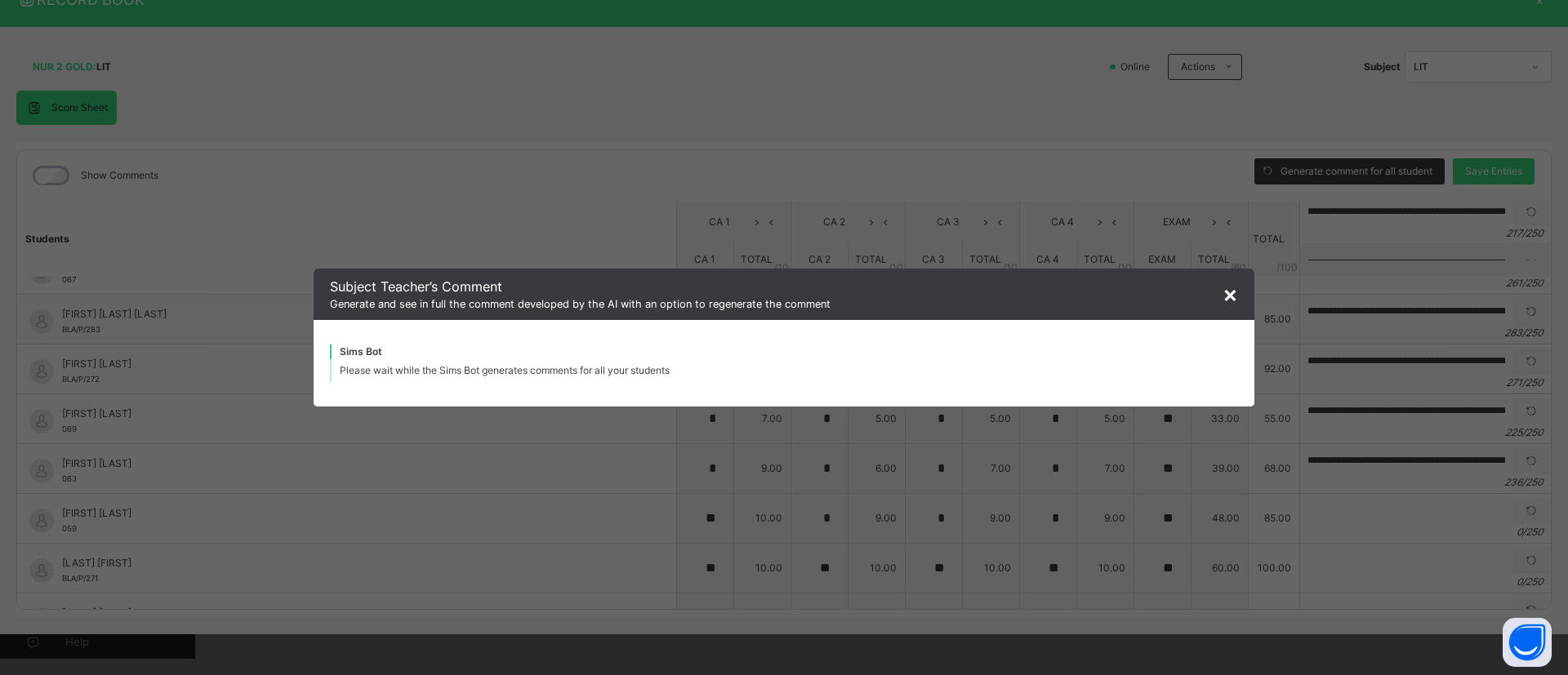 drag, startPoint x: 1232, startPoint y: 293, endPoint x: 1297, endPoint y: 340, distance: 80.21222 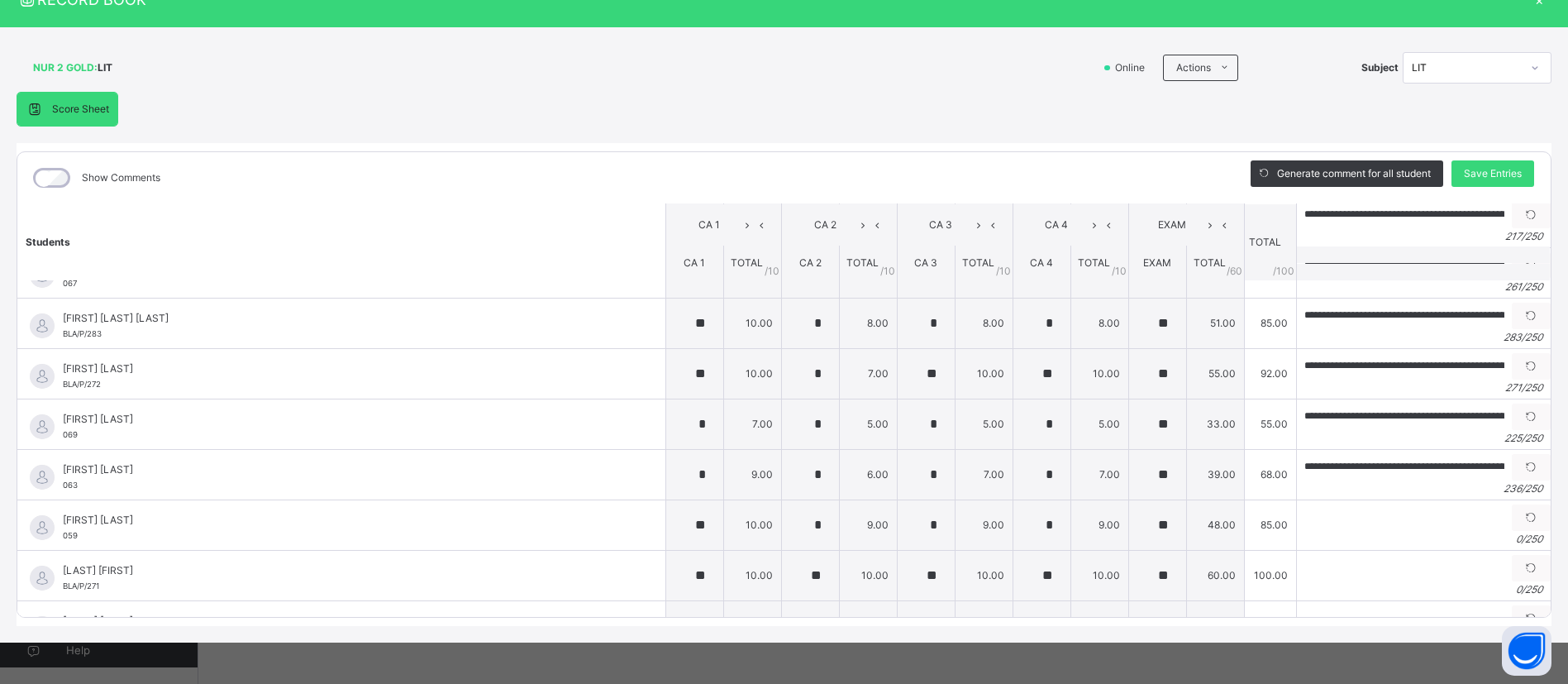 click at bounding box center [1423, 254] 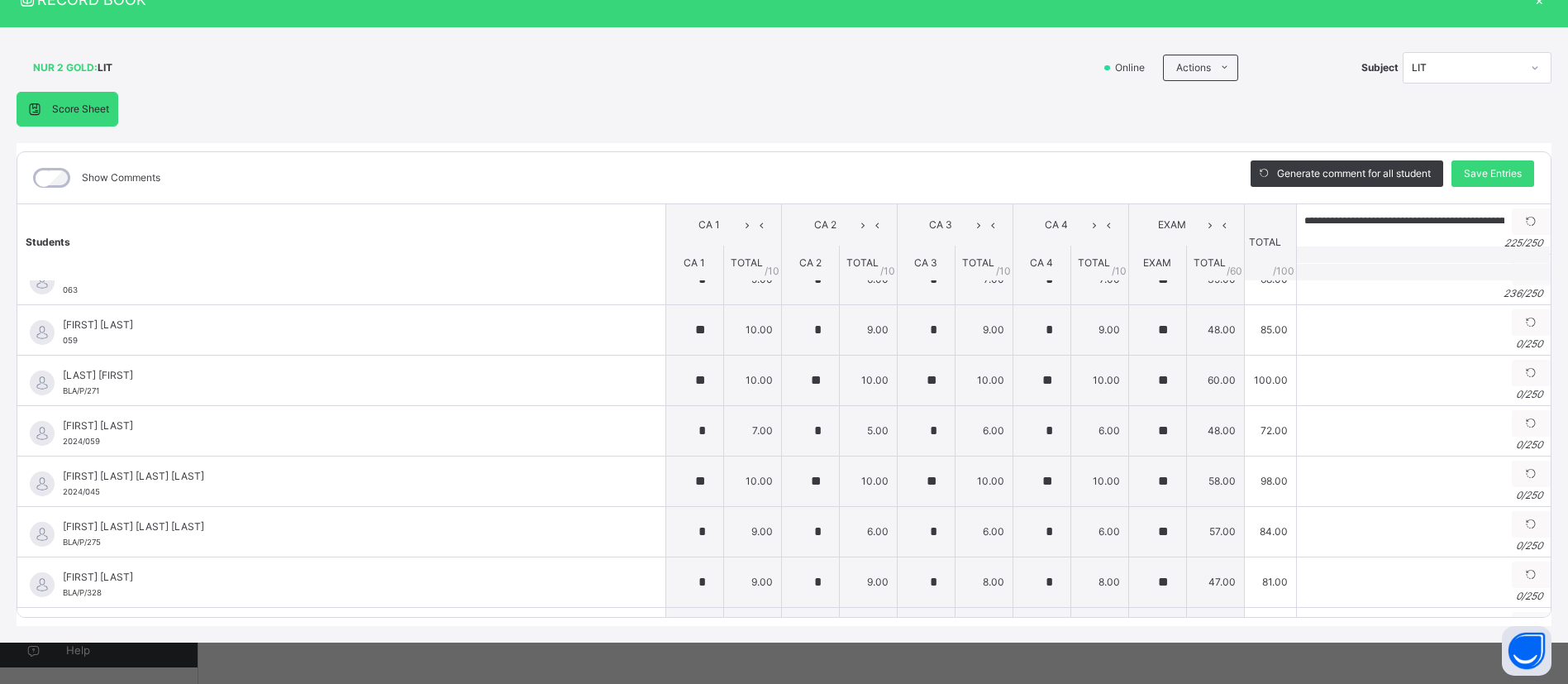 scroll, scrollTop: 407, scrollLeft: 0, axis: vertical 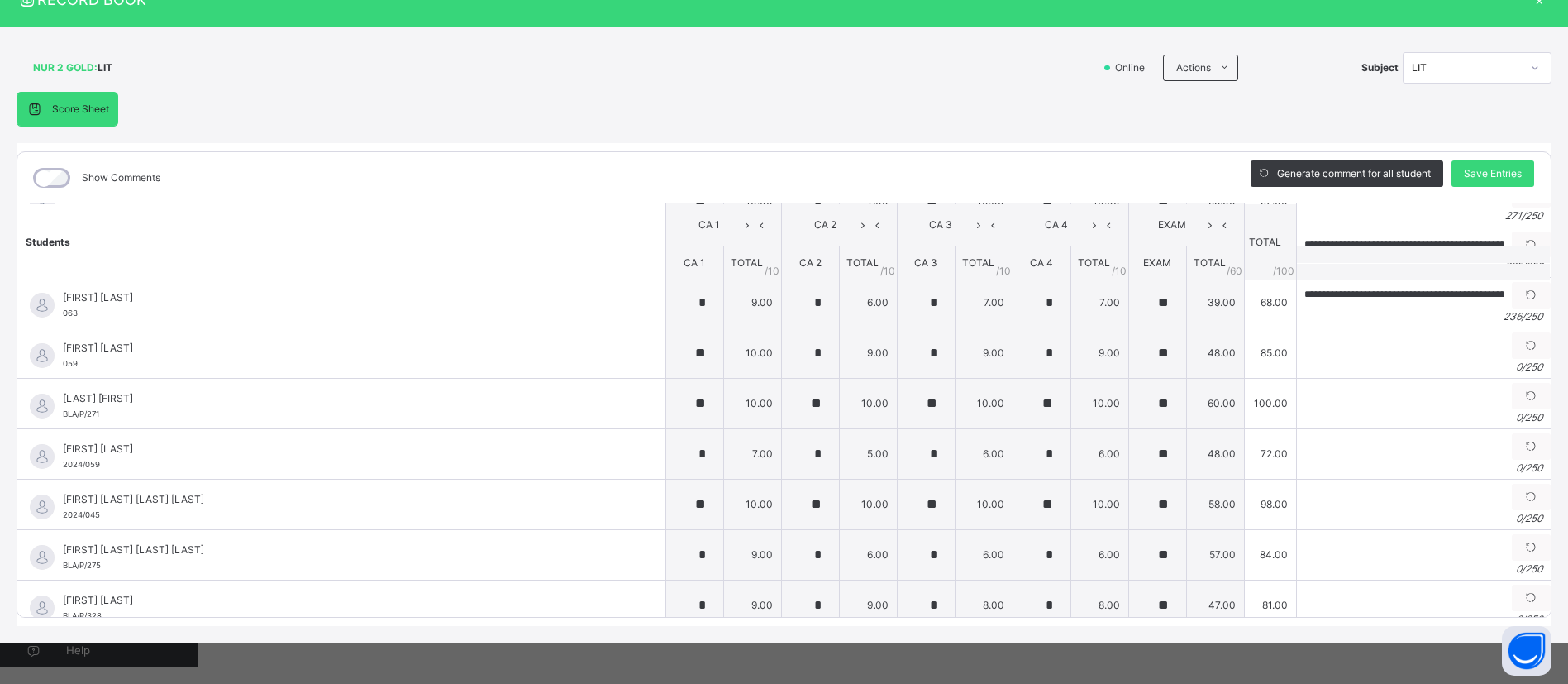 drag, startPoint x: 1506, startPoint y: 344, endPoint x: 1446, endPoint y: 370, distance: 65.39113 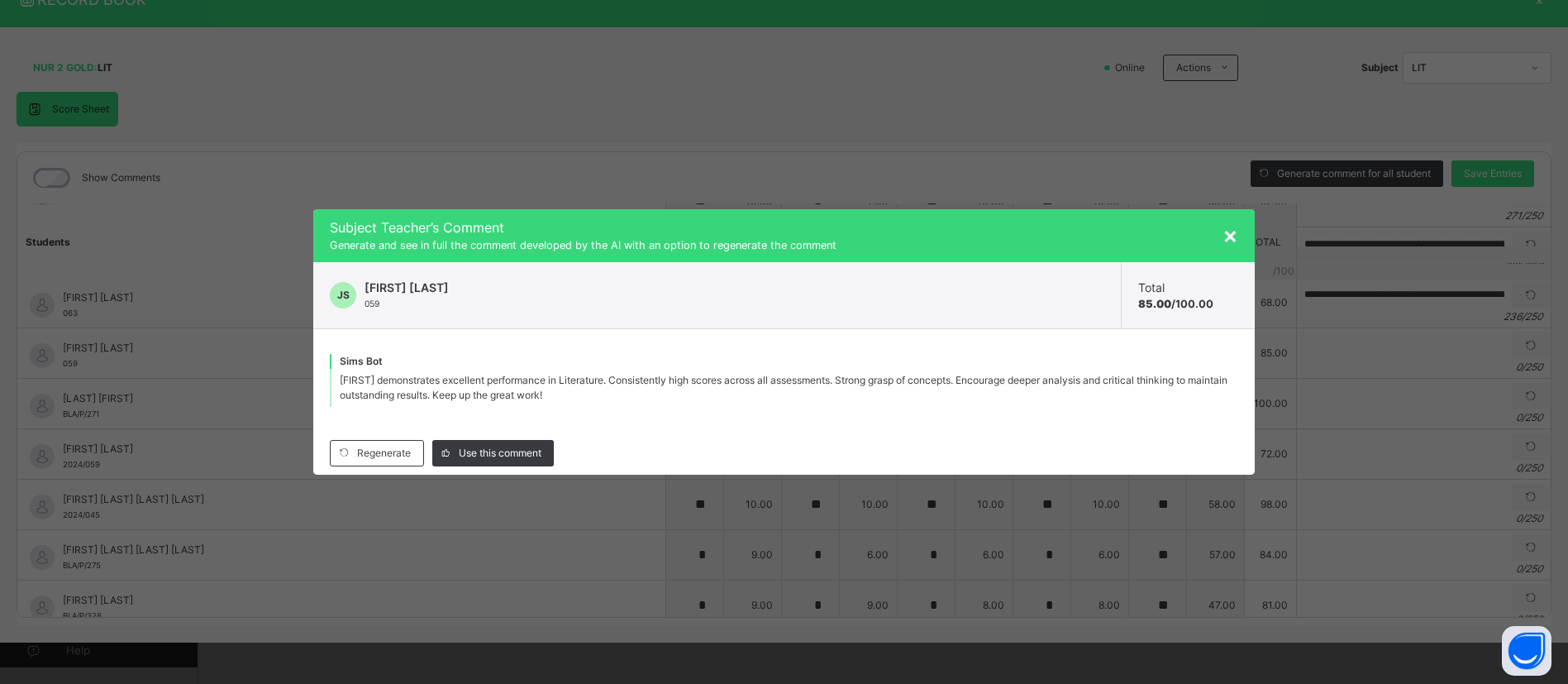 click on "Use this comment" at bounding box center [500, 453] 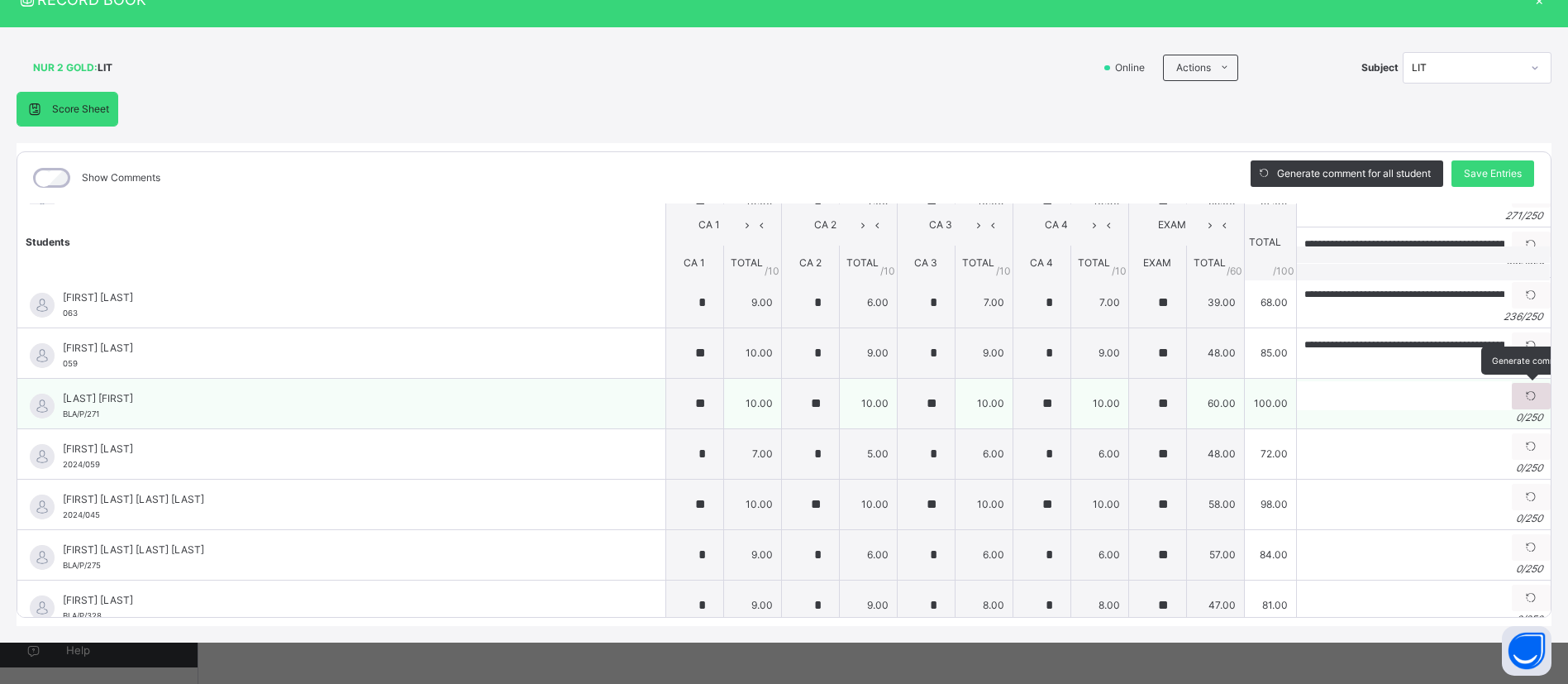 click at bounding box center [1531, 396] 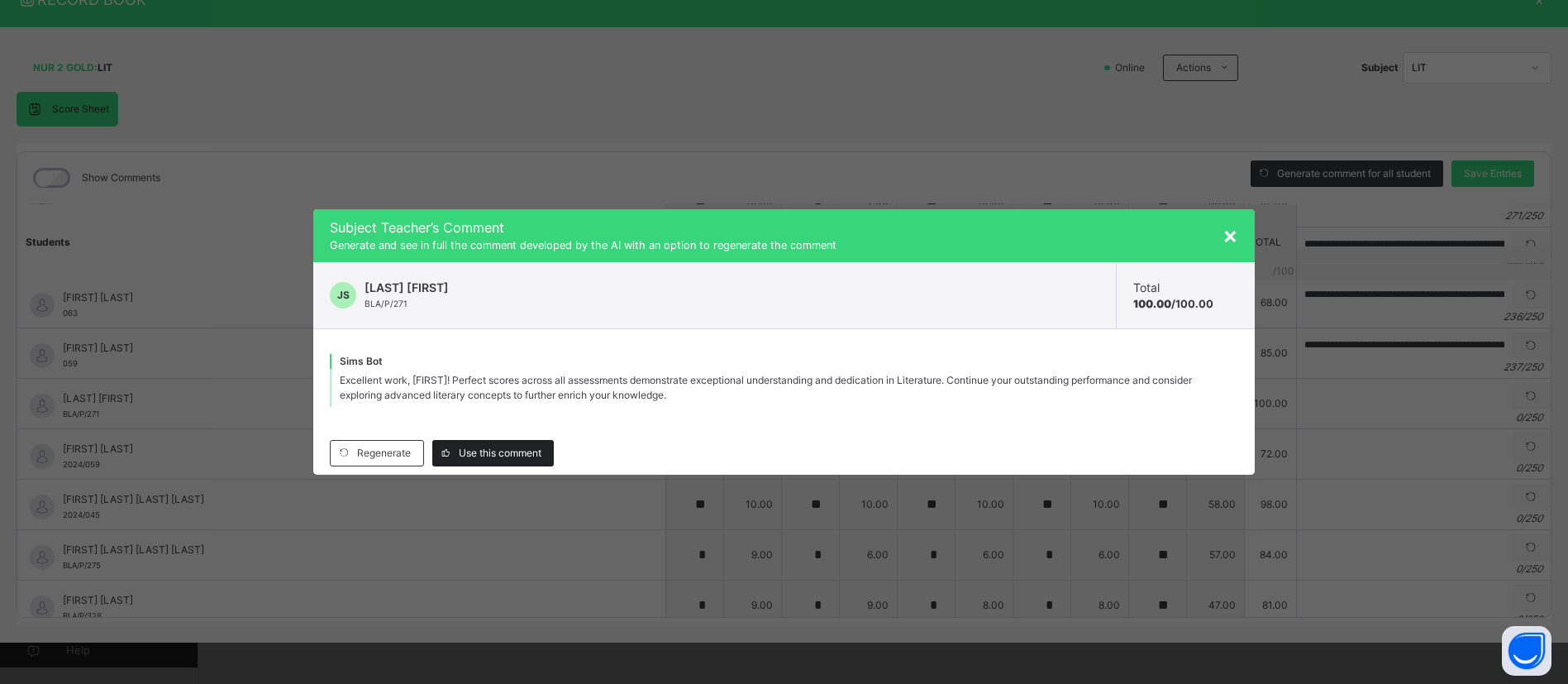 click on "Use this comment" at bounding box center (493, 453) 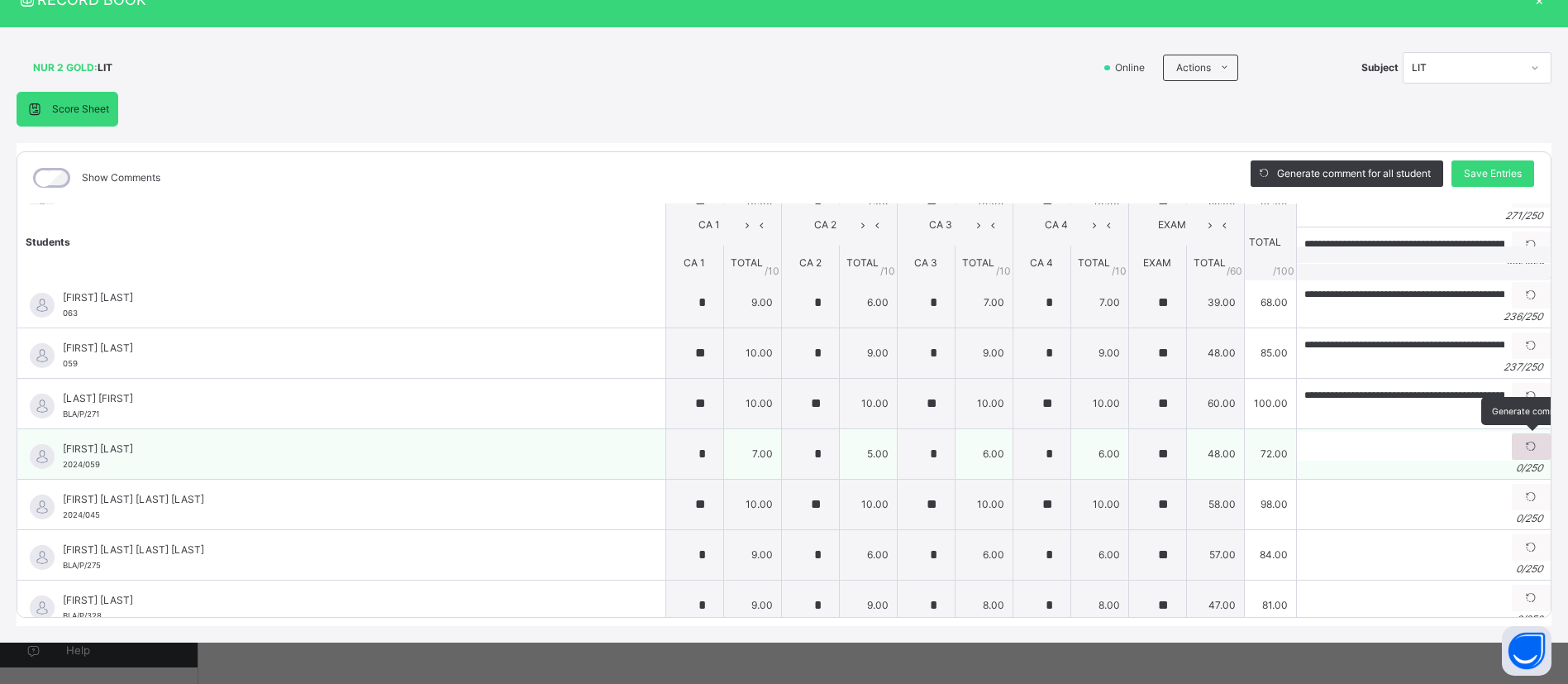 click at bounding box center [1531, 447] 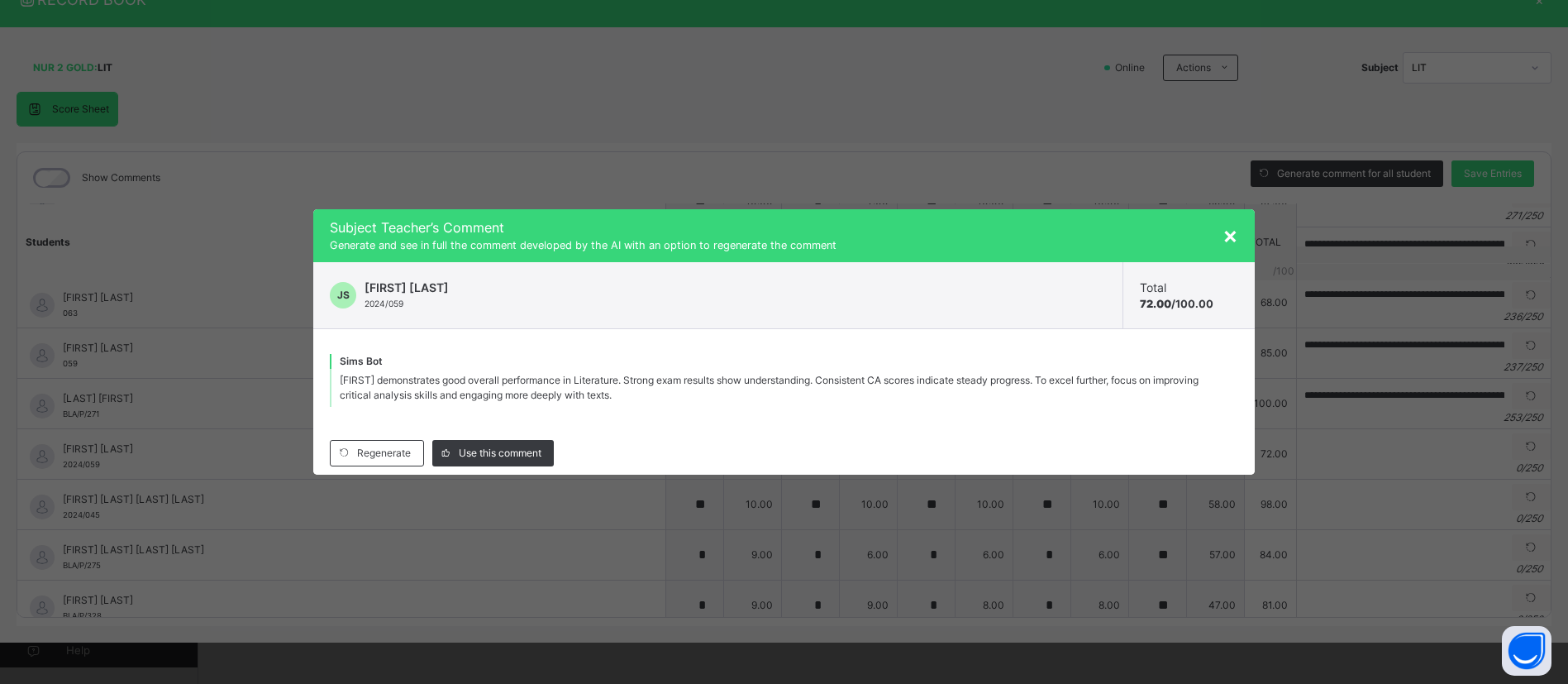 click on "Use this comment" at bounding box center (493, 453) 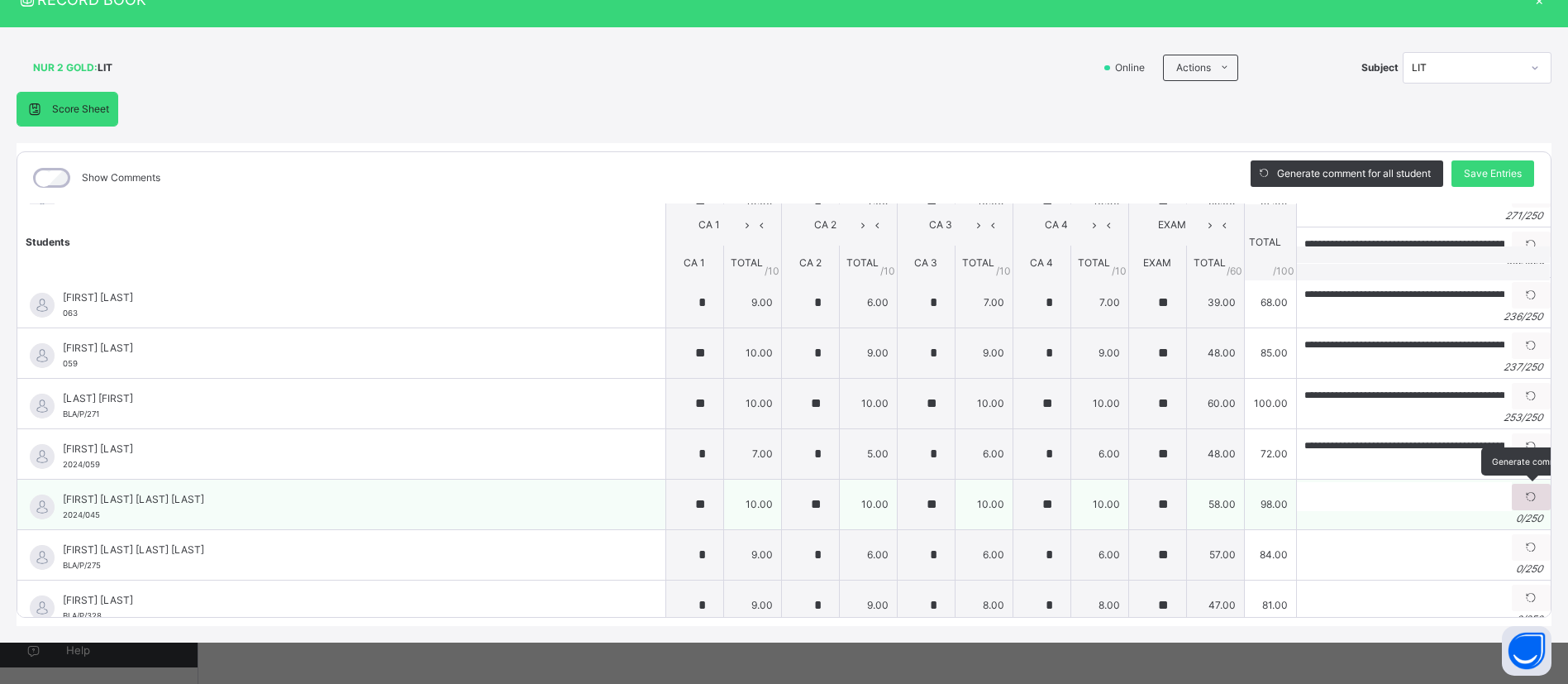 click at bounding box center (1531, 497) 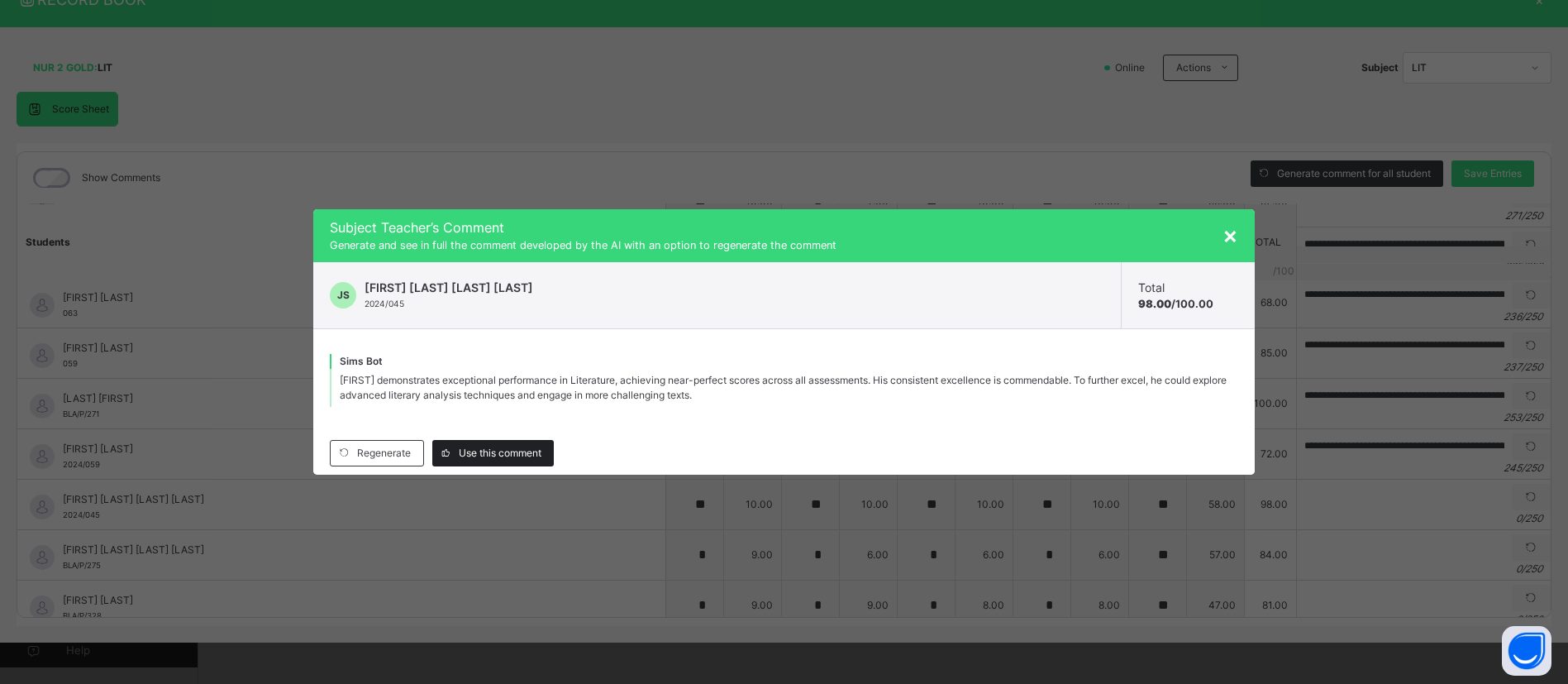 click on "Use this comment" at bounding box center [500, 453] 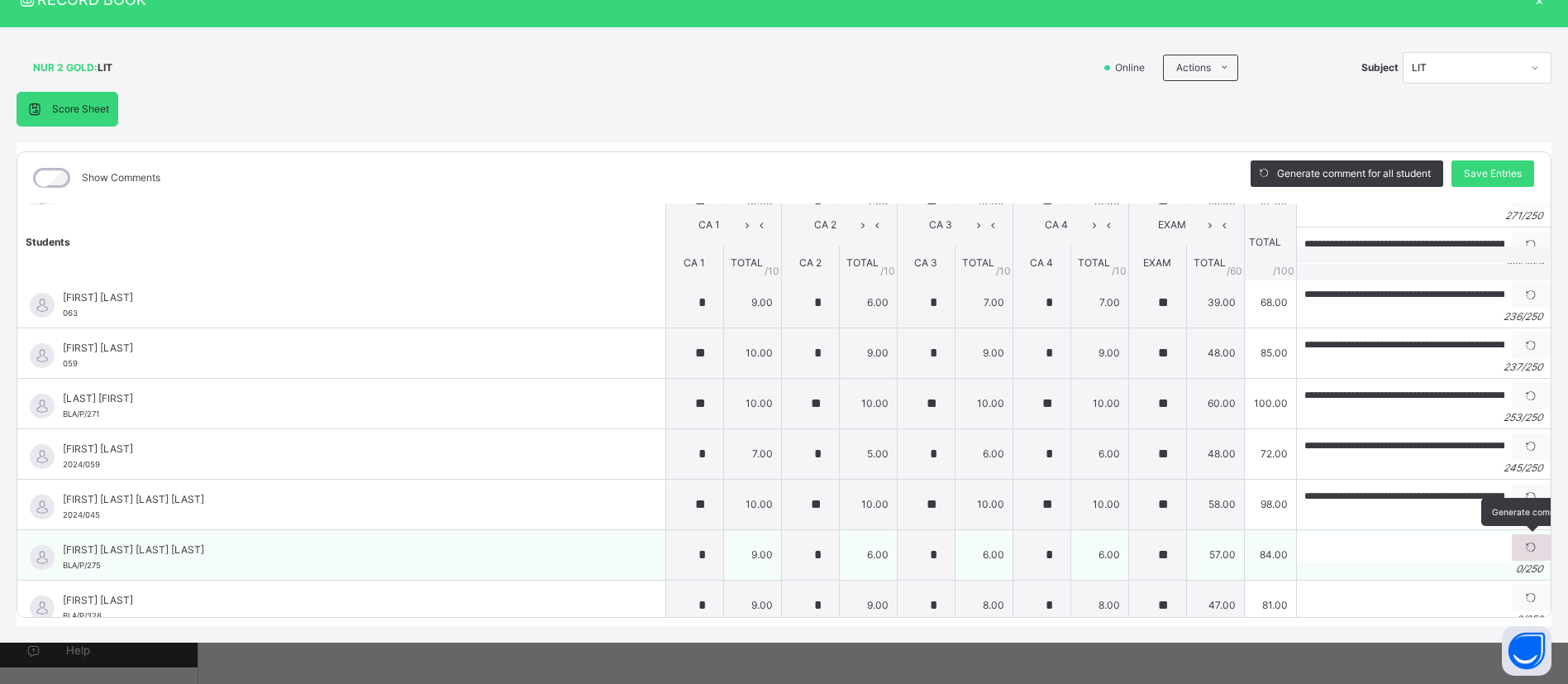 click at bounding box center (1531, 548) 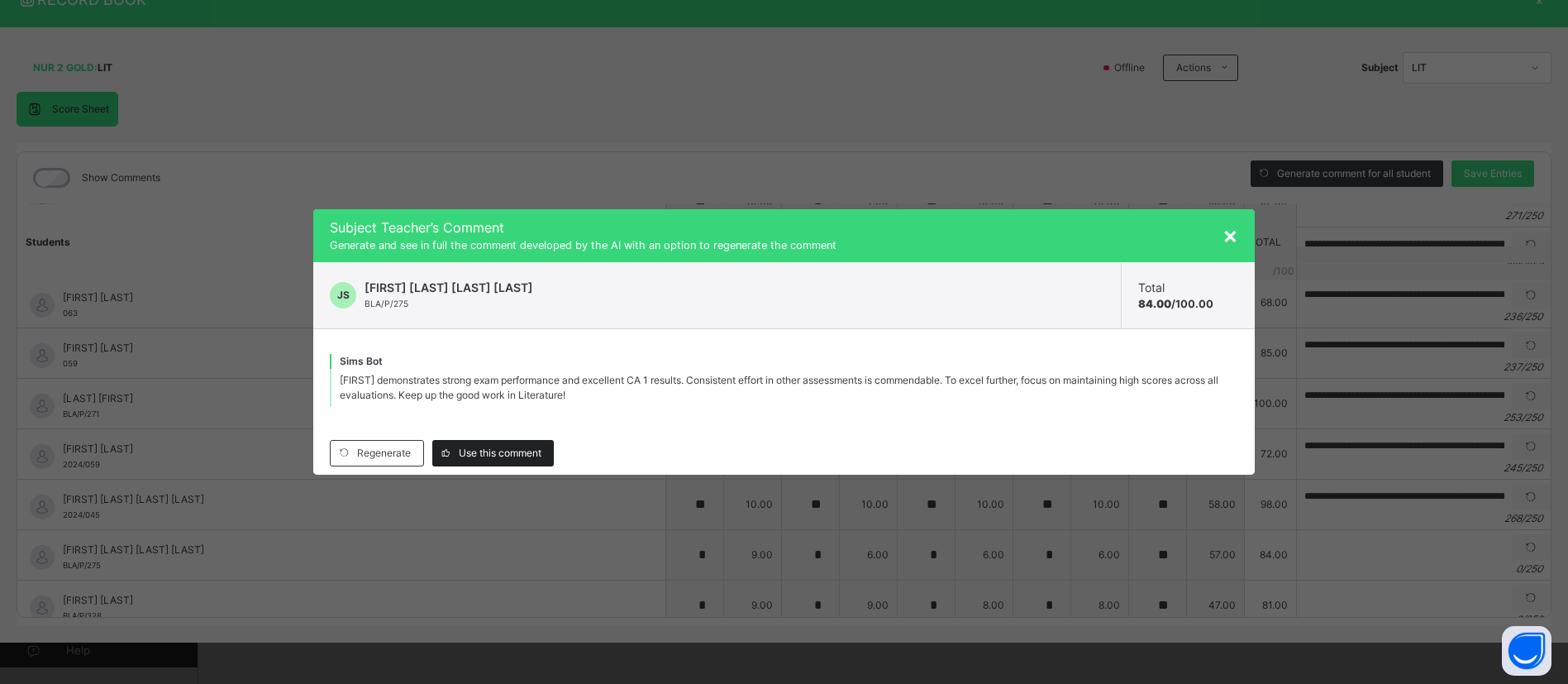 click on "Use this comment" at bounding box center (500, 453) 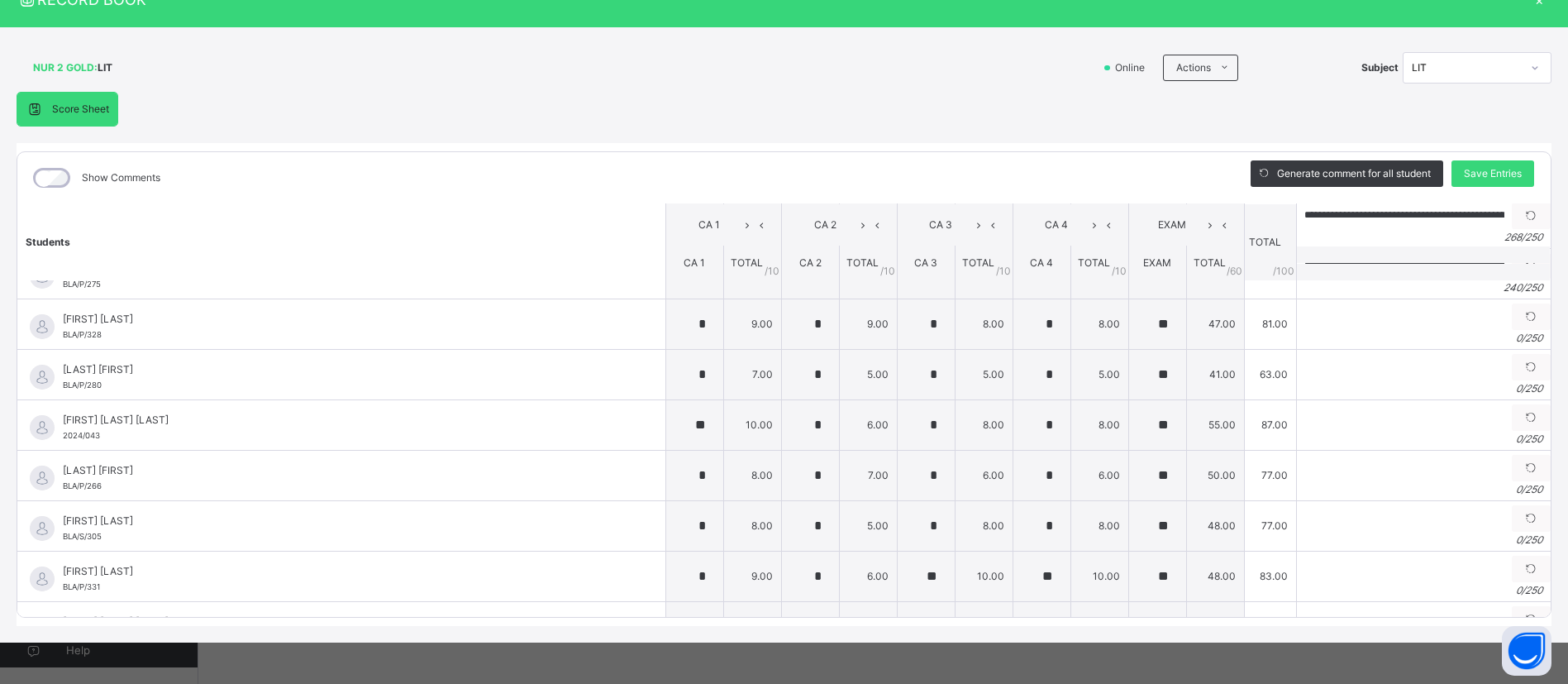 scroll, scrollTop: 672, scrollLeft: 0, axis: vertical 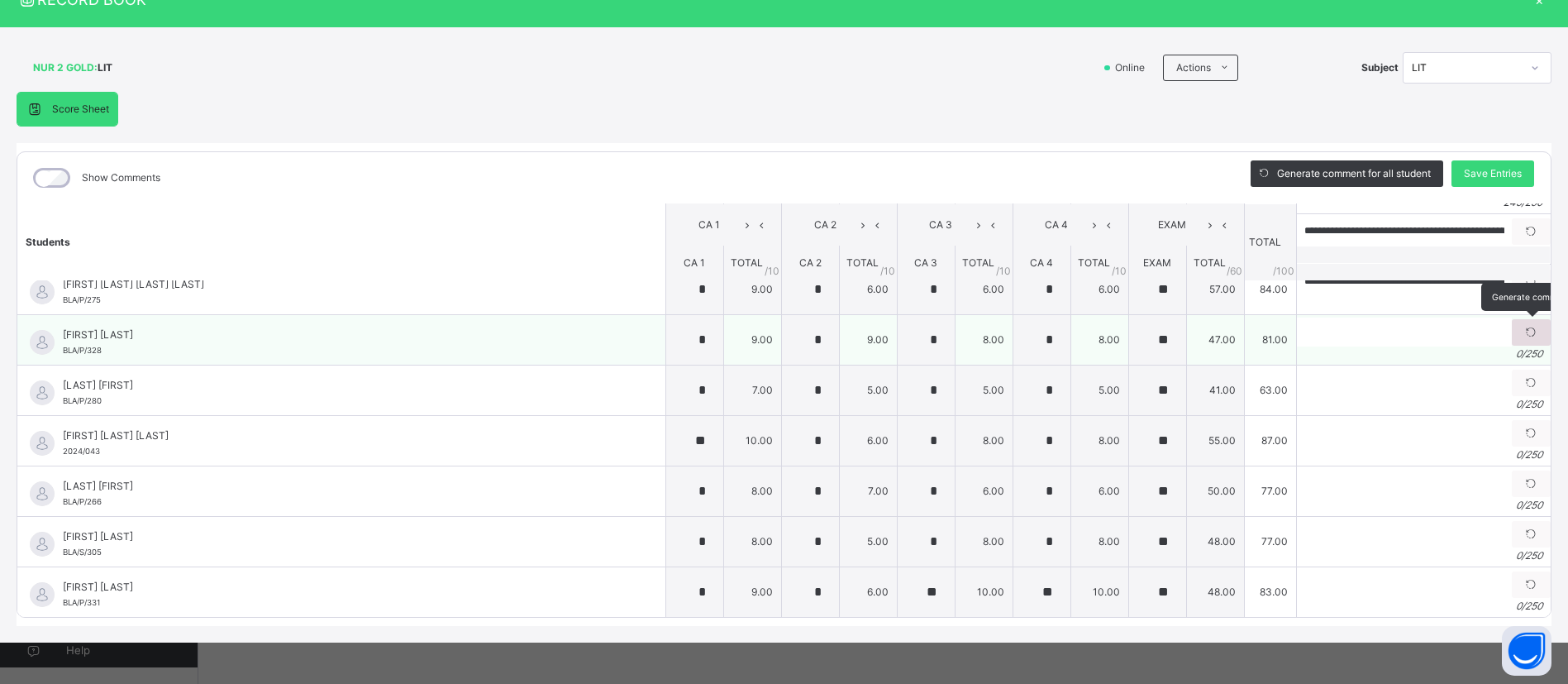 click at bounding box center [1531, 332] 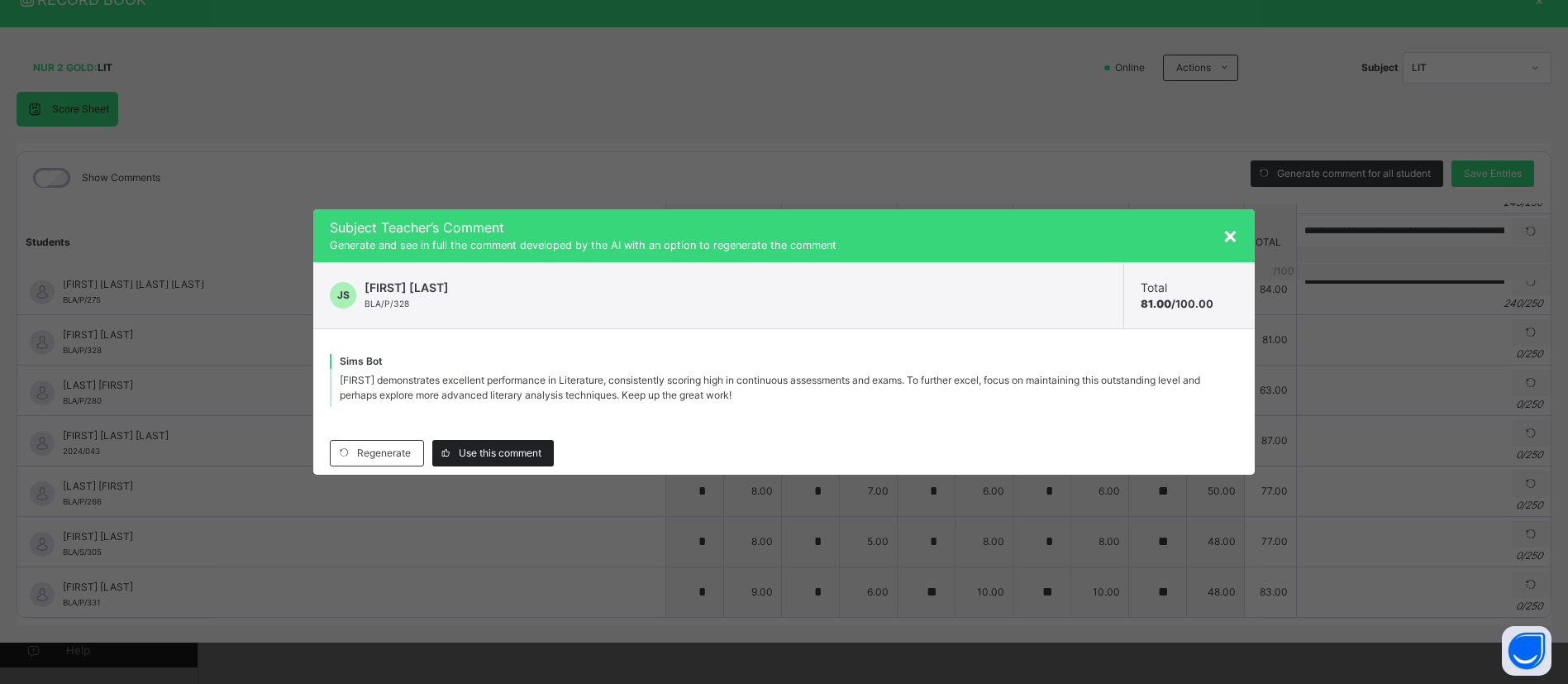 click on "Use this comment" at bounding box center [500, 453] 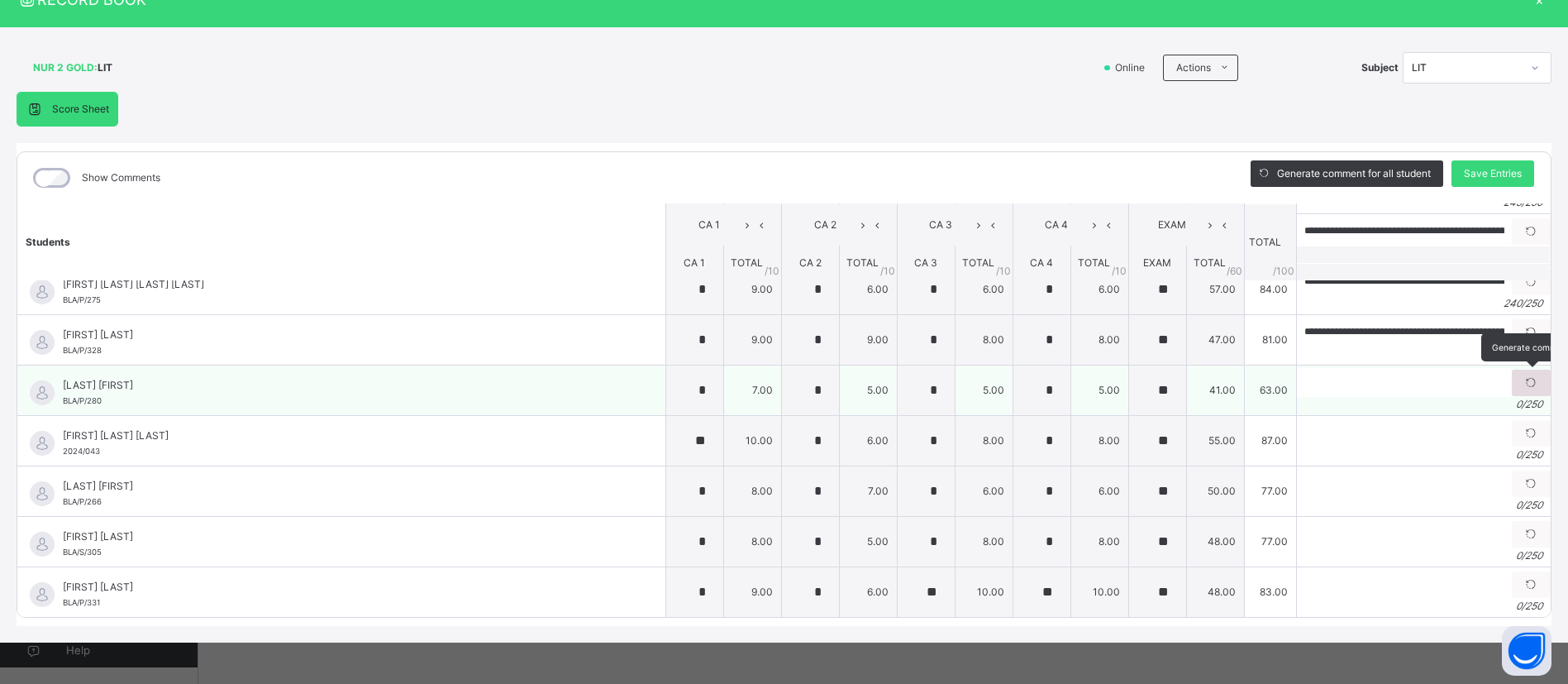click at bounding box center (1531, 383) 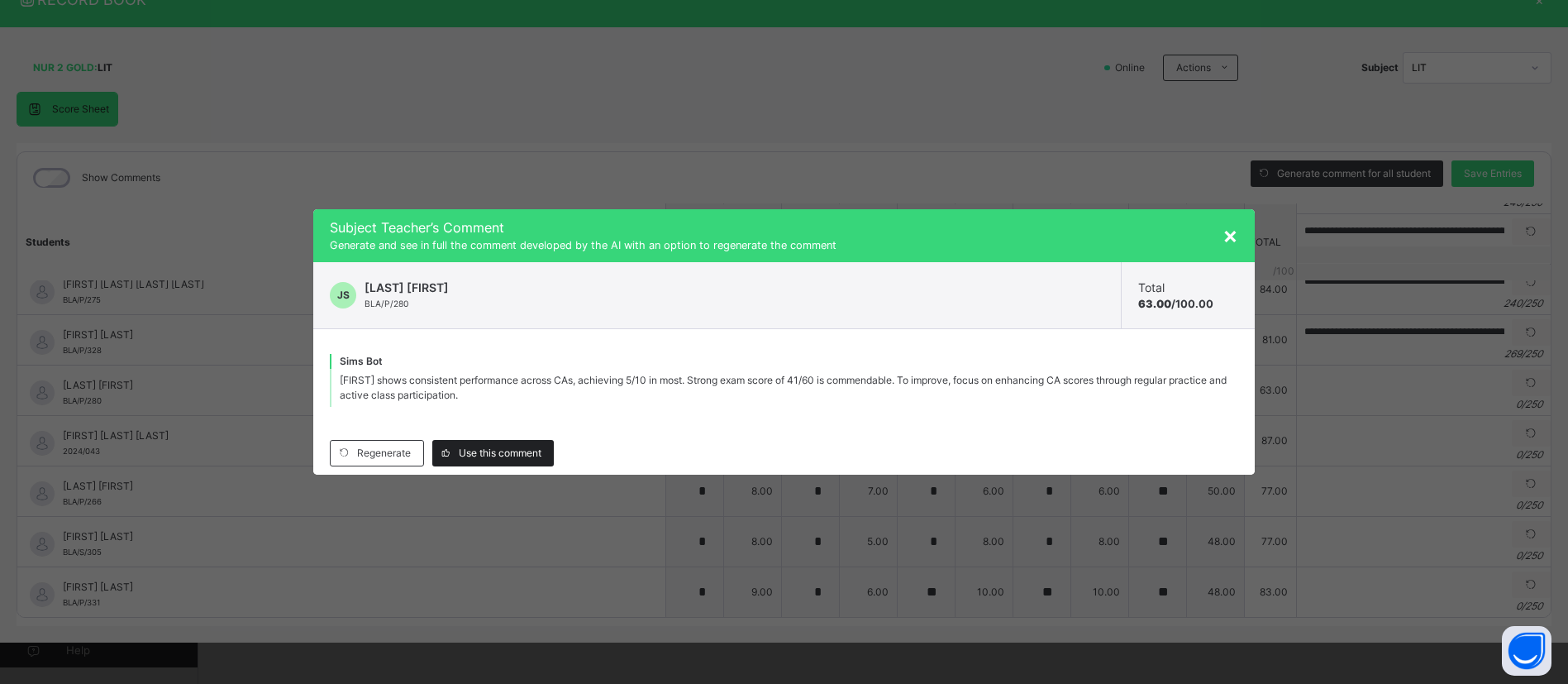click on "Use this comment" at bounding box center (493, 453) 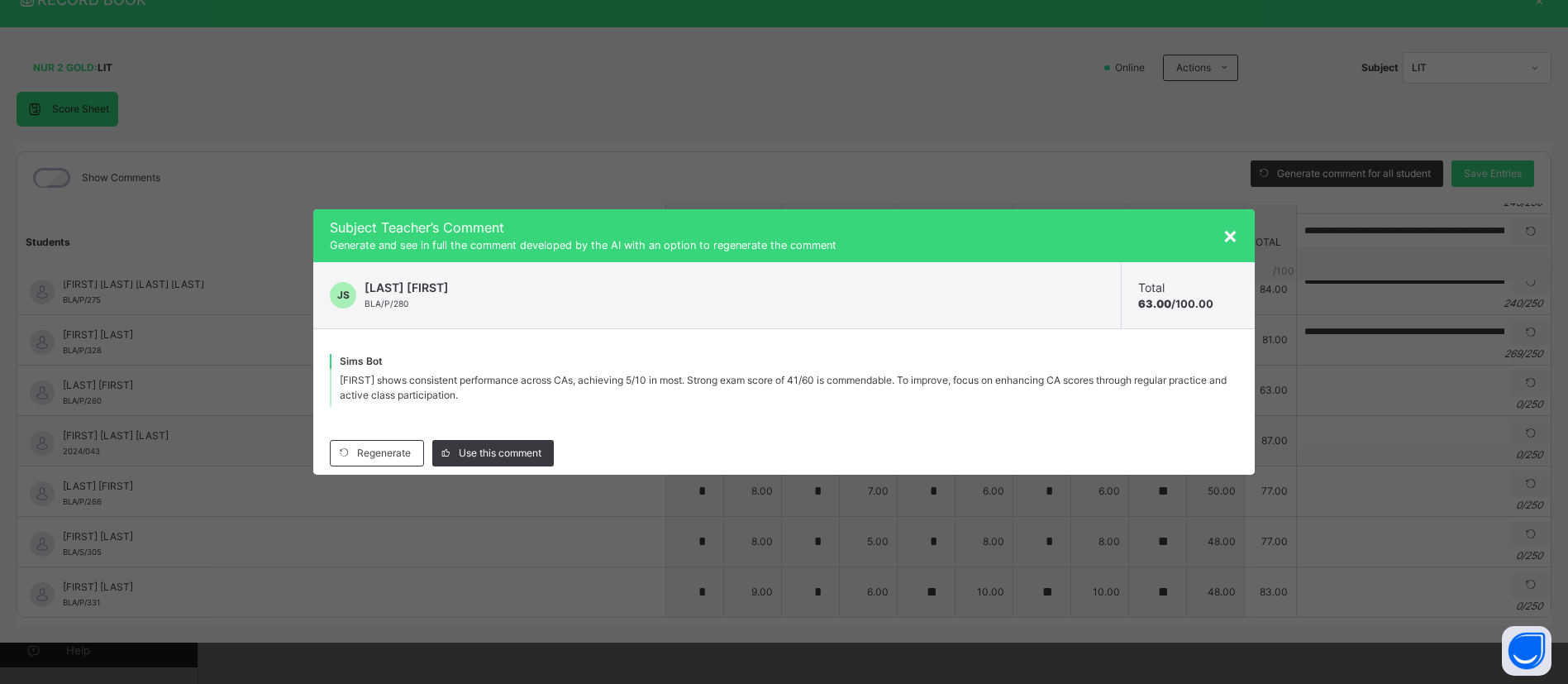 click on "[FIRST] [LAST] [LAST]" at bounding box center [346, 436] 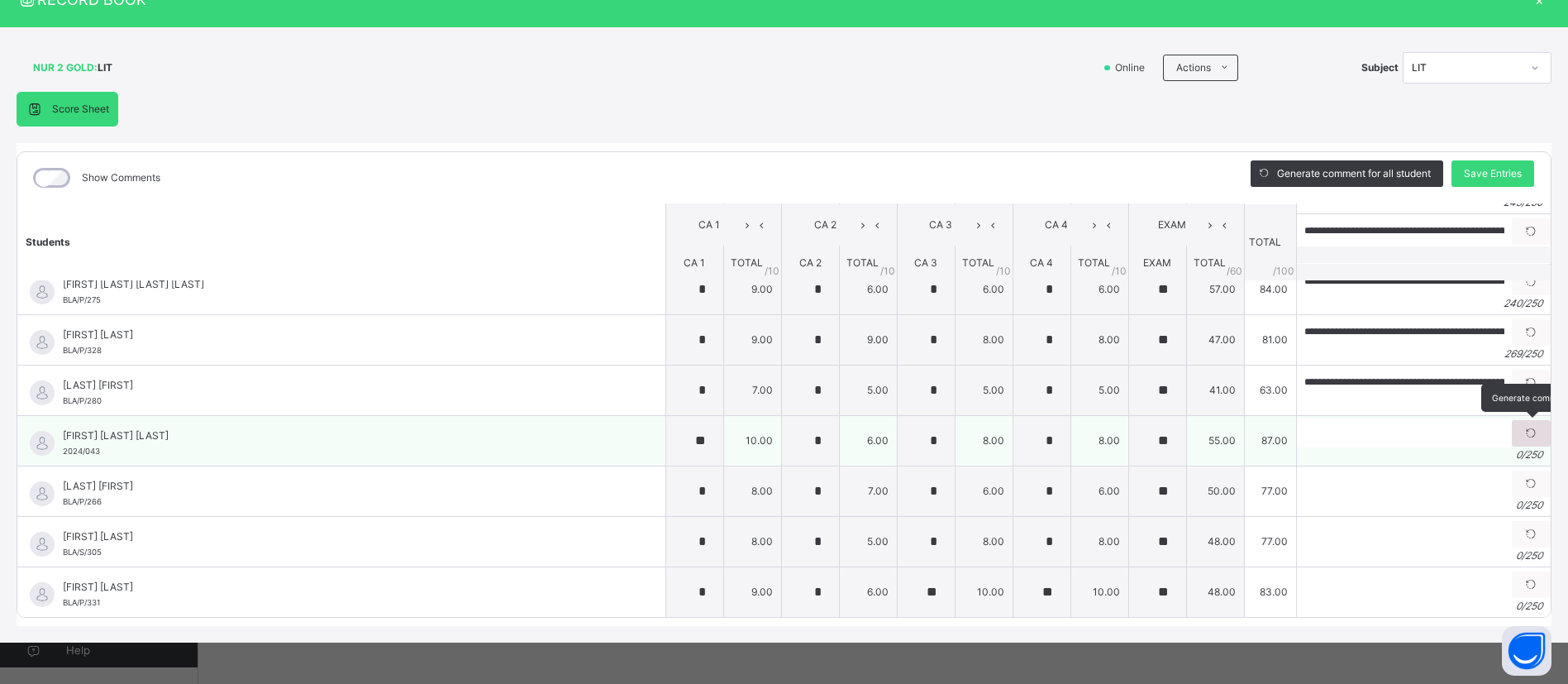 click at bounding box center (1531, 433) 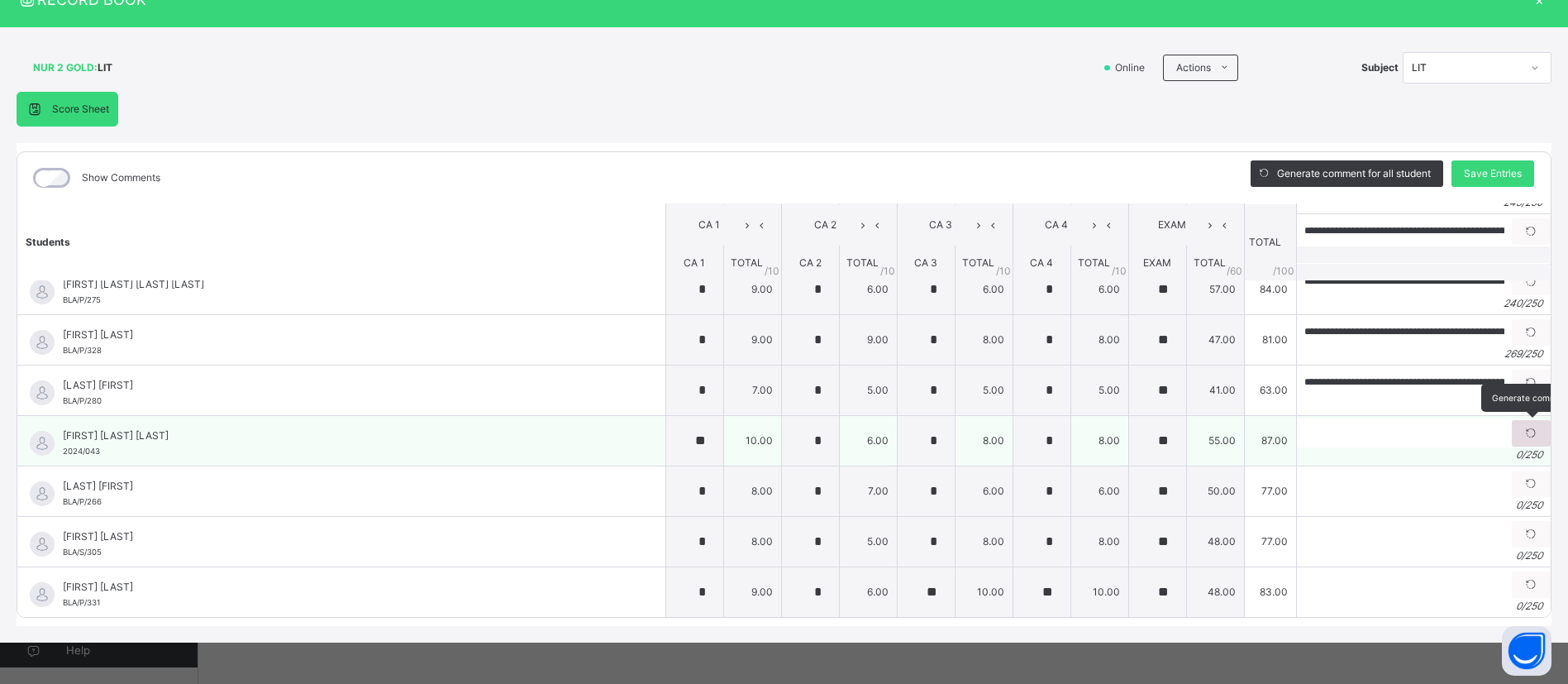click on "×   Subject Teacher’s Comment Generate and see in full the comment developed by the AI with an option to regenerate the comment JS INIDARA FRANCIS  BRENDAN   2024/043   Total 87.00  / 100.00 Sims Bot   Regenerate     Use this comment" at bounding box center (0, 0) 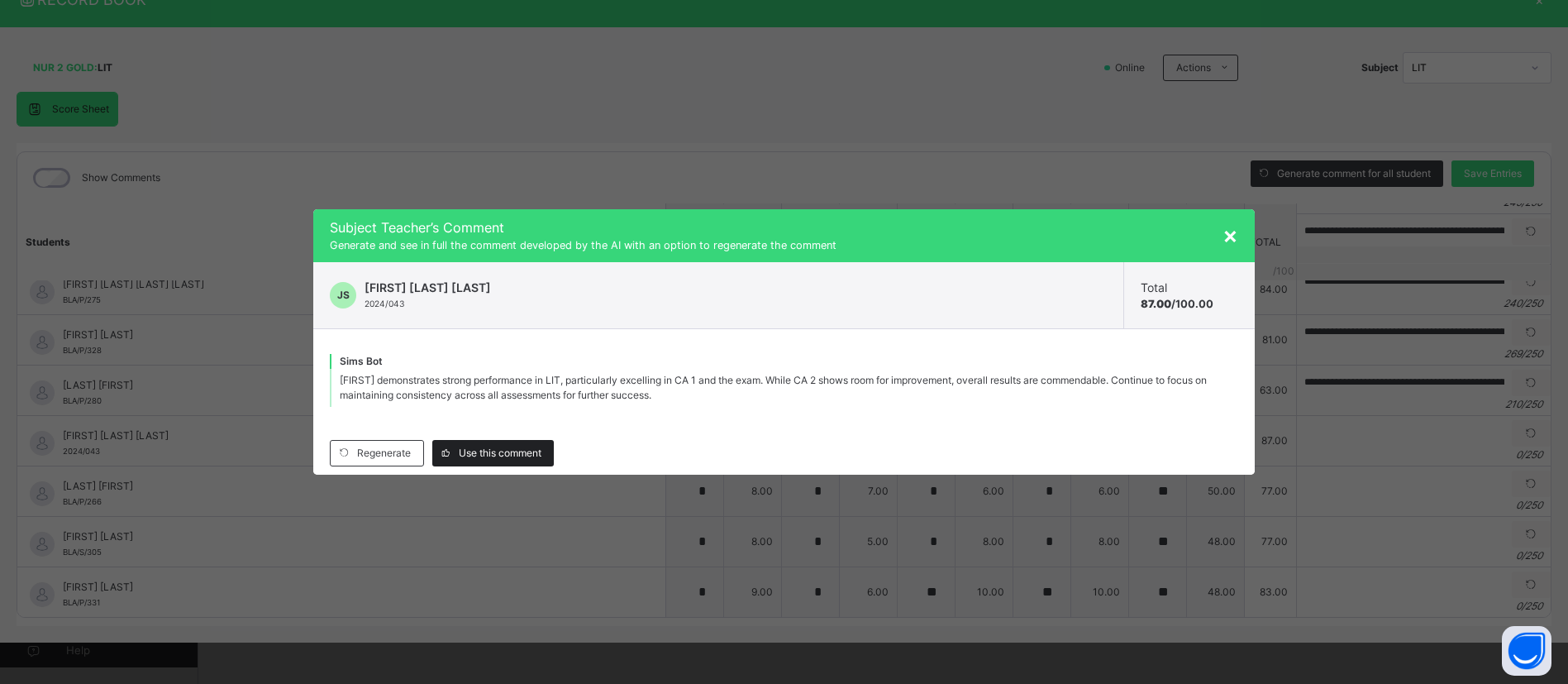 click on "Use this comment" at bounding box center (500, 453) 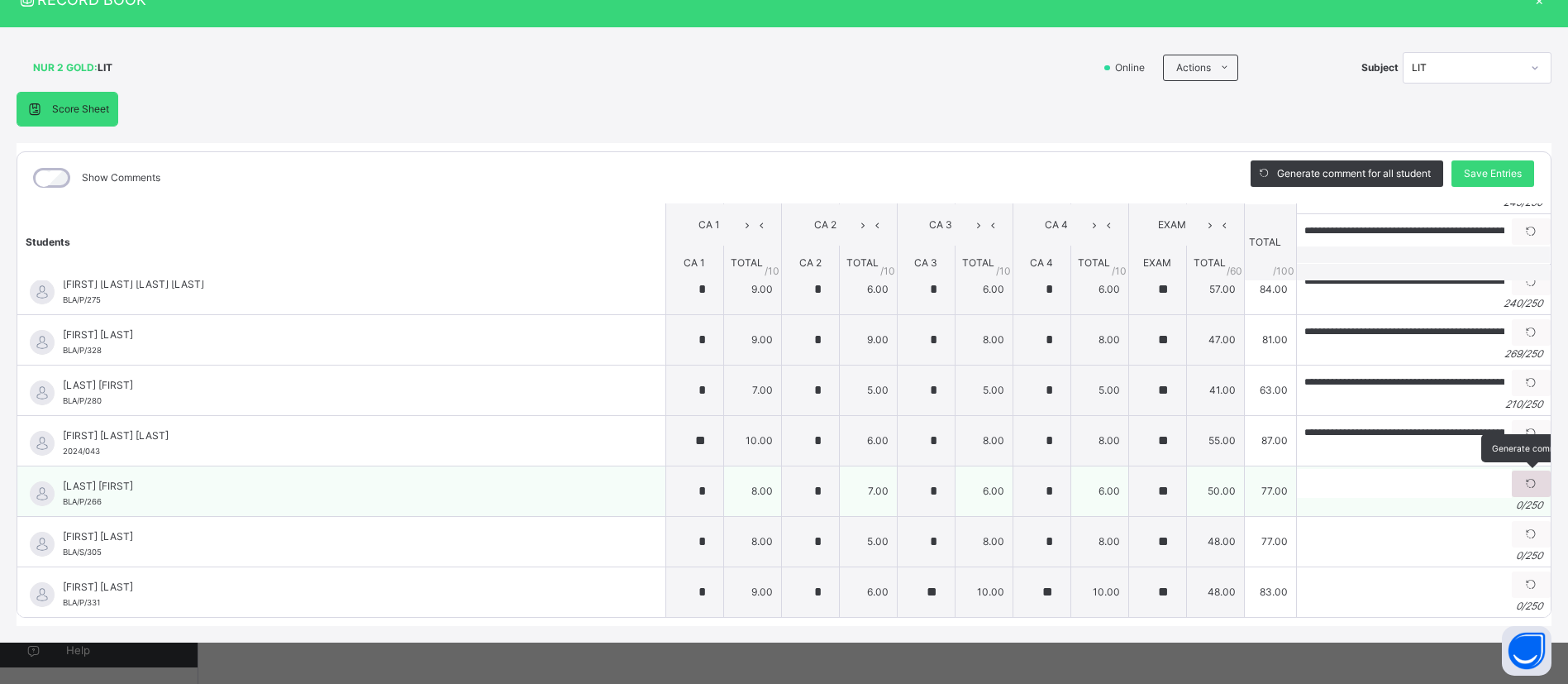 click at bounding box center (1531, 484) 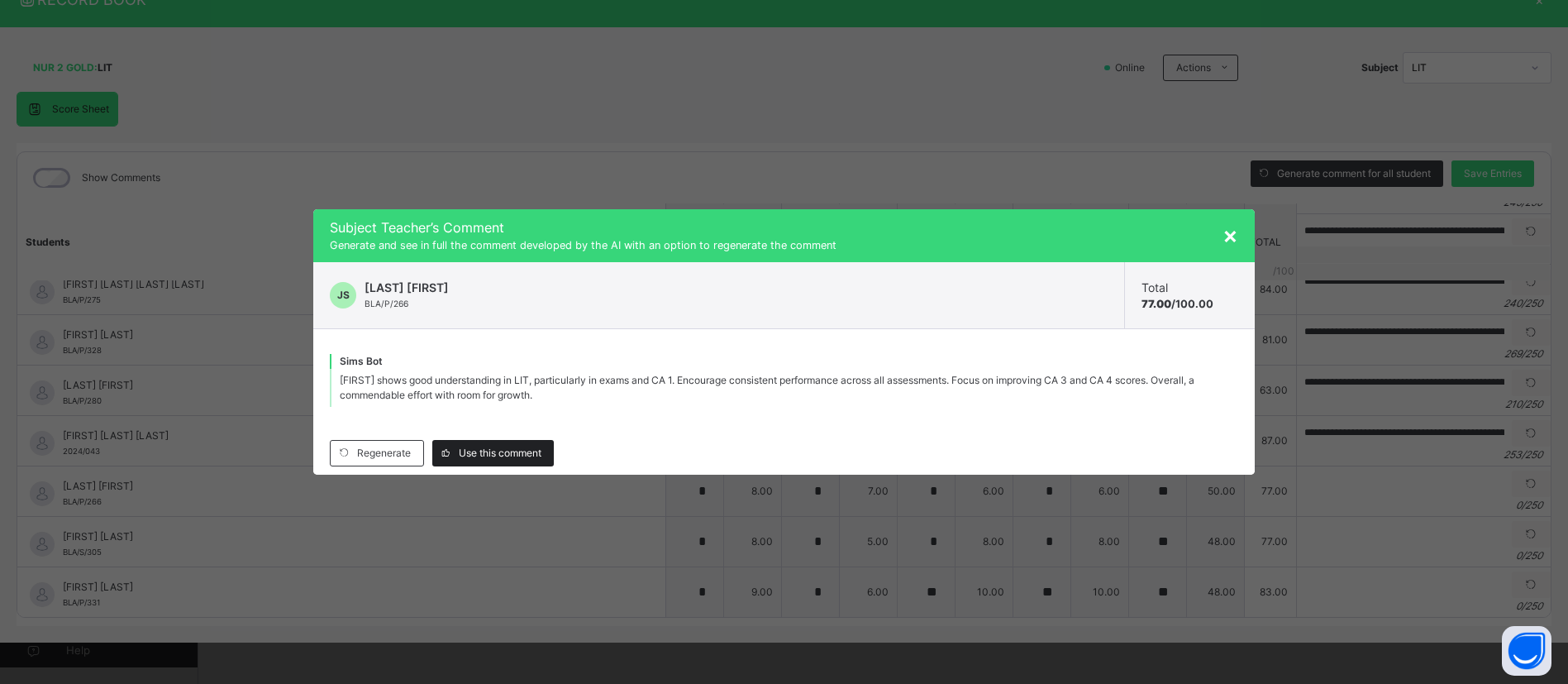 click on "Use this comment" at bounding box center [493, 453] 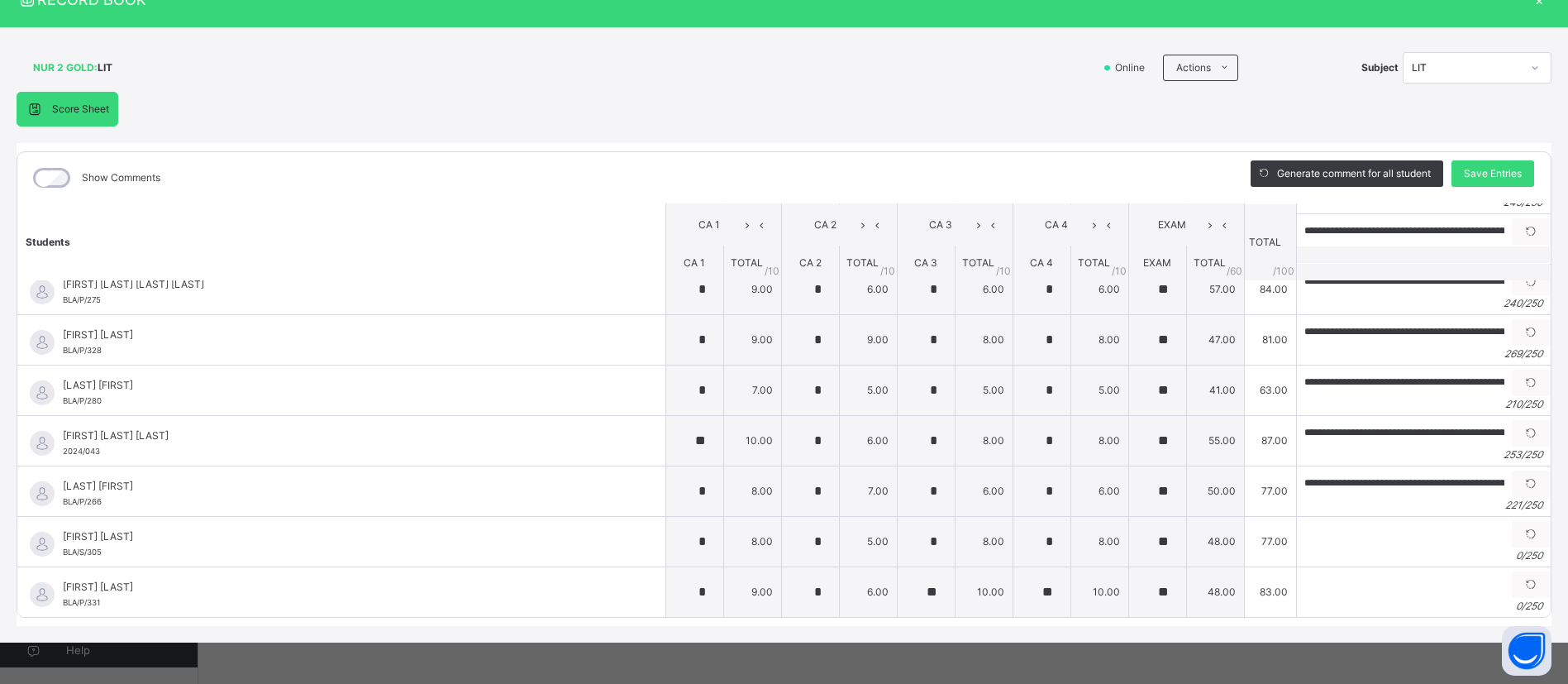 click at bounding box center (1531, 534) 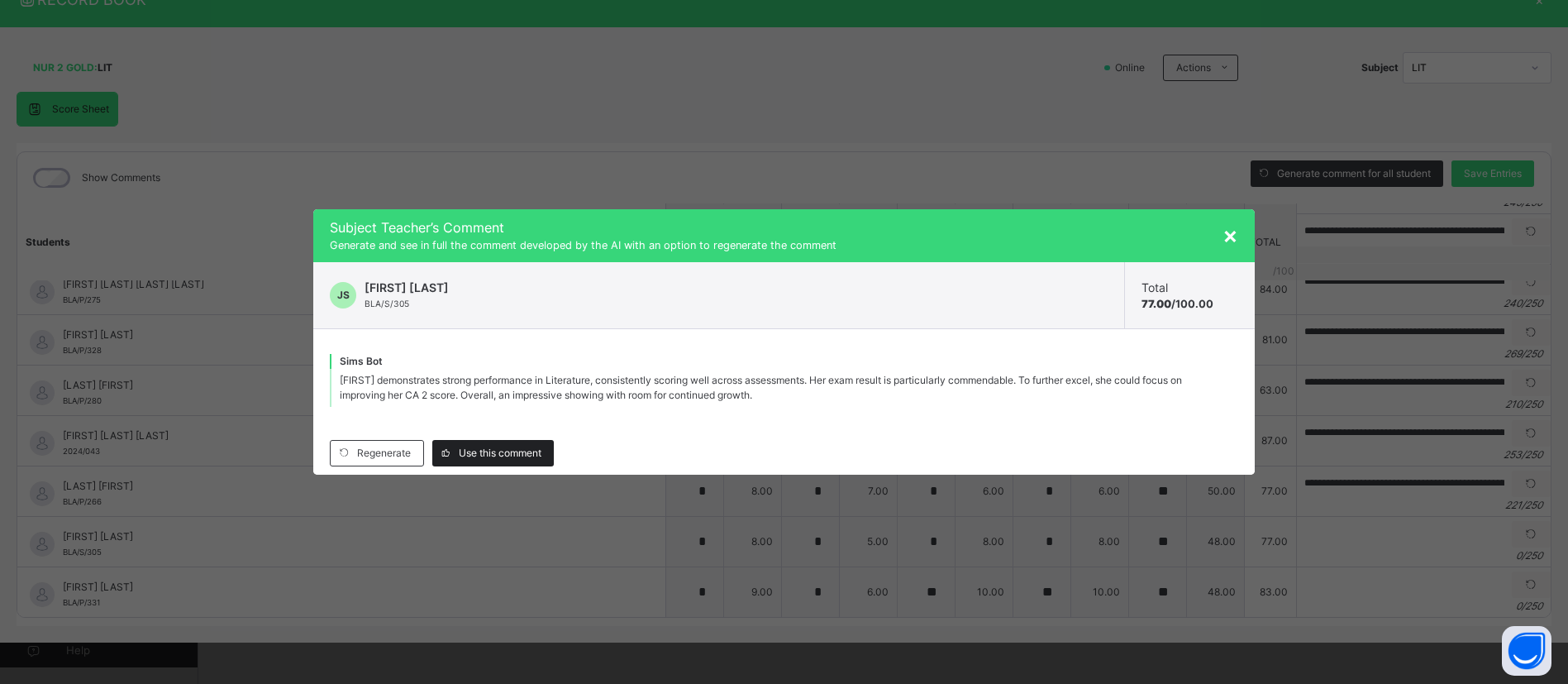 click on "Use this comment" at bounding box center (500, 453) 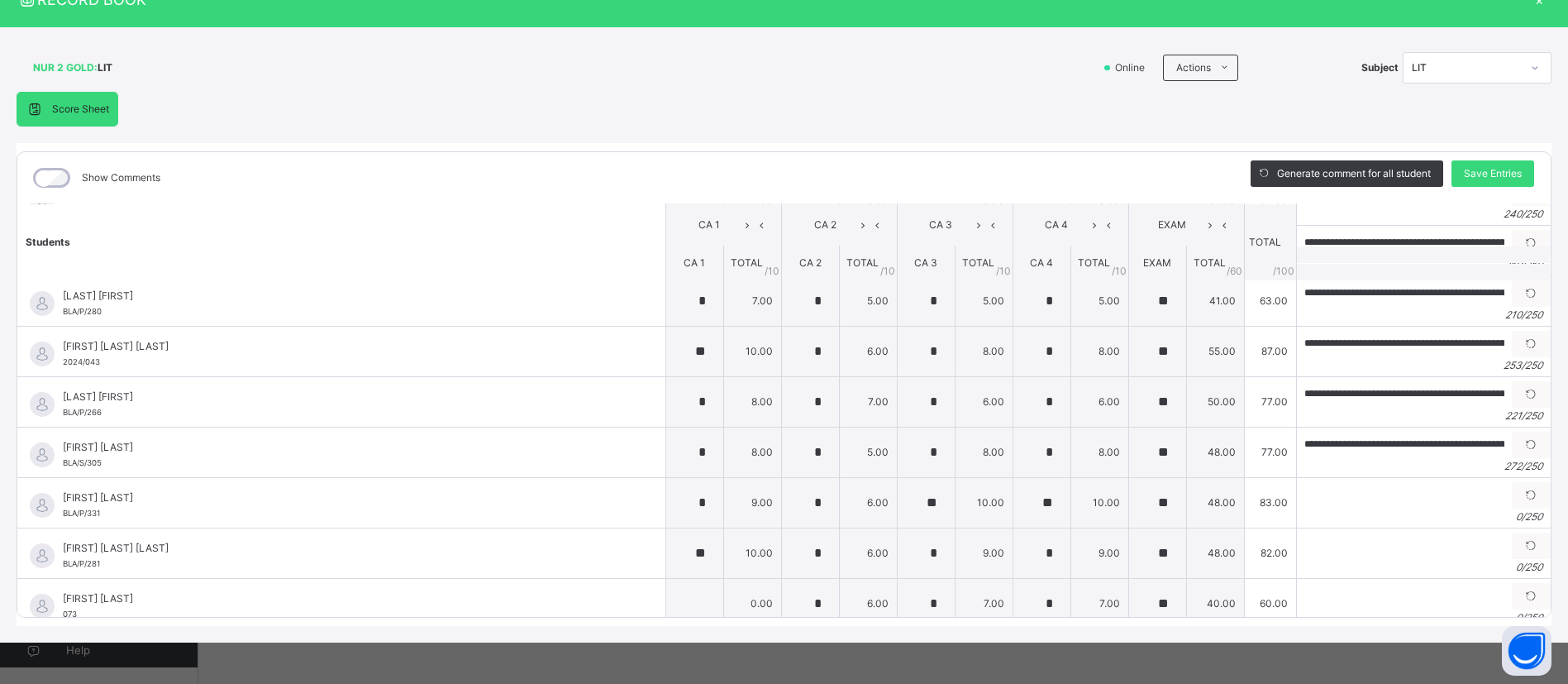 scroll, scrollTop: 772, scrollLeft: 0, axis: vertical 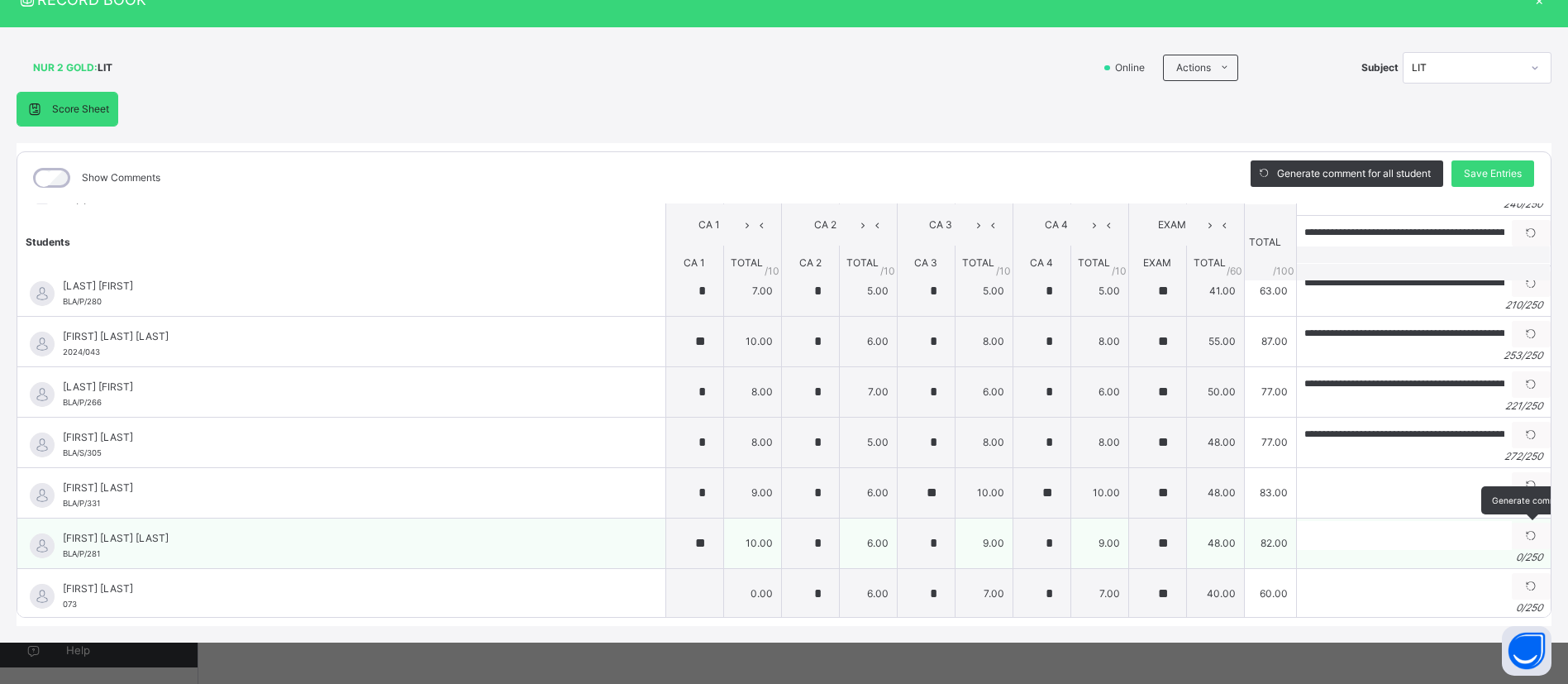 click on "Generate comment" at bounding box center [1531, 500] 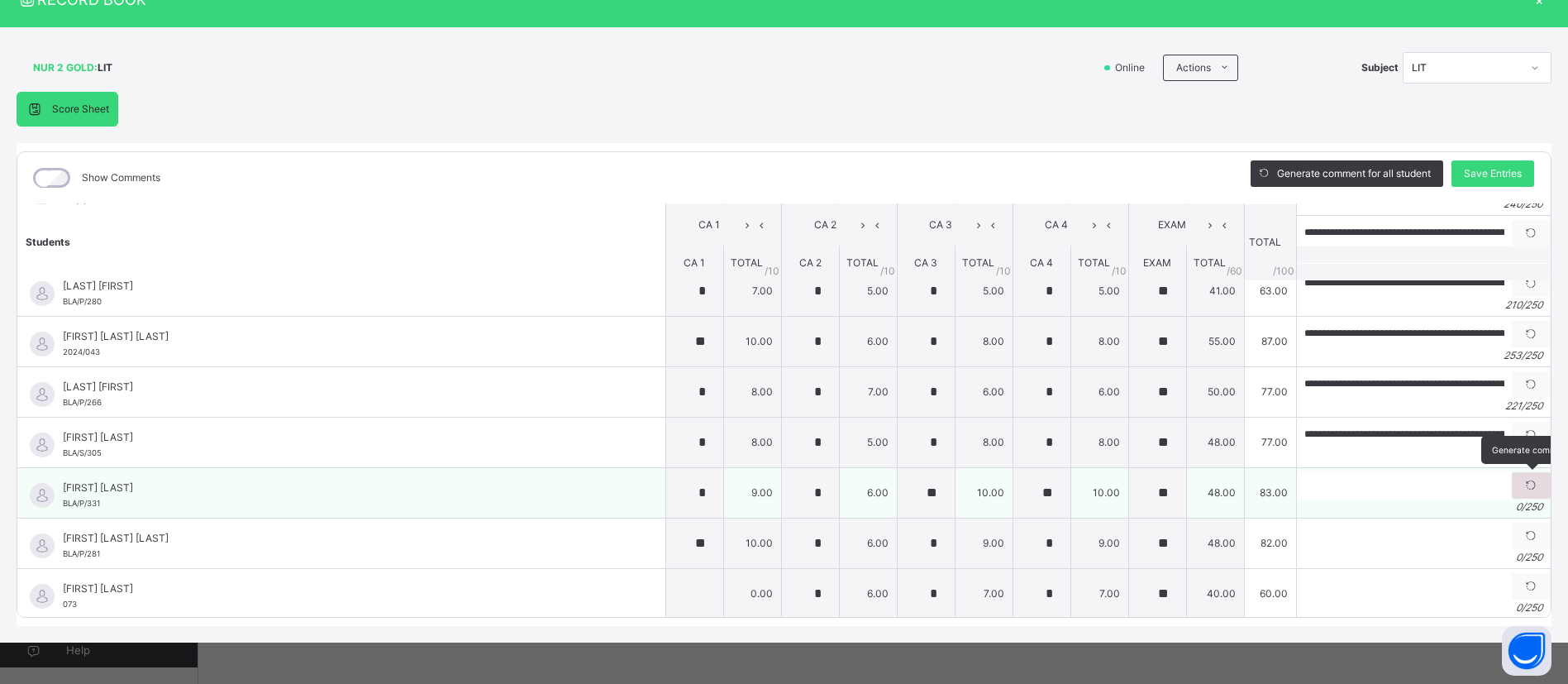click at bounding box center (1531, 485) 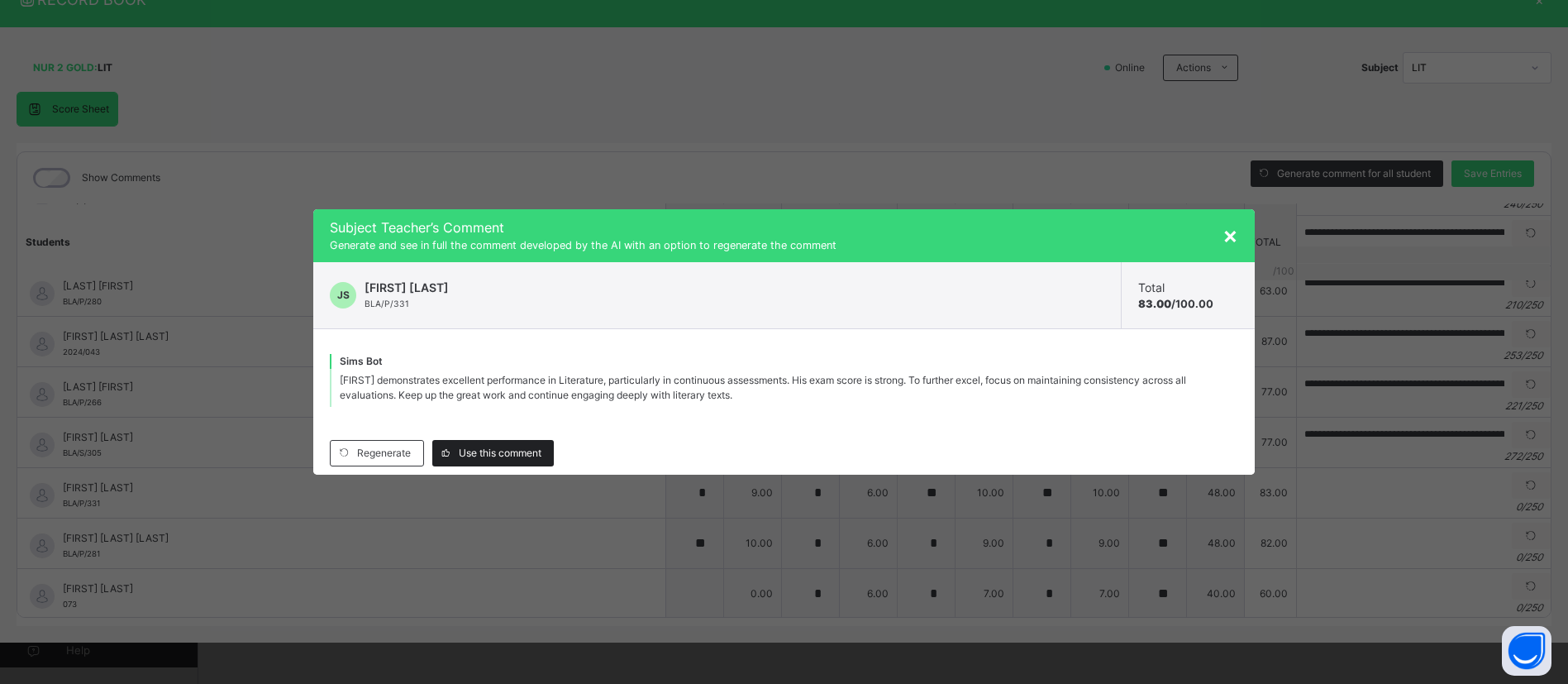 click on "Use this comment" at bounding box center (500, 453) 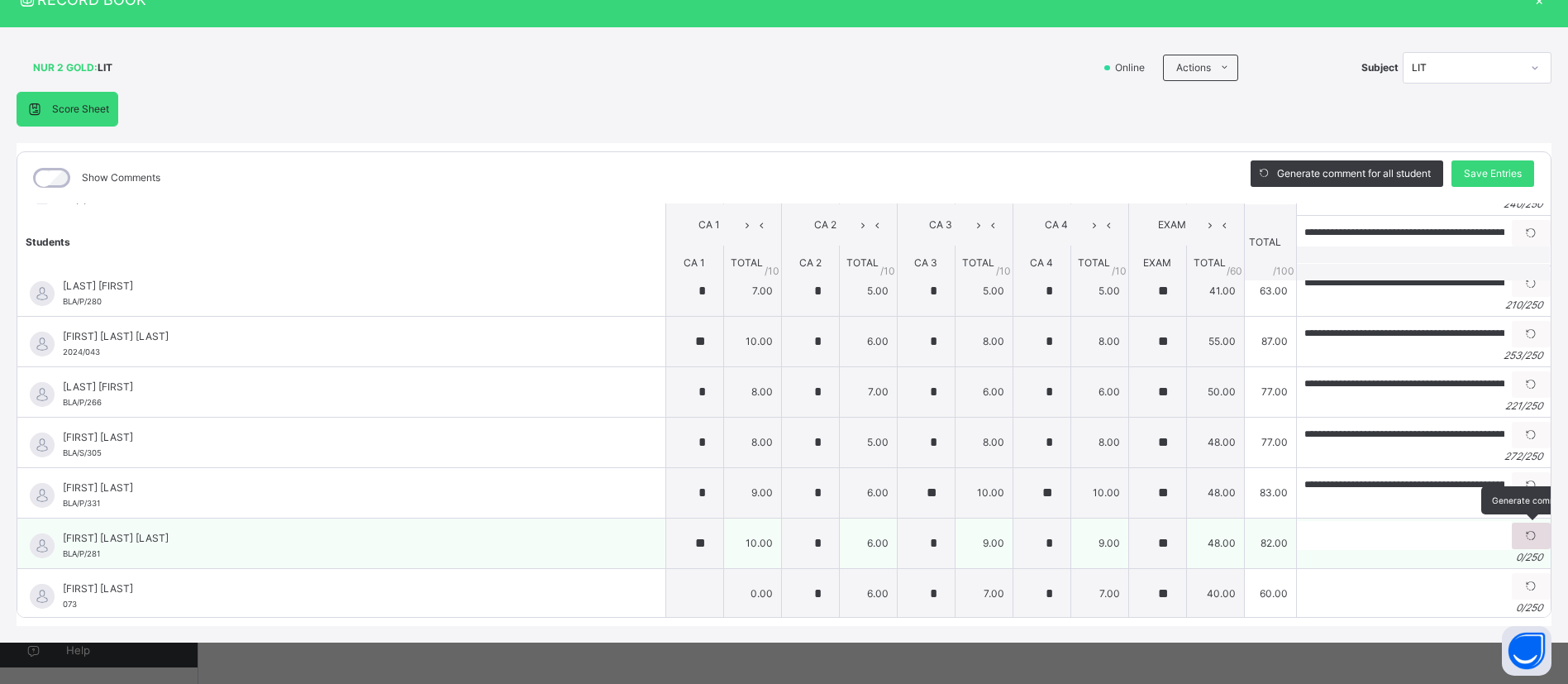 click at bounding box center (1531, 536) 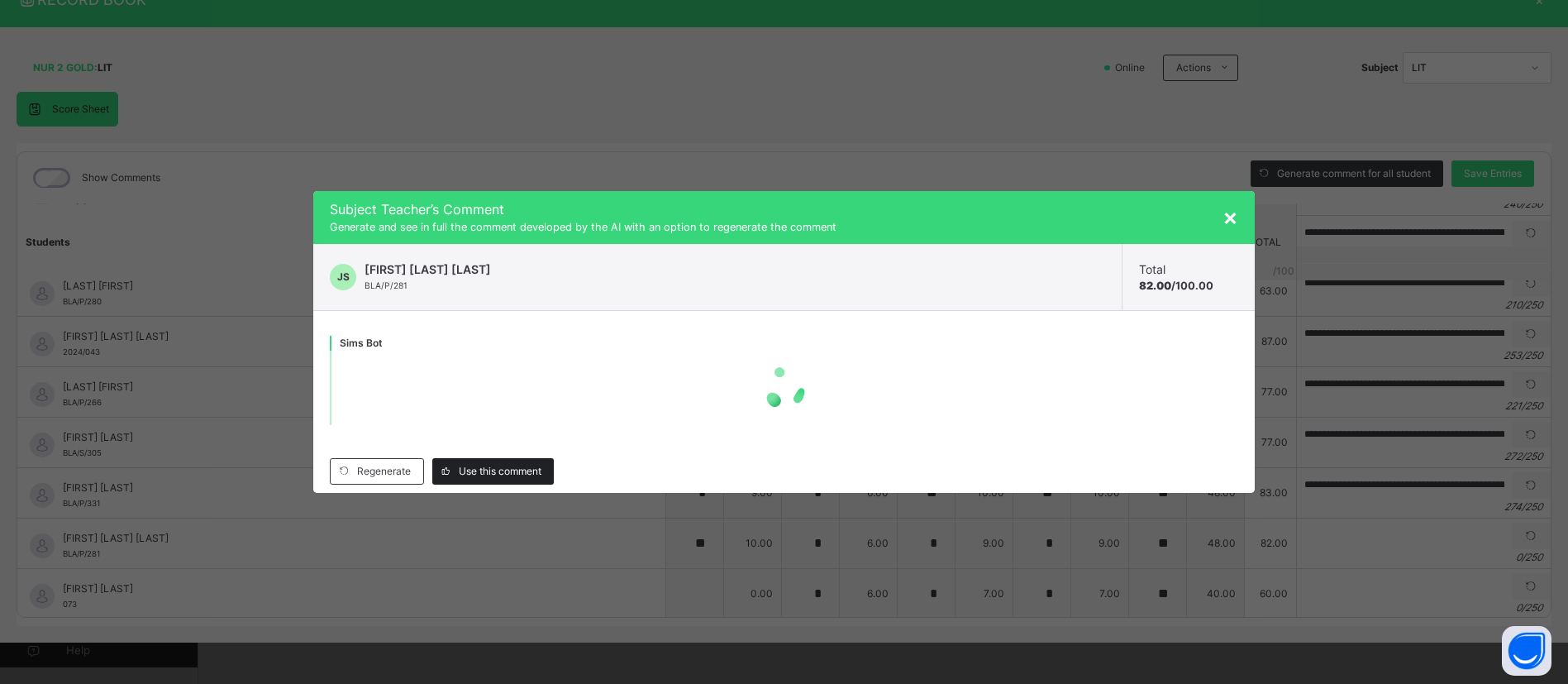 click on "Use this comment" at bounding box center [500, 471] 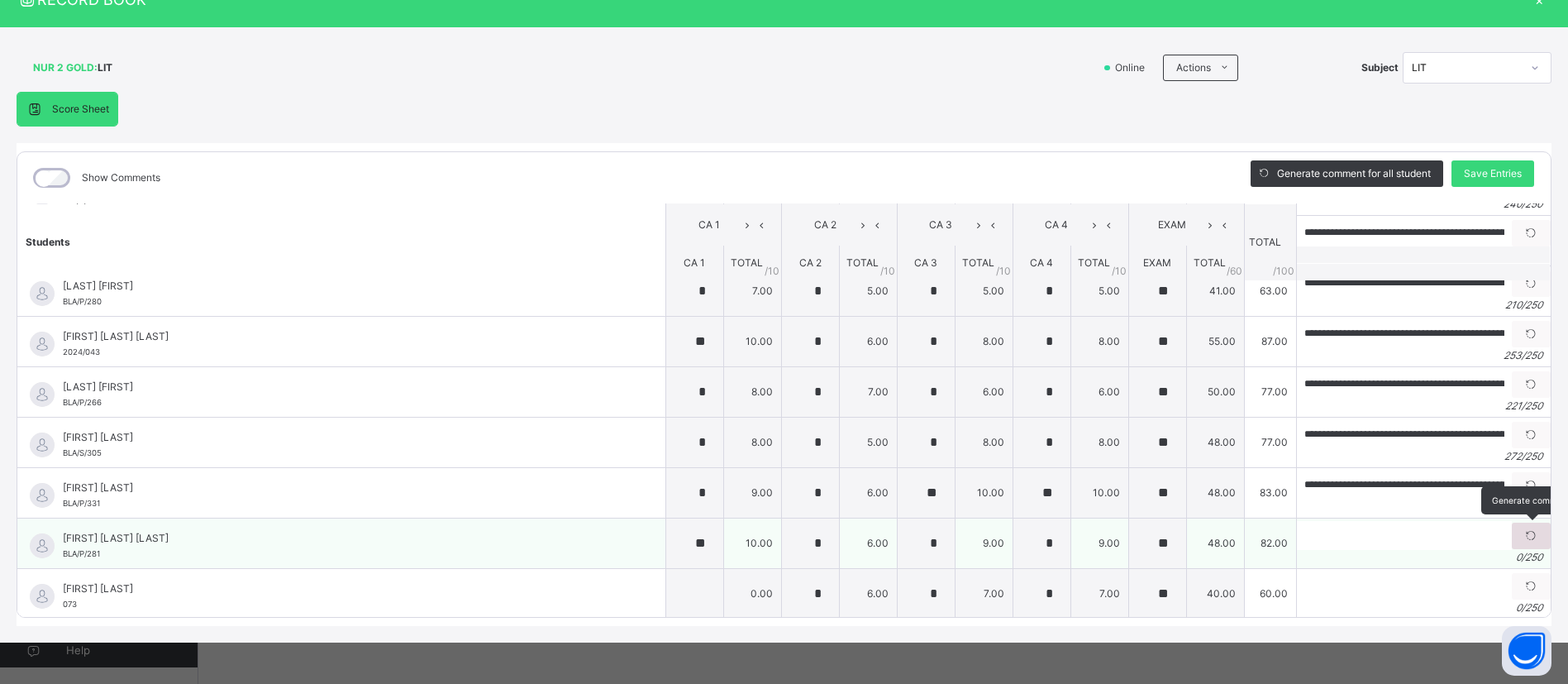 click at bounding box center [1531, 536] 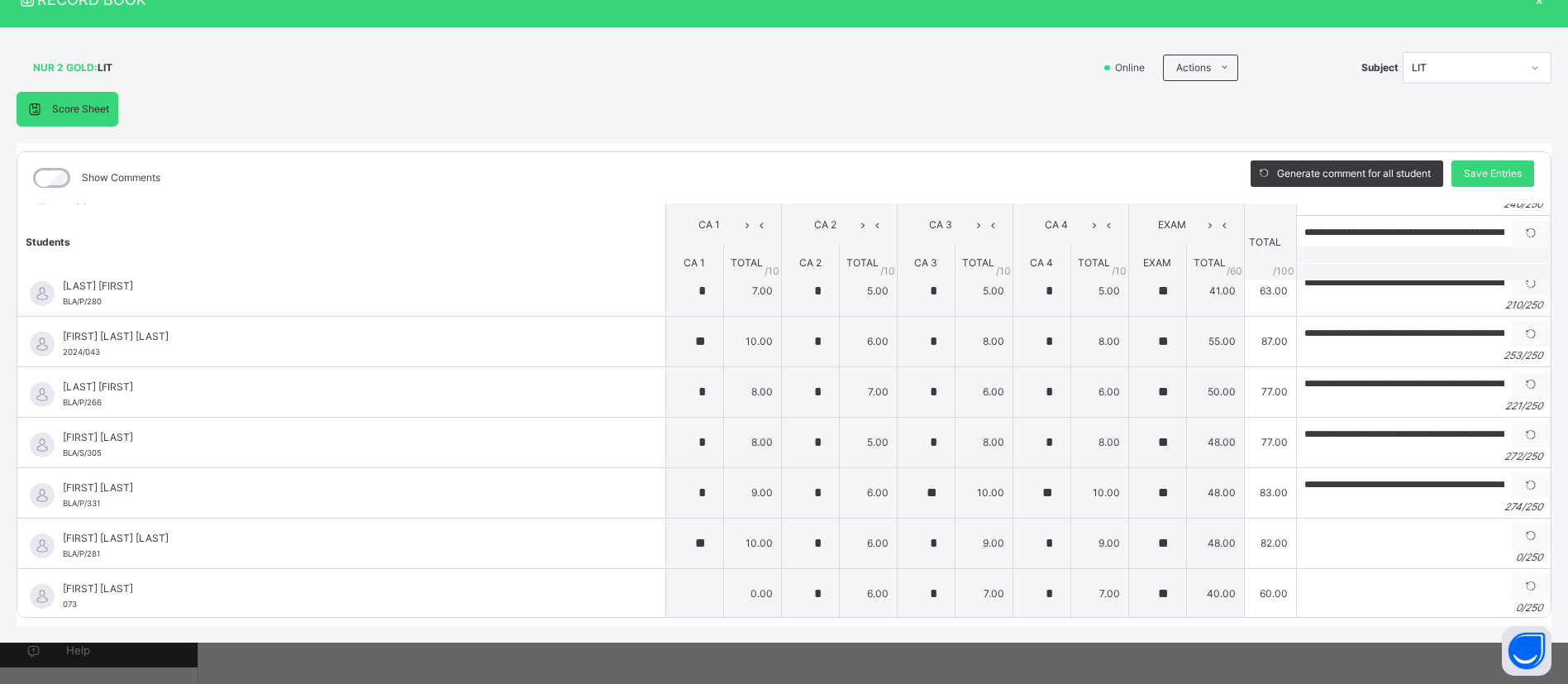 drag, startPoint x: 1503, startPoint y: 532, endPoint x: 1023, endPoint y: 542, distance: 480.10416 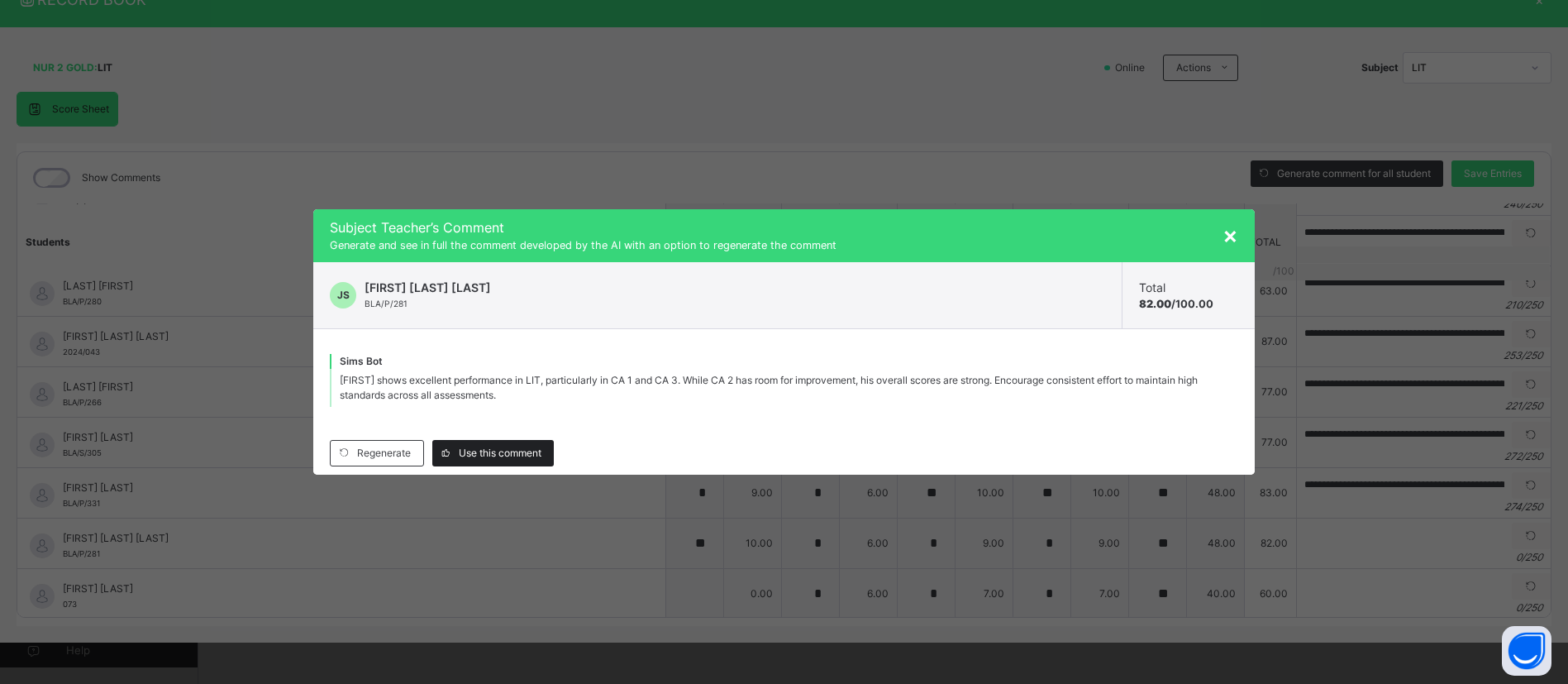 click on "Use this comment" at bounding box center [500, 453] 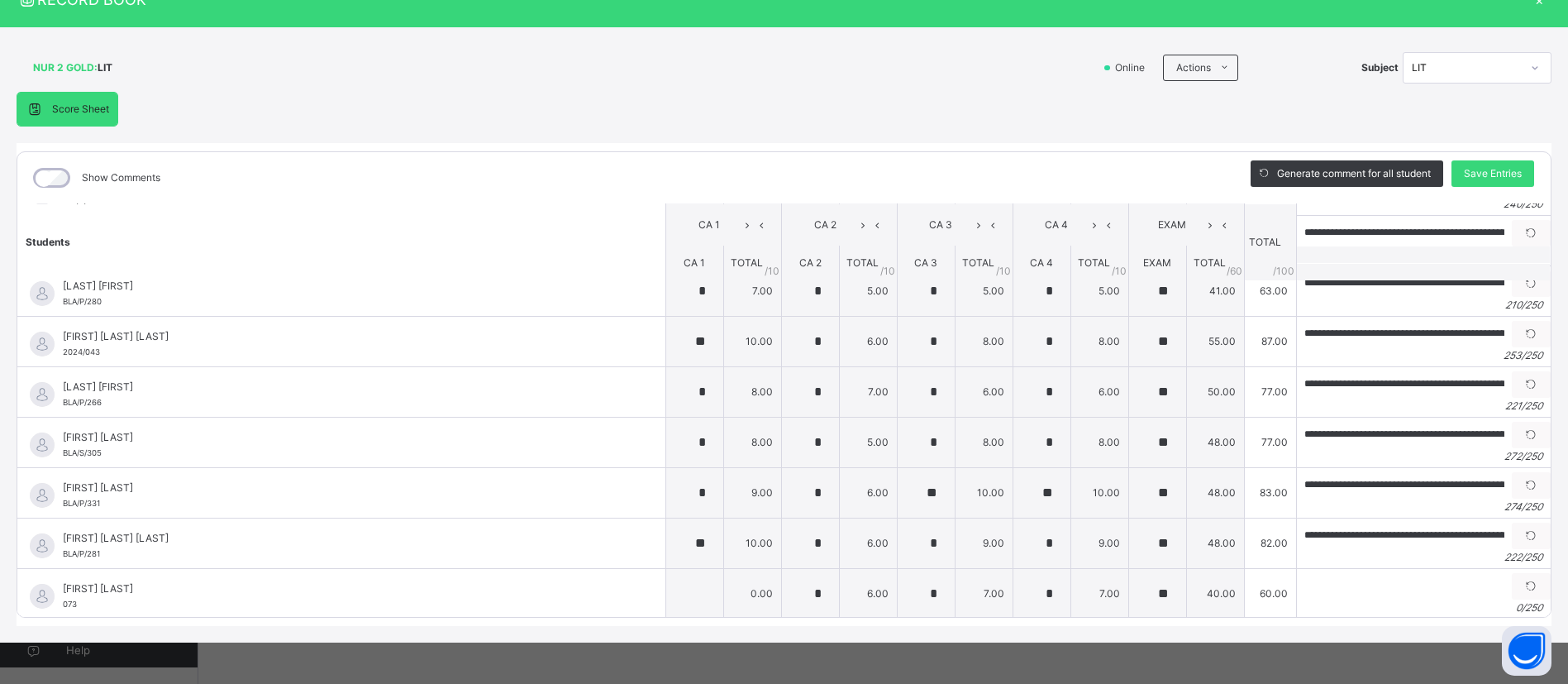 click at bounding box center (1531, 586) 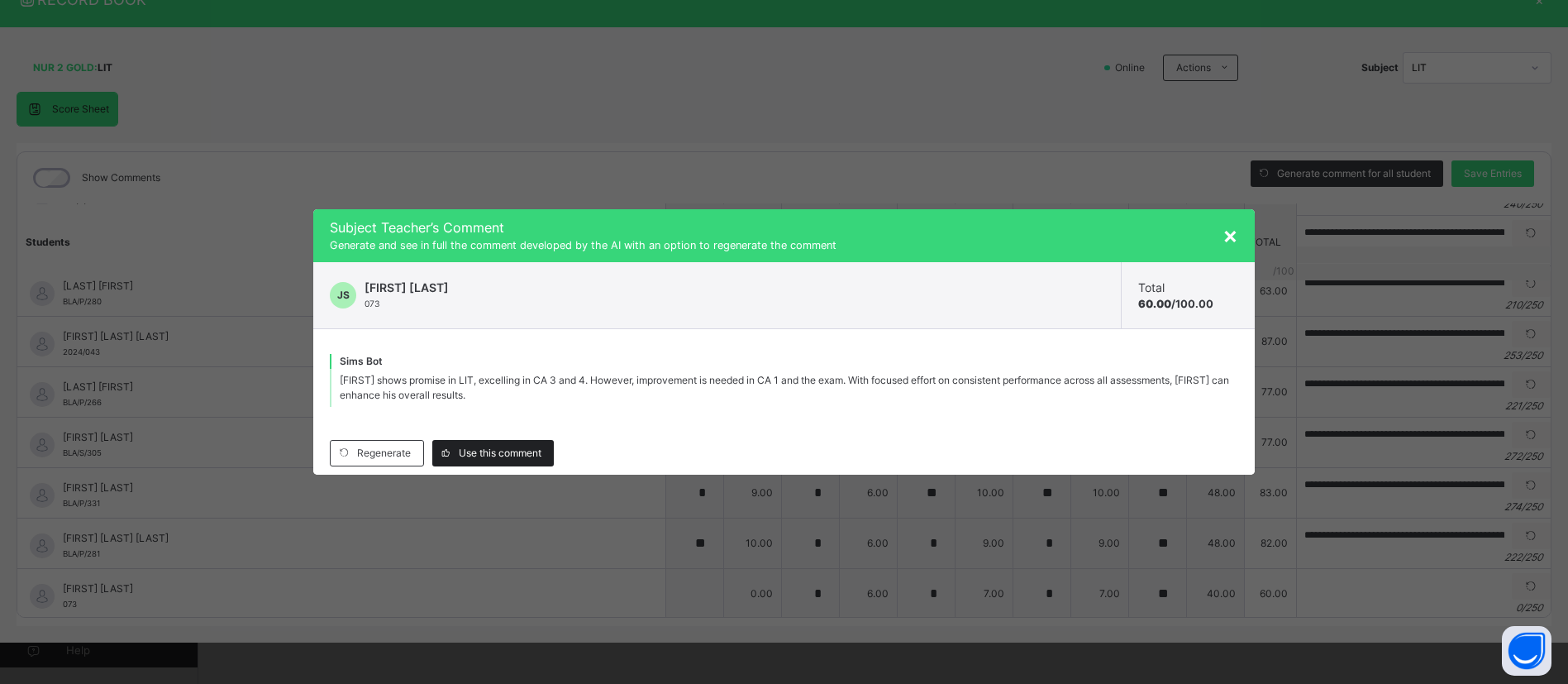 click on "Use this comment" at bounding box center (500, 453) 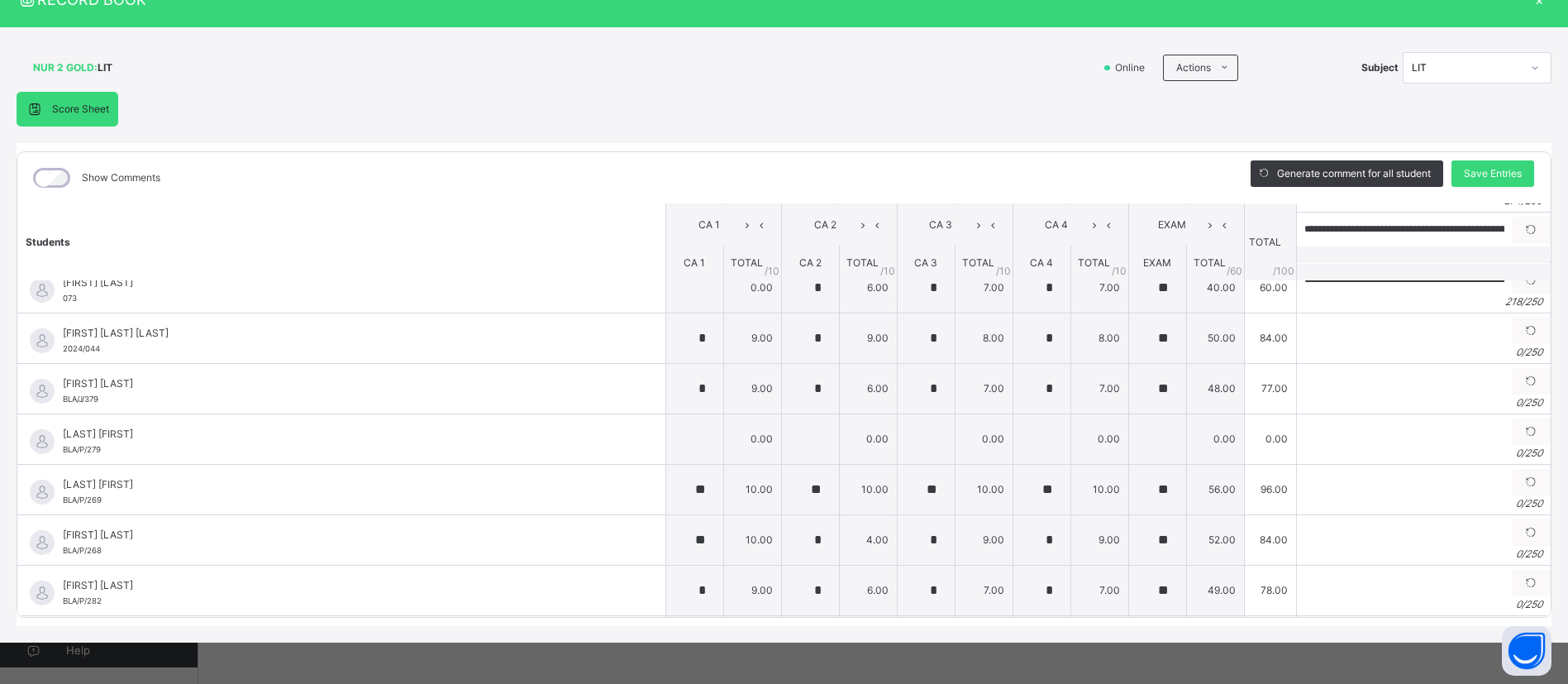 scroll, scrollTop: 1087, scrollLeft: 0, axis: vertical 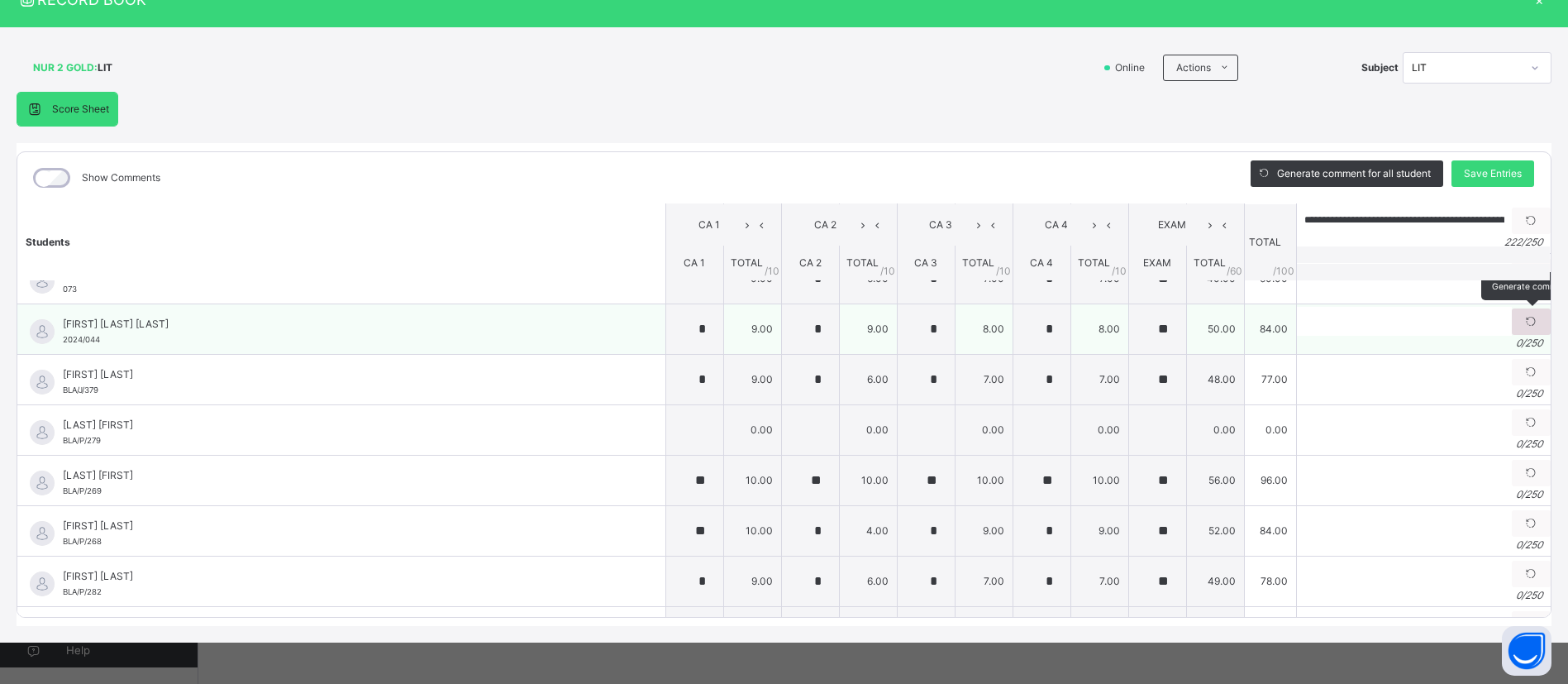 click at bounding box center (1531, 322) 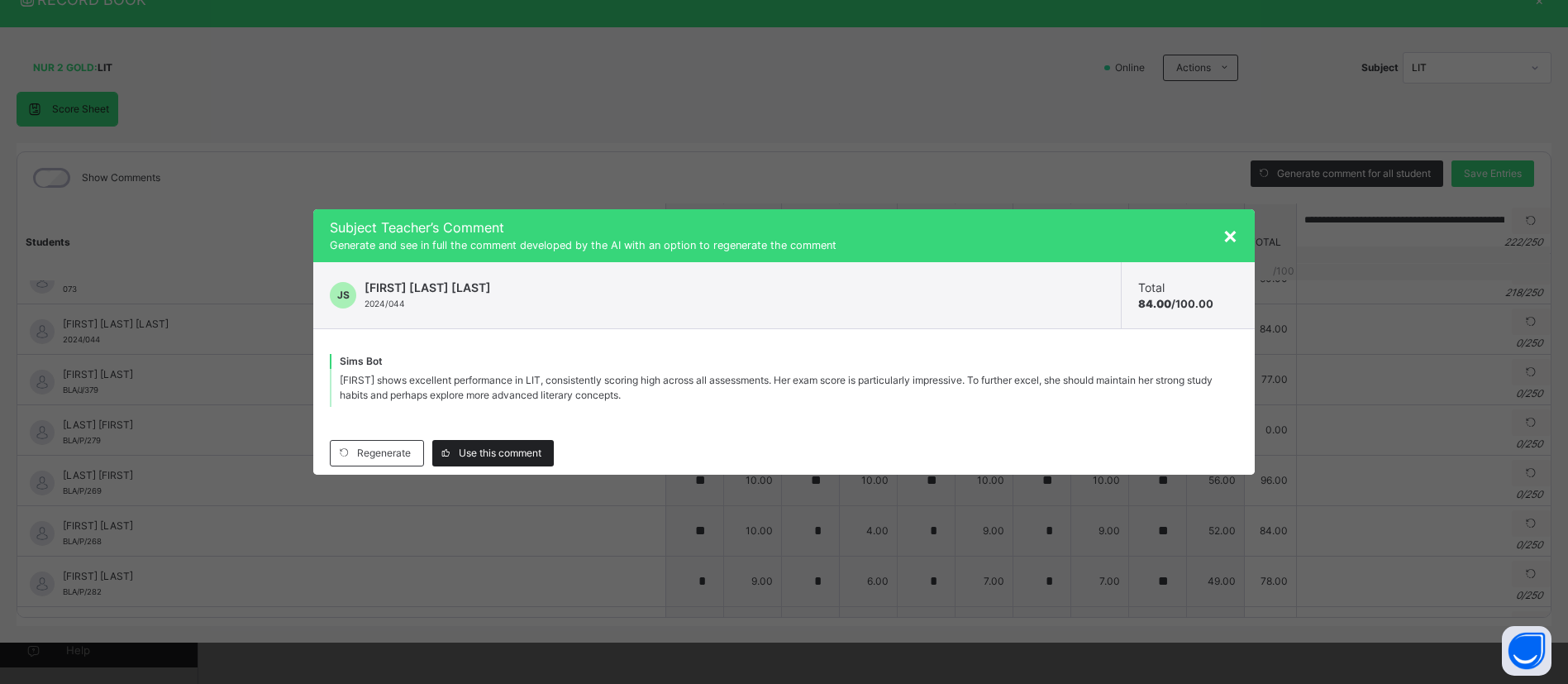 click on "Use this comment" at bounding box center [500, 453] 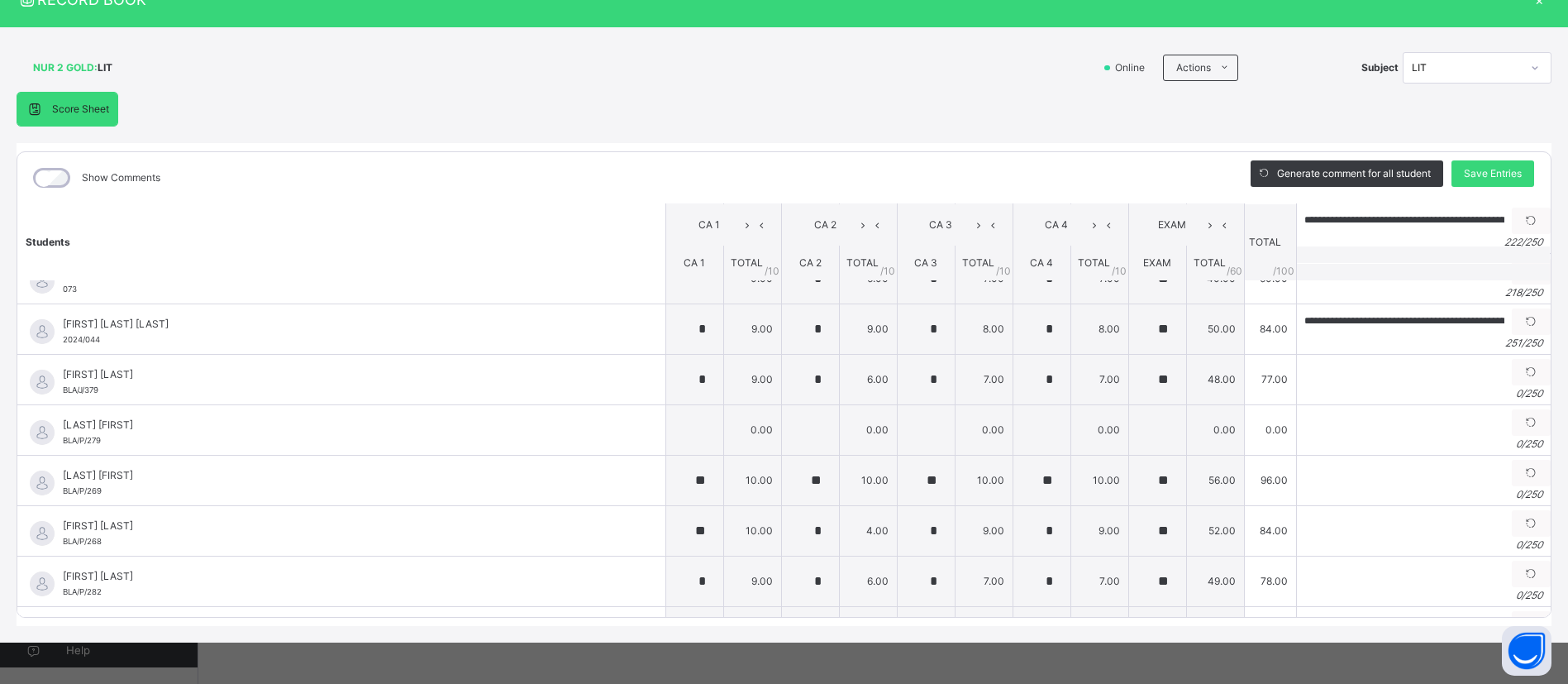 click at bounding box center (1531, 372) 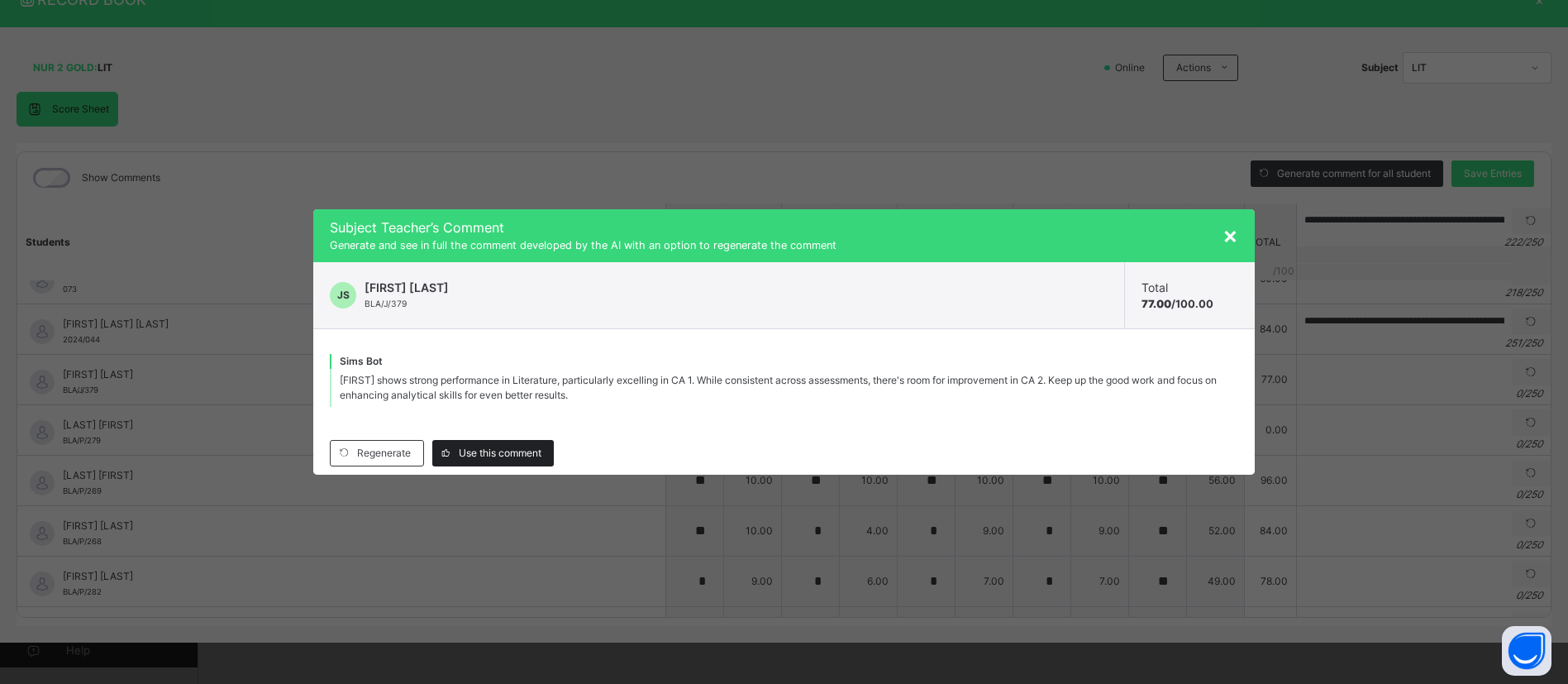 click on "Use this comment" at bounding box center (500, 453) 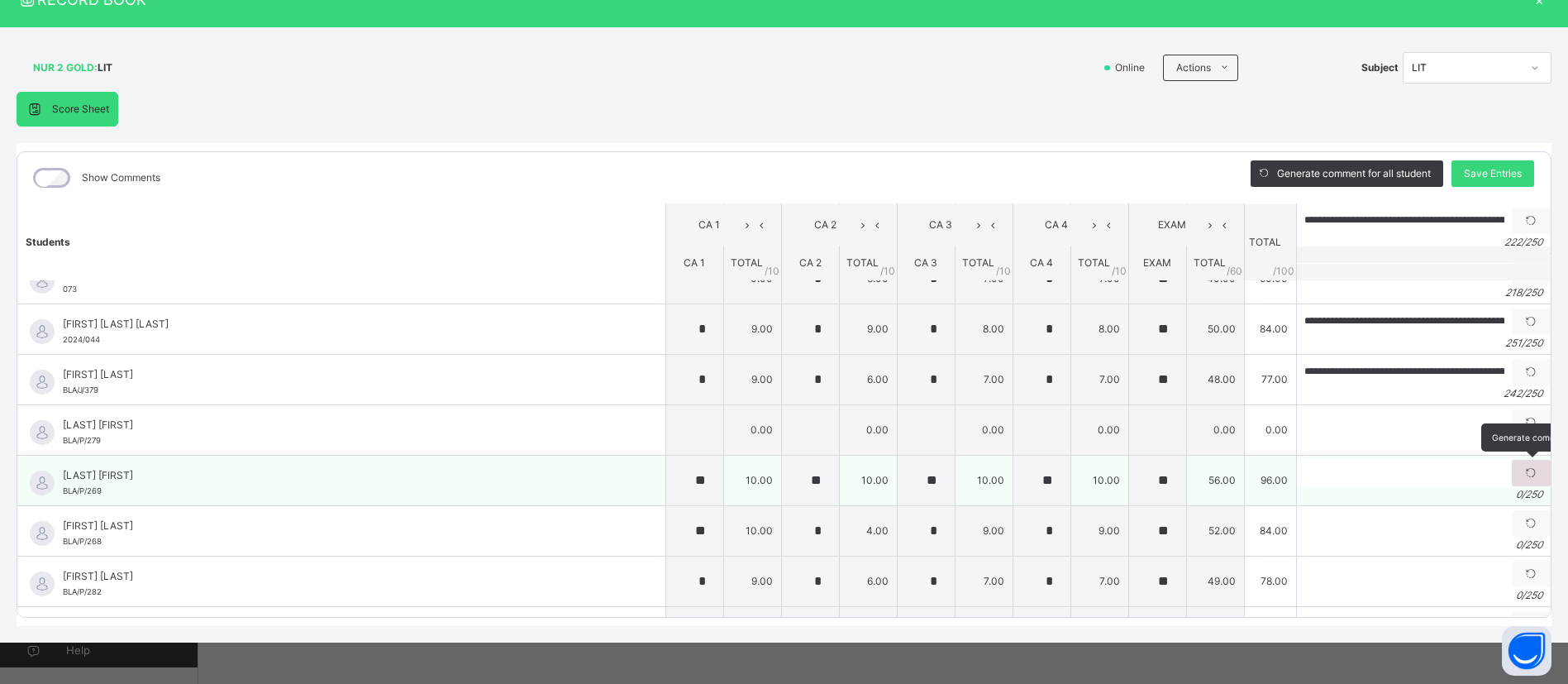 click at bounding box center (1531, 473) 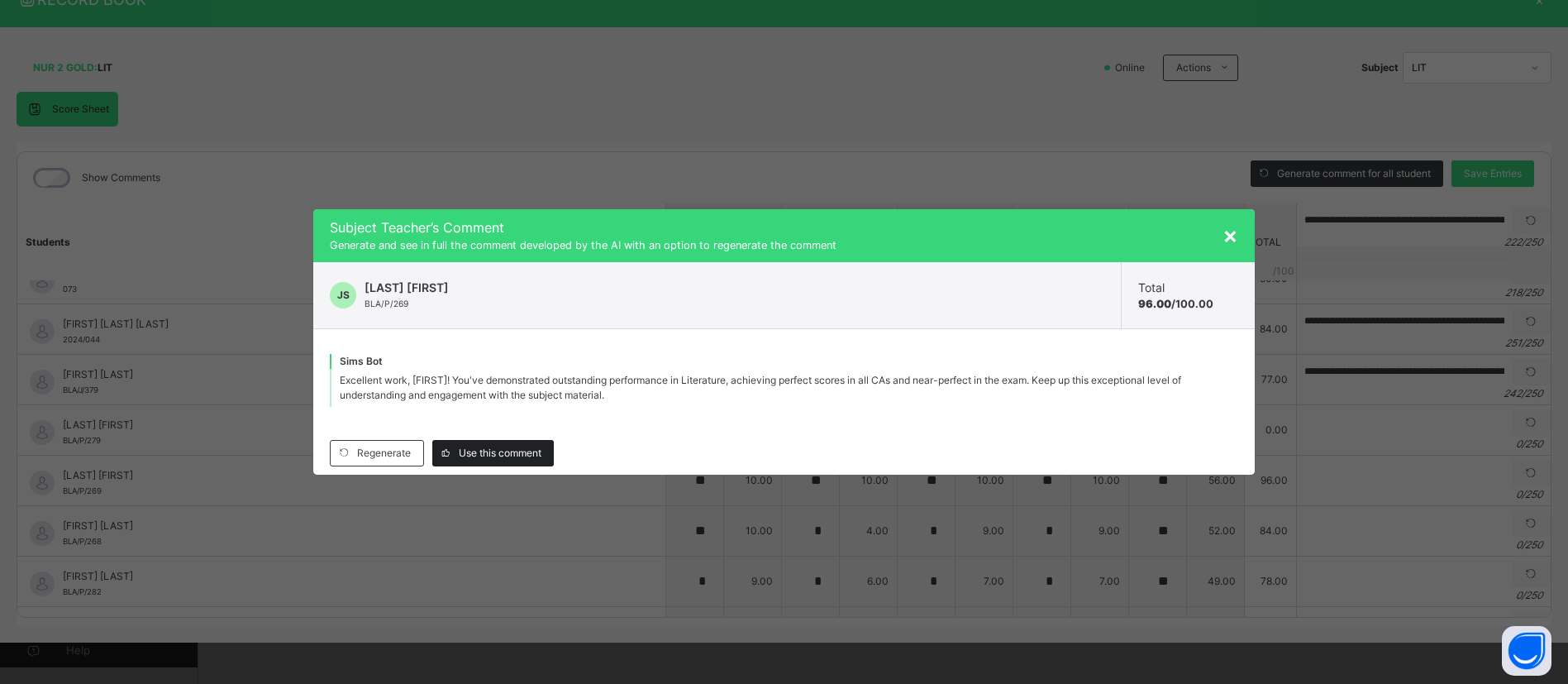 click on "Use this comment" at bounding box center (500, 453) 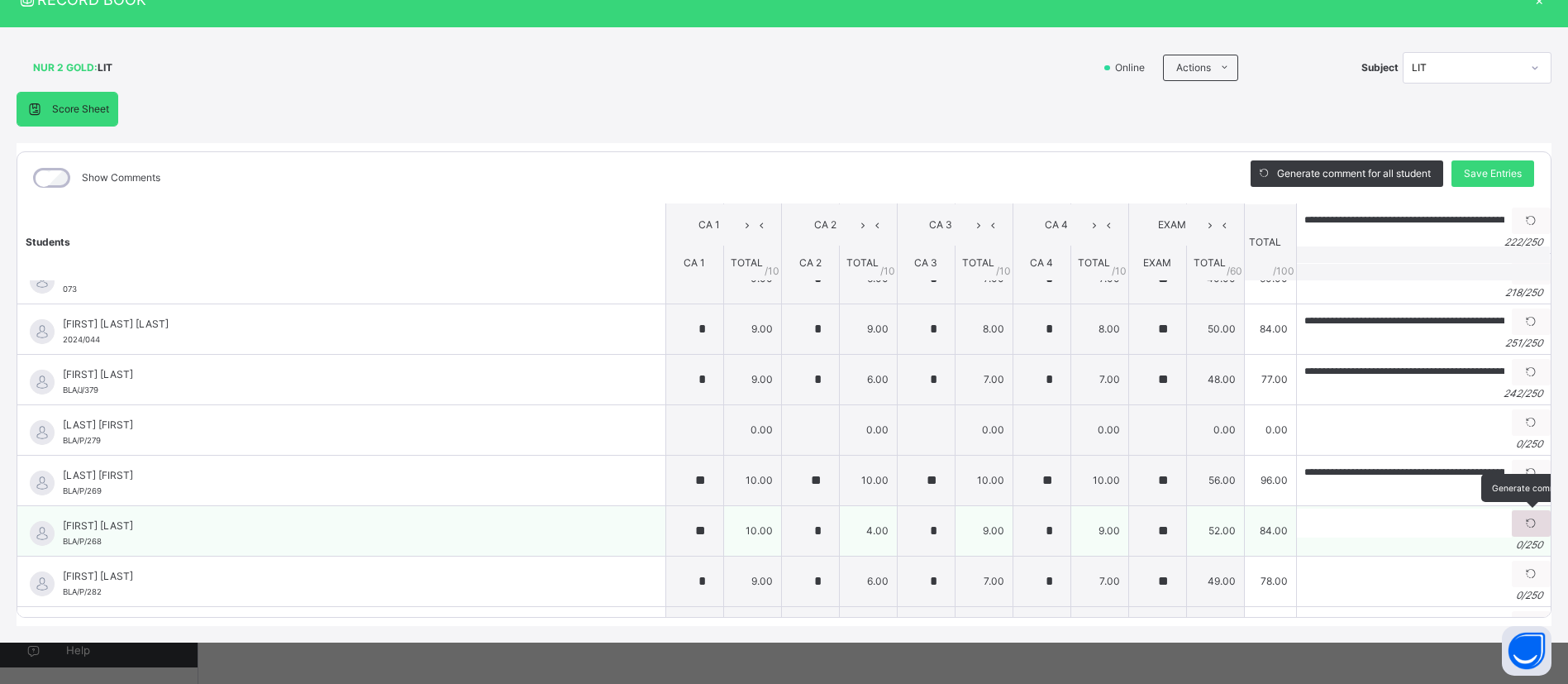 click at bounding box center (1531, 524) 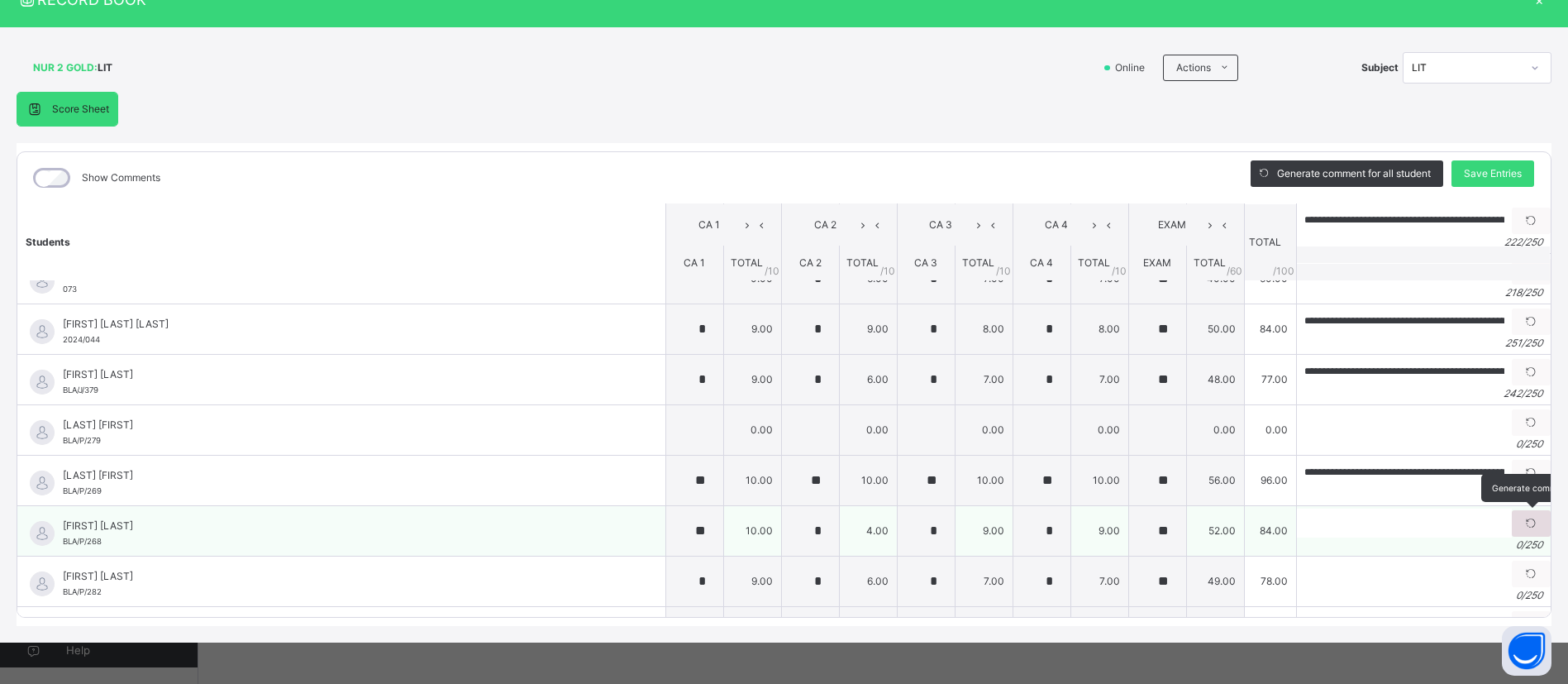 click on "×   Subject Teacher’s Comment Generate and see in full the comment developed by the AI with an option to regenerate the comment JS NYISHIR  ERDOO   BLA/P/268   Total 84.00  / 100.00 Sims Bot   Regenerate     Use this comment" at bounding box center (0, 0) 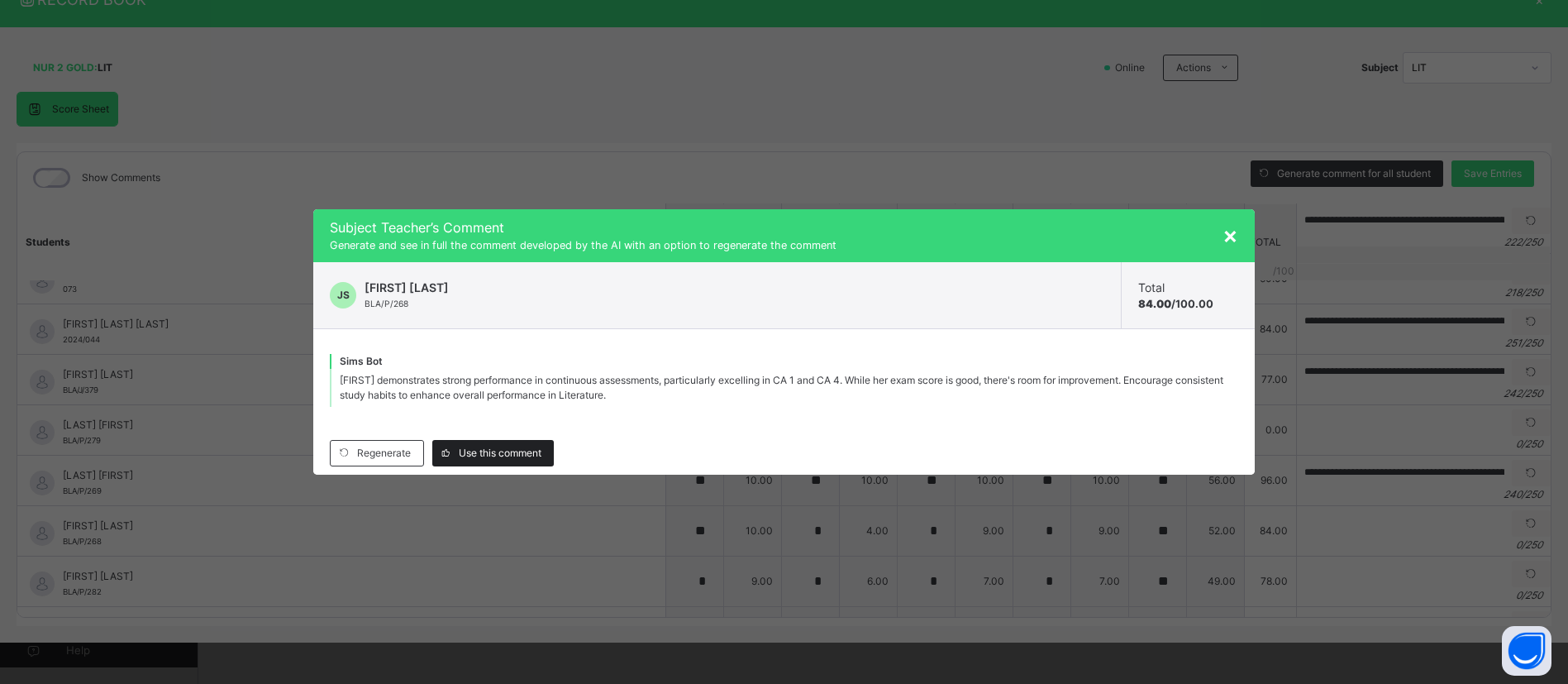 click on "Use this comment" at bounding box center (493, 453) 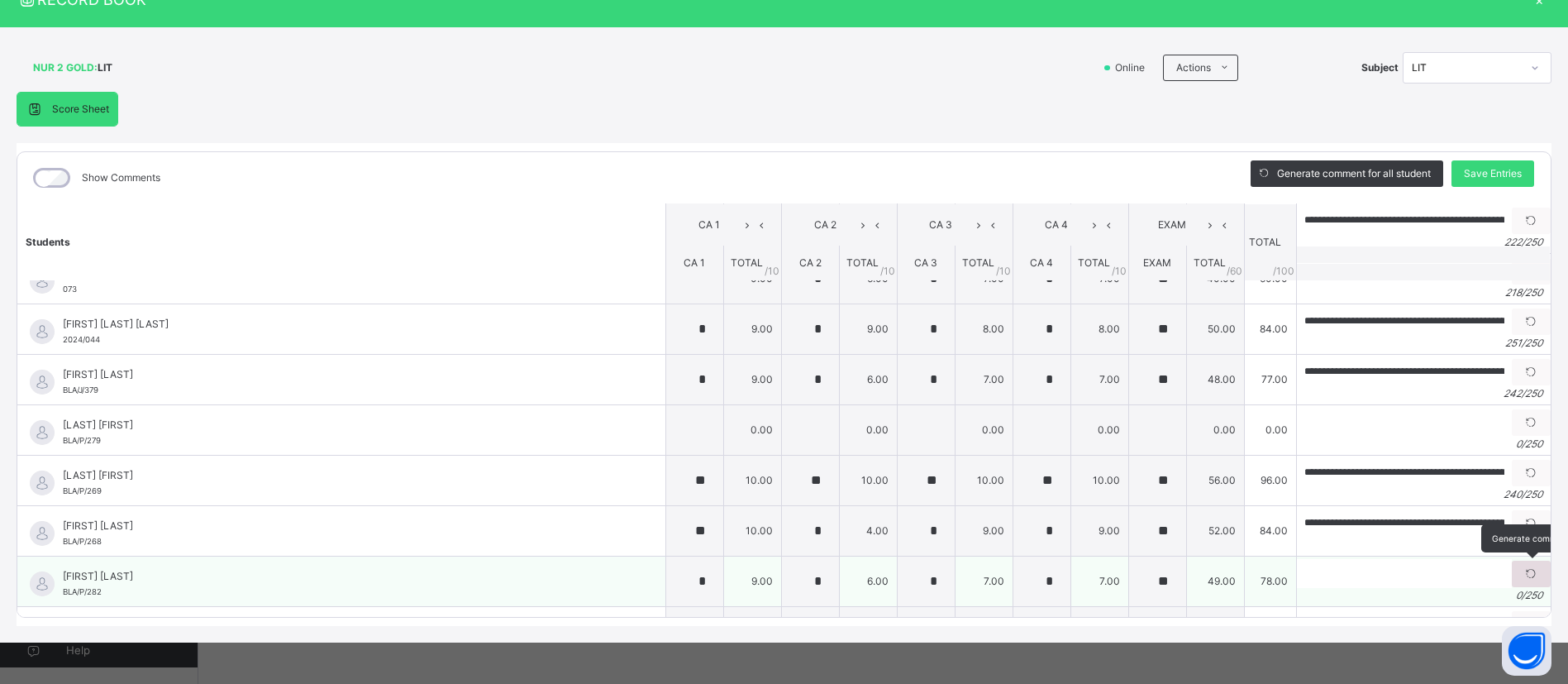 click at bounding box center [1531, 574] 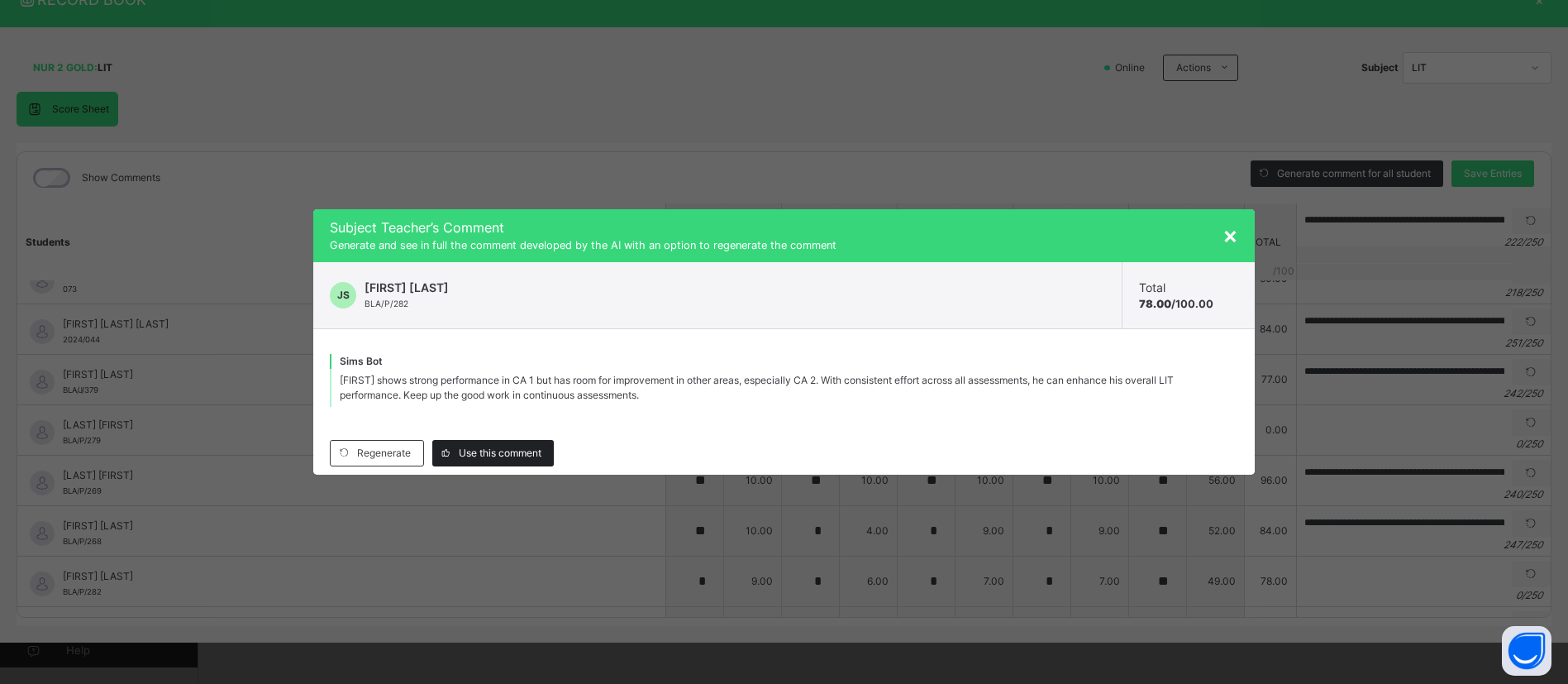 click on "Use this comment" at bounding box center (500, 453) 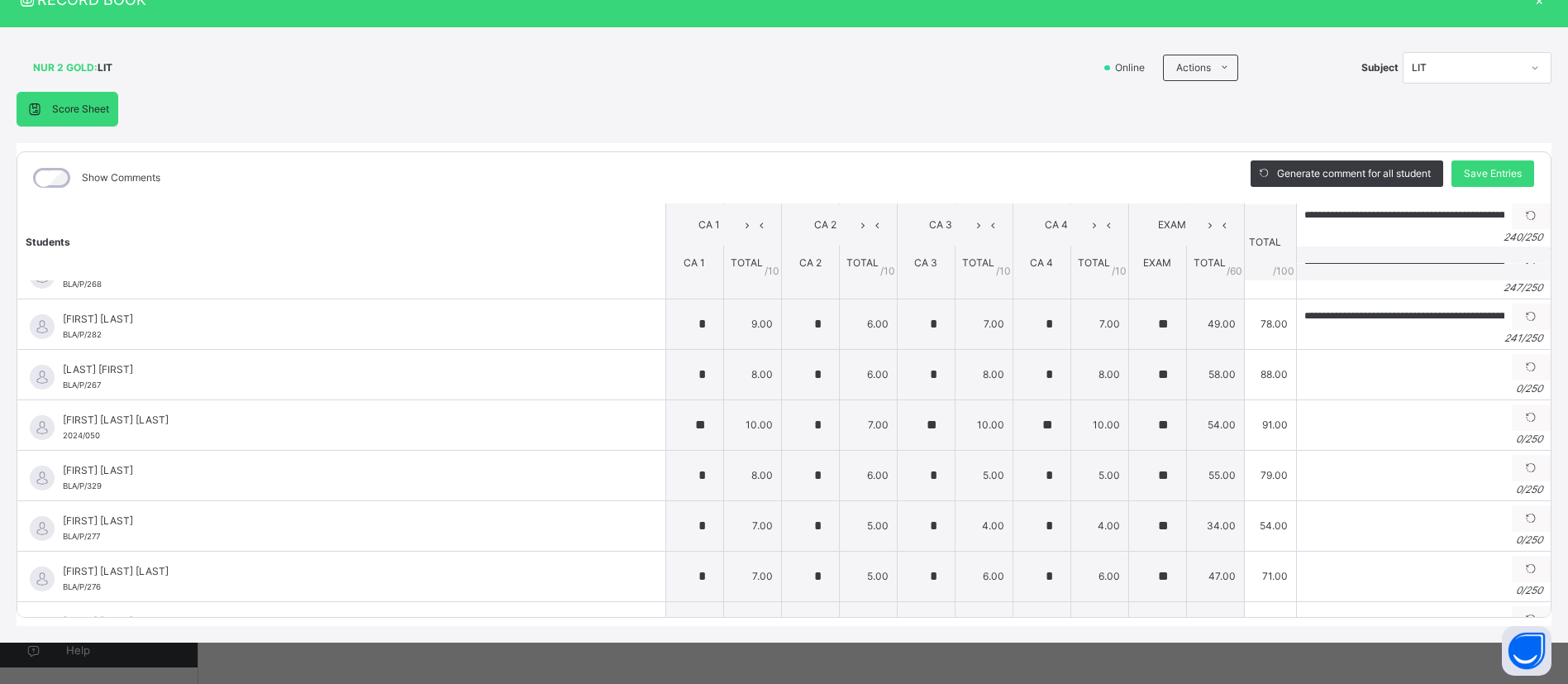 scroll, scrollTop: 1353, scrollLeft: 0, axis: vertical 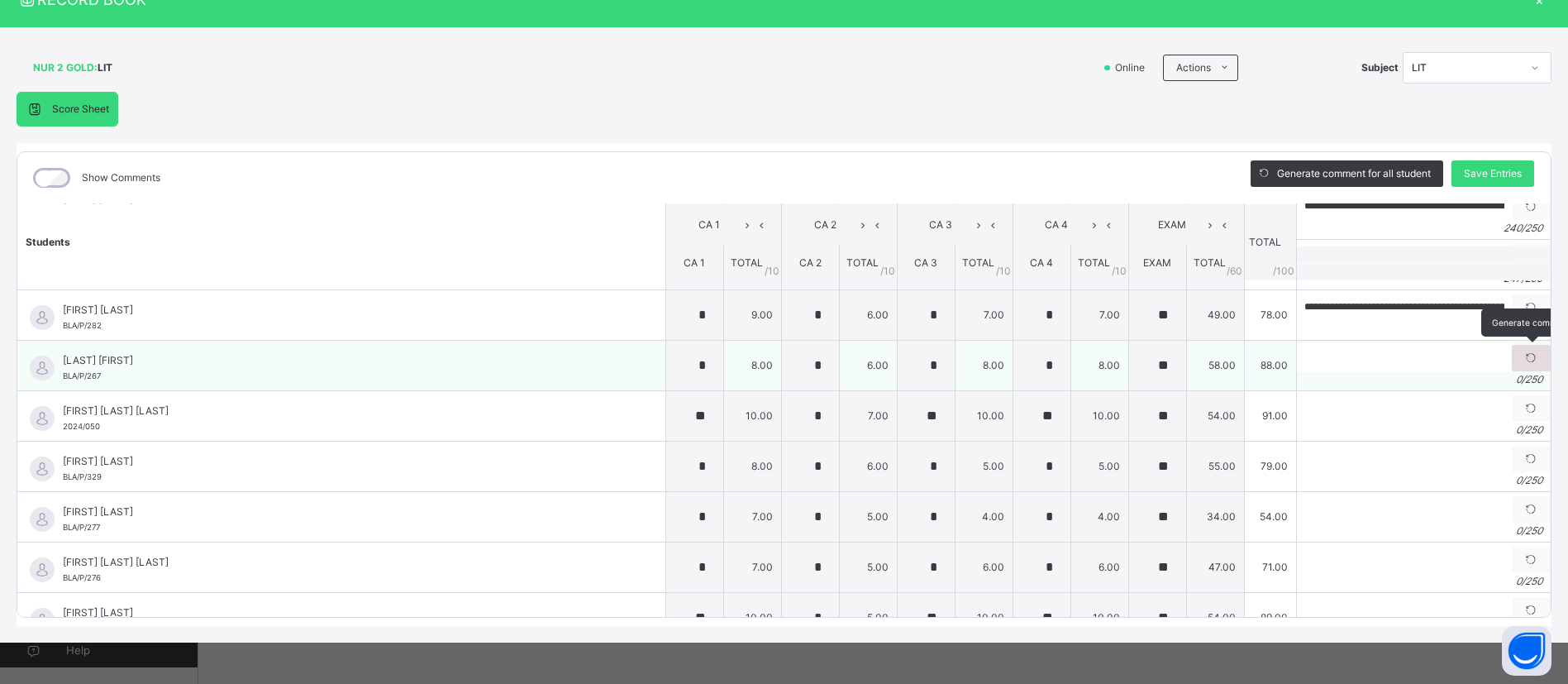click at bounding box center (1531, 358) 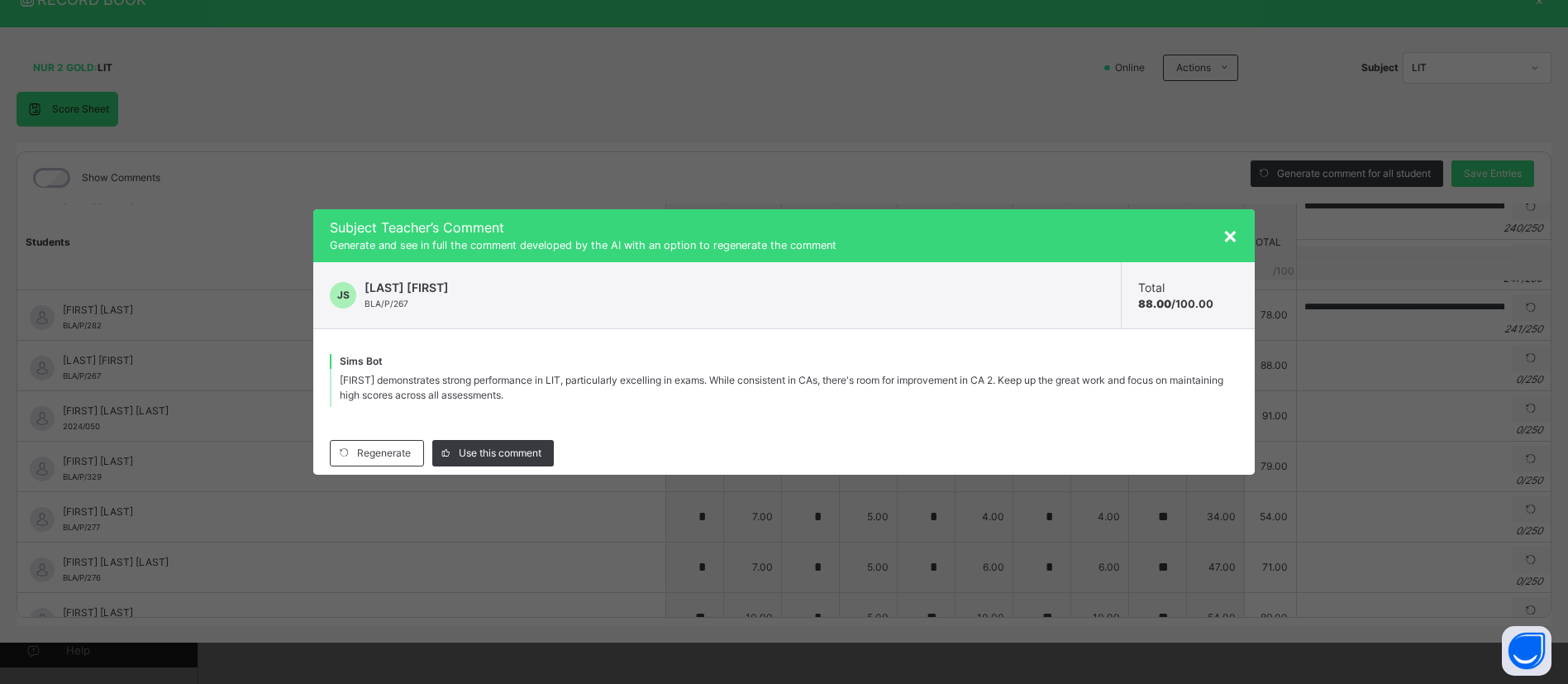 click on "Use this comment" at bounding box center (500, 453) 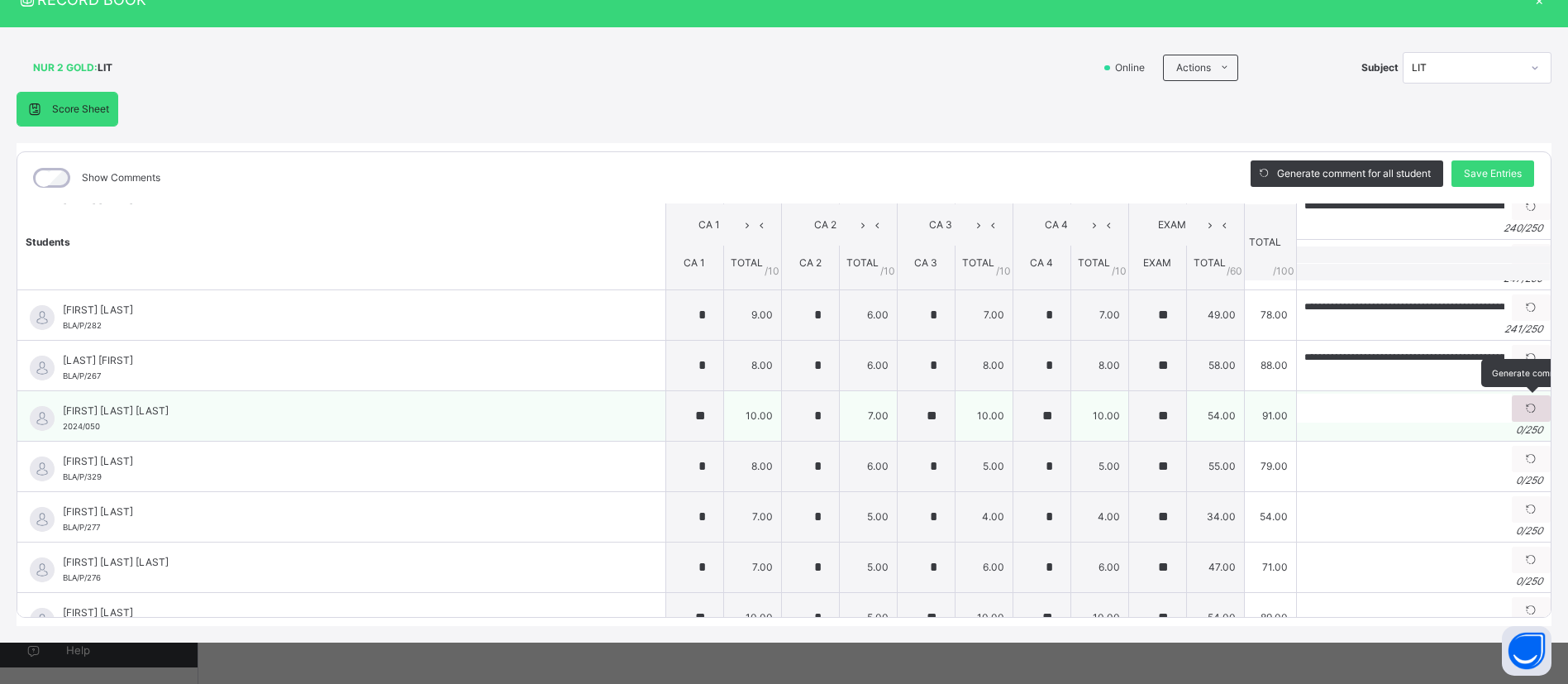 click at bounding box center [1531, 409] 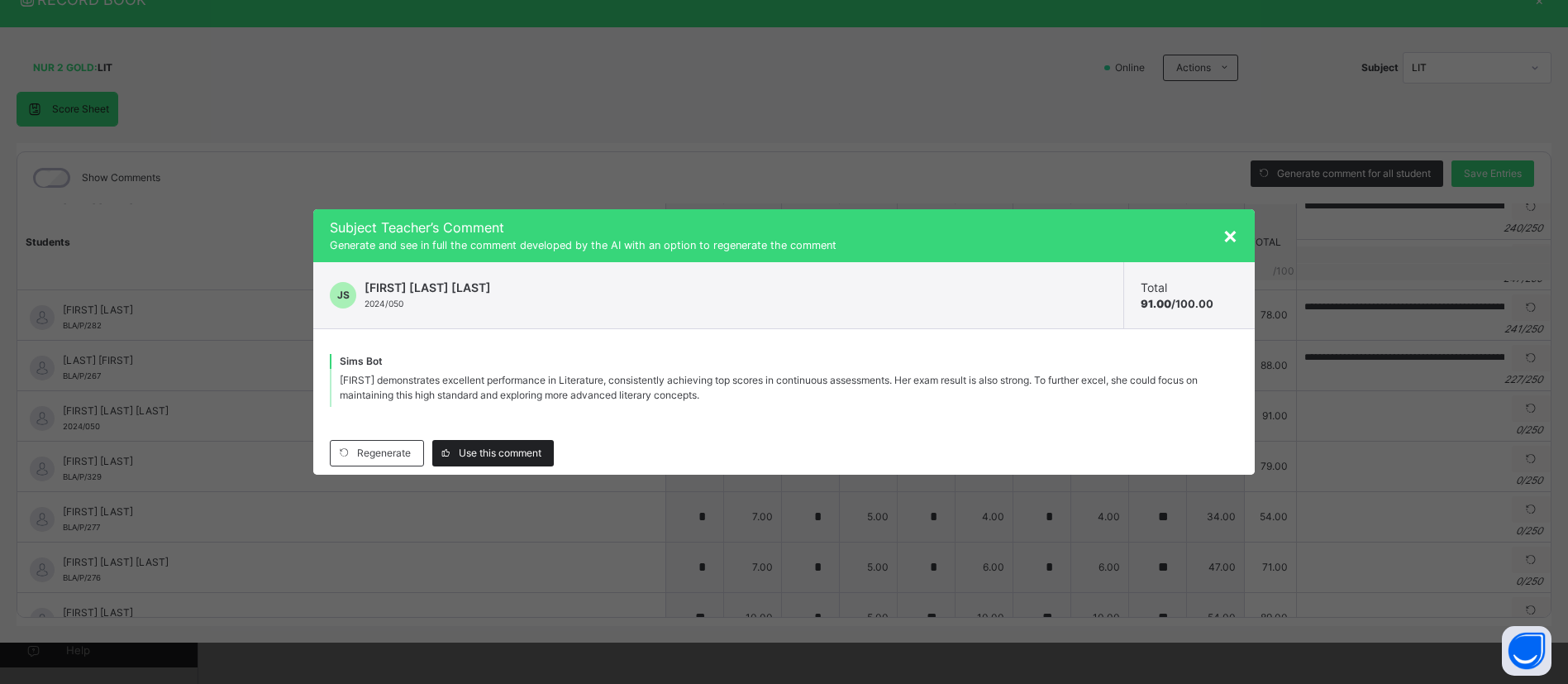 click on "Use this comment" at bounding box center (500, 453) 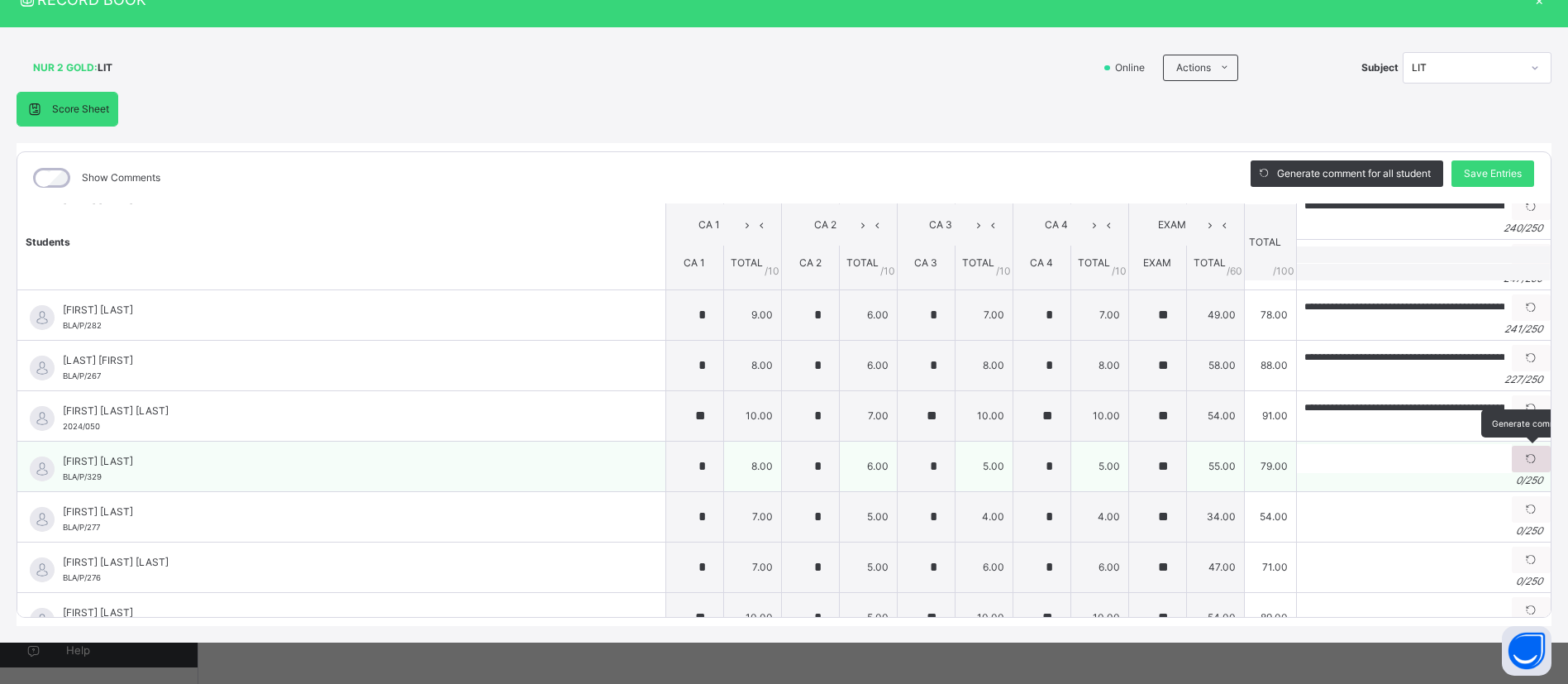 click at bounding box center (1531, 459) 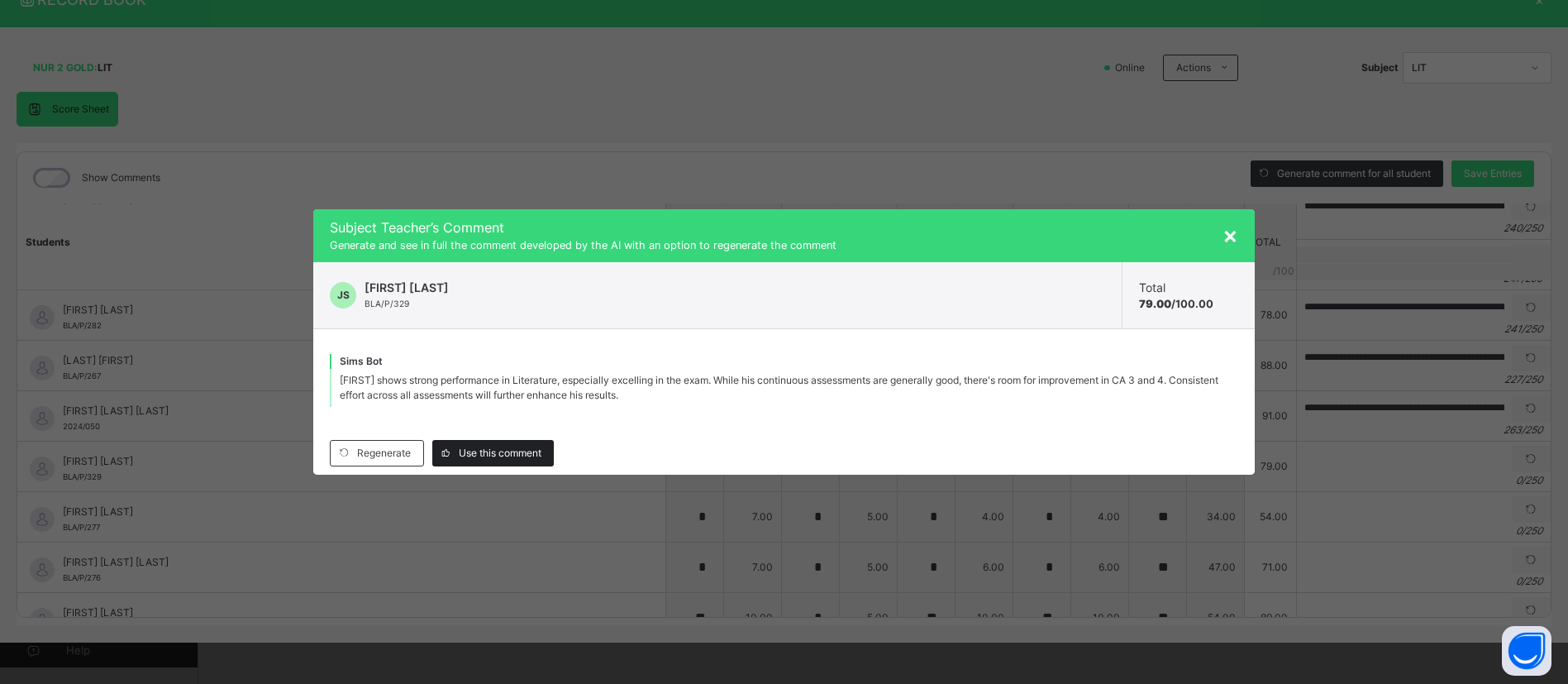 click on "Use this comment" at bounding box center [500, 453] 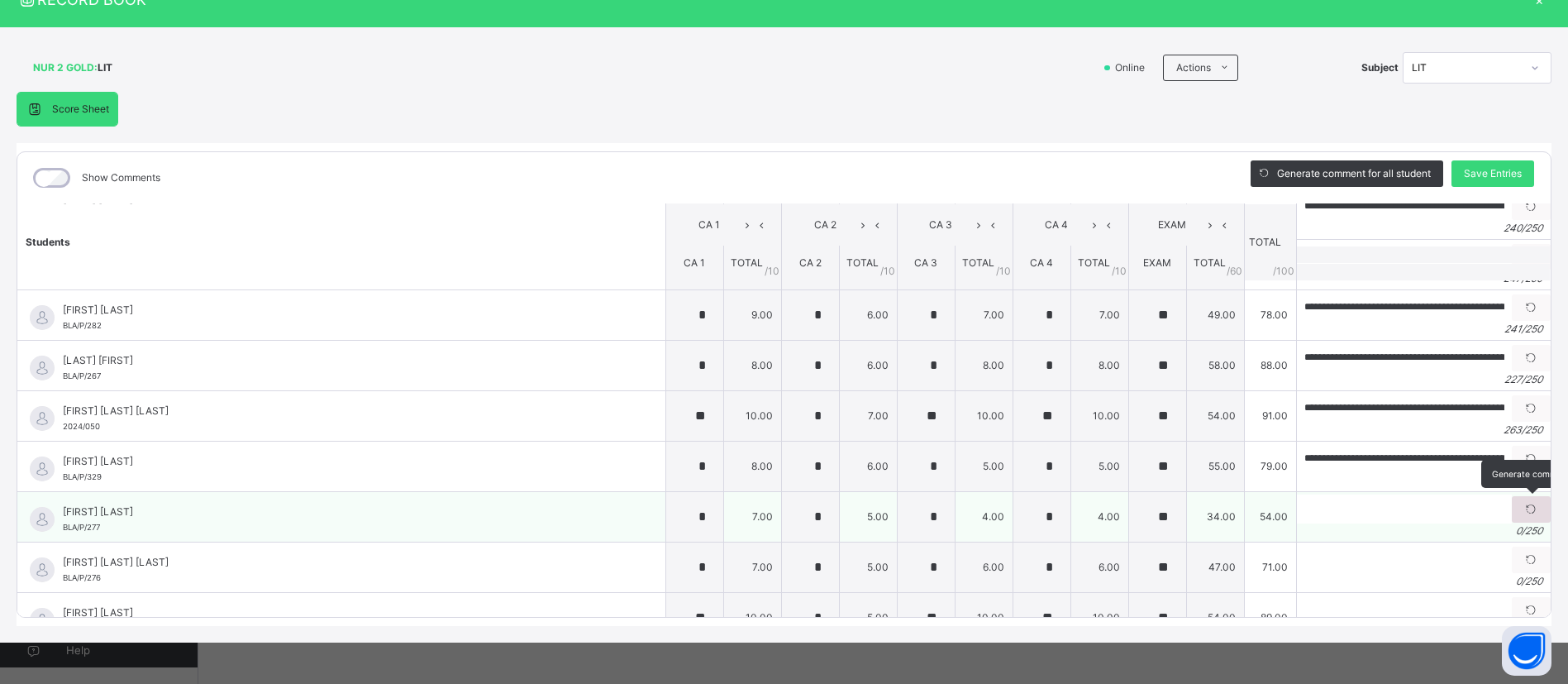 click at bounding box center (1531, 509) 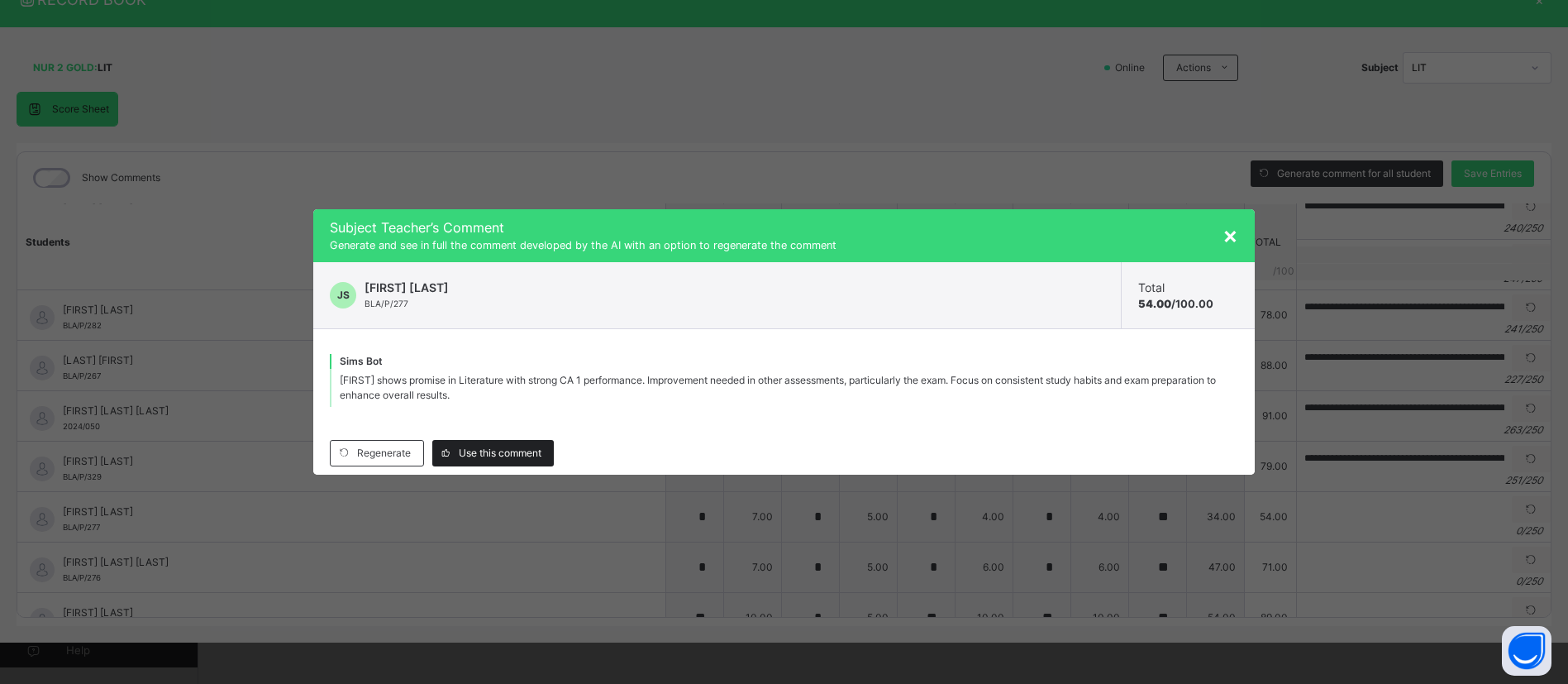 click on "Use this comment" at bounding box center [500, 453] 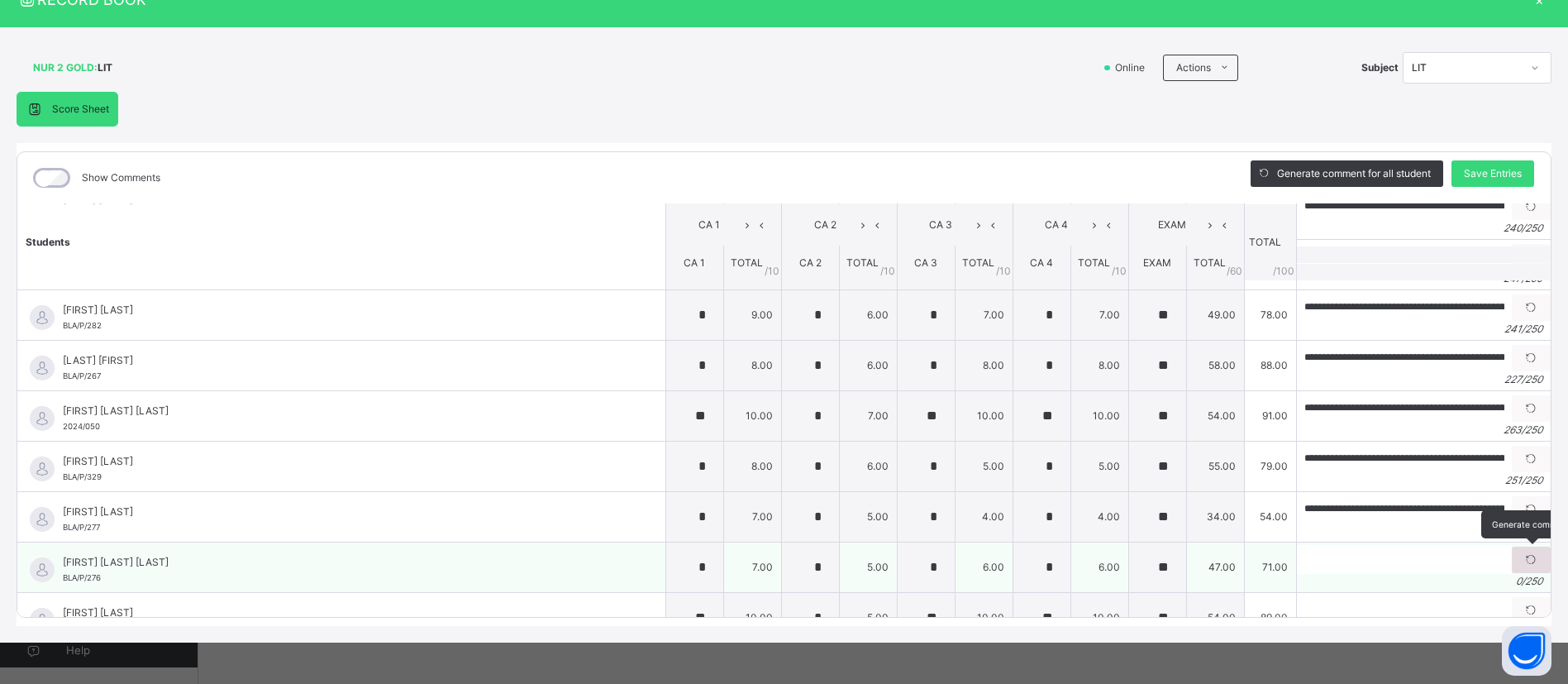 click at bounding box center [1531, 560] 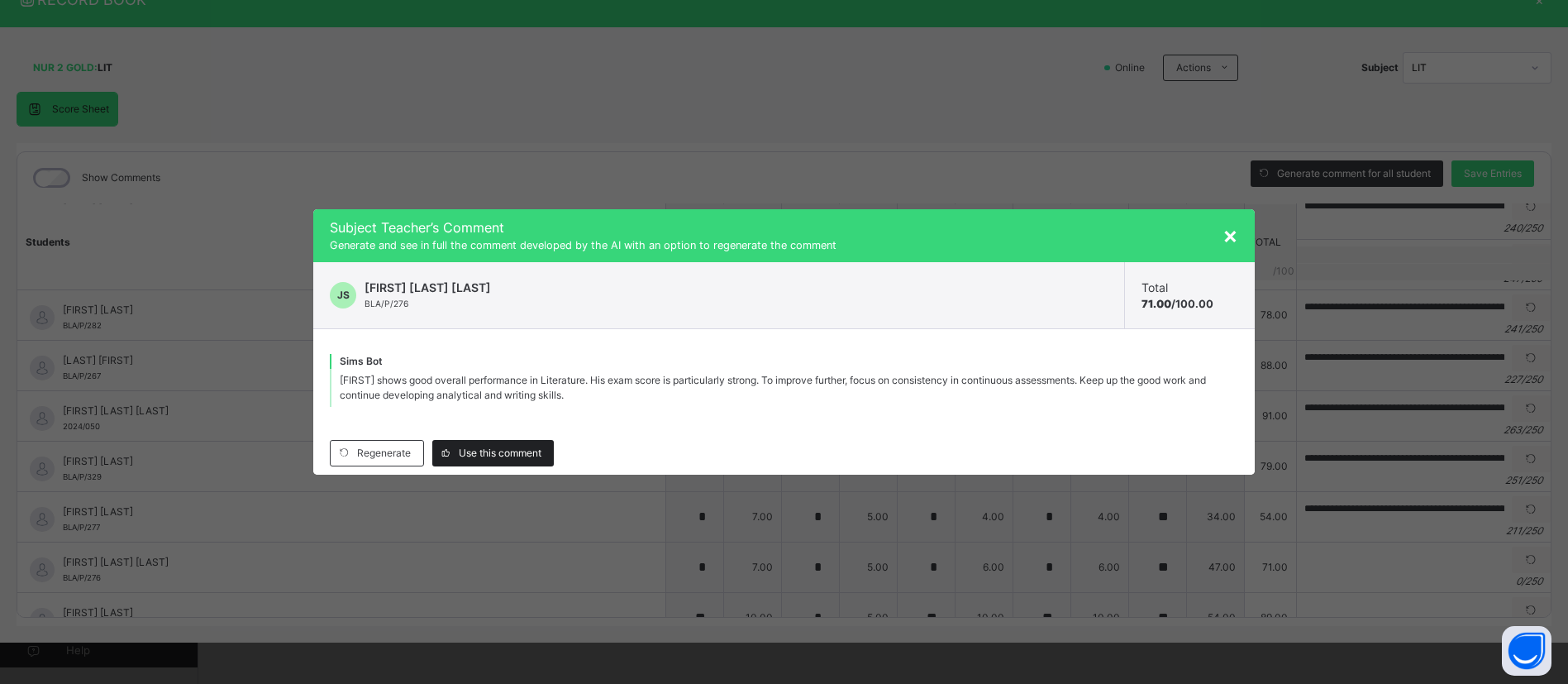 click on "Use this comment" at bounding box center (500, 453) 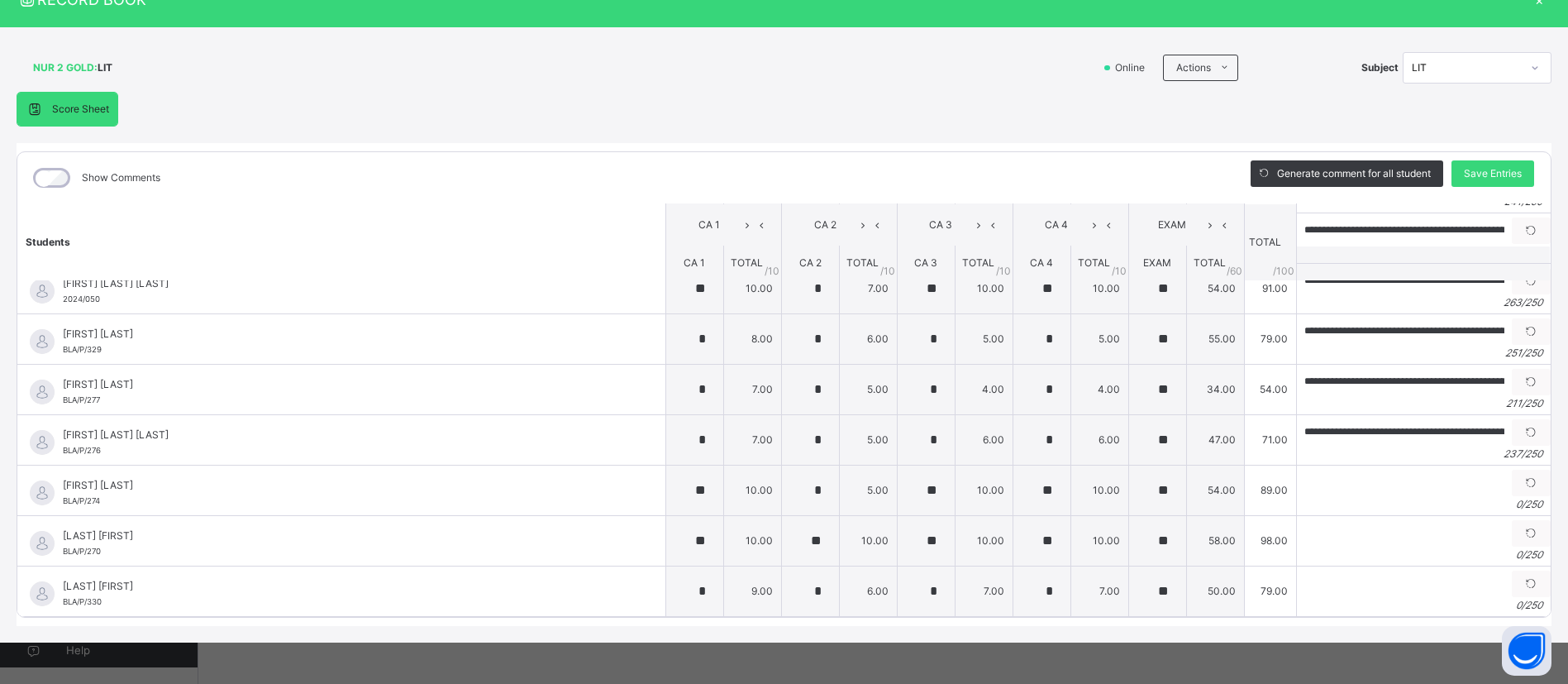 scroll, scrollTop: 1500, scrollLeft: 0, axis: vertical 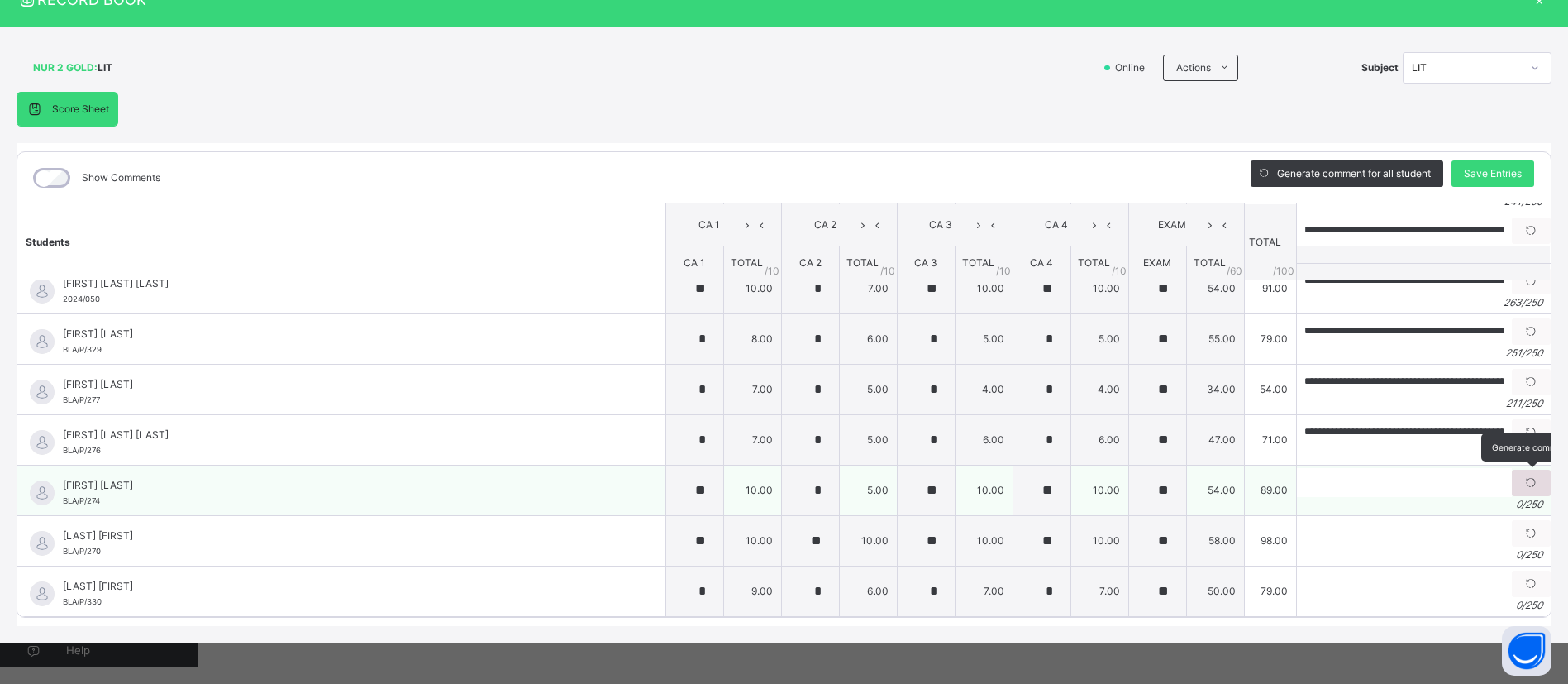 click at bounding box center (1531, 483) 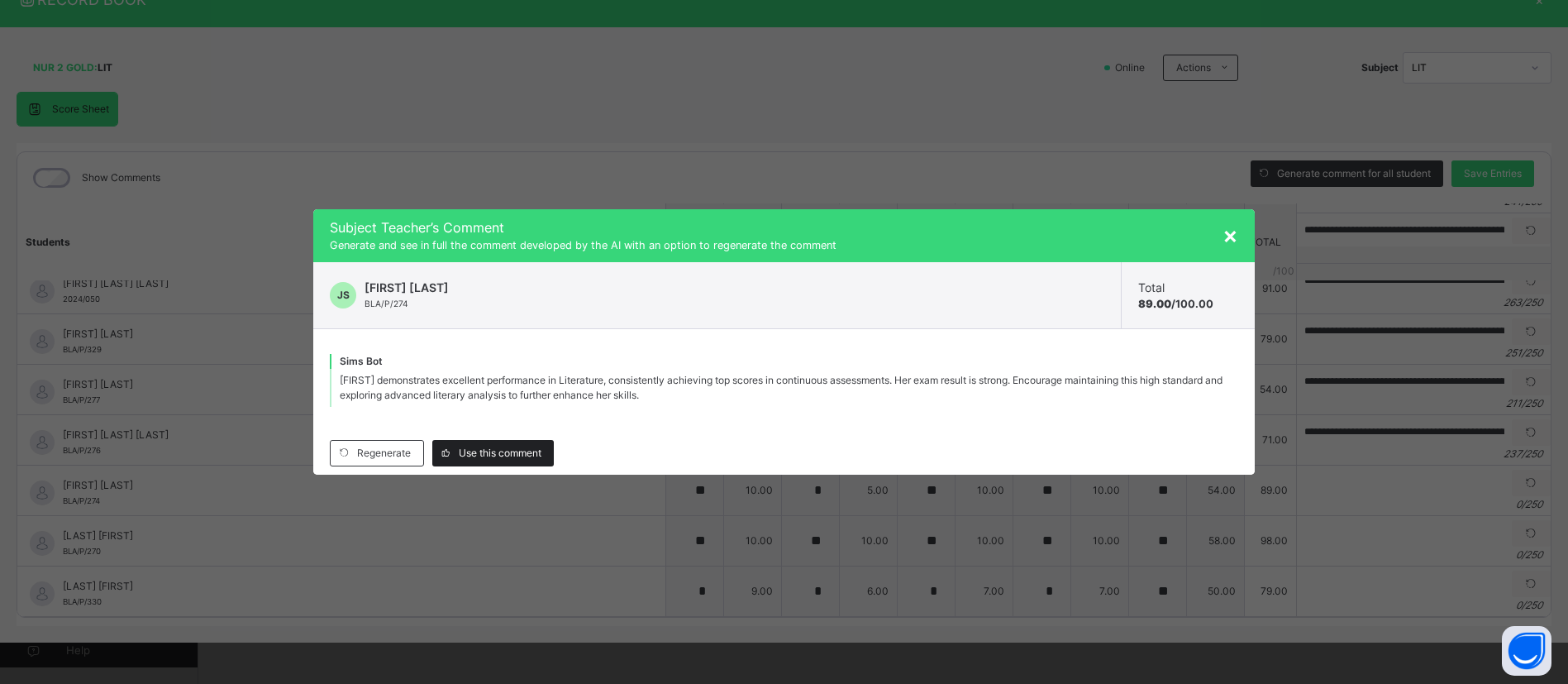 click on "Use this comment" at bounding box center [500, 453] 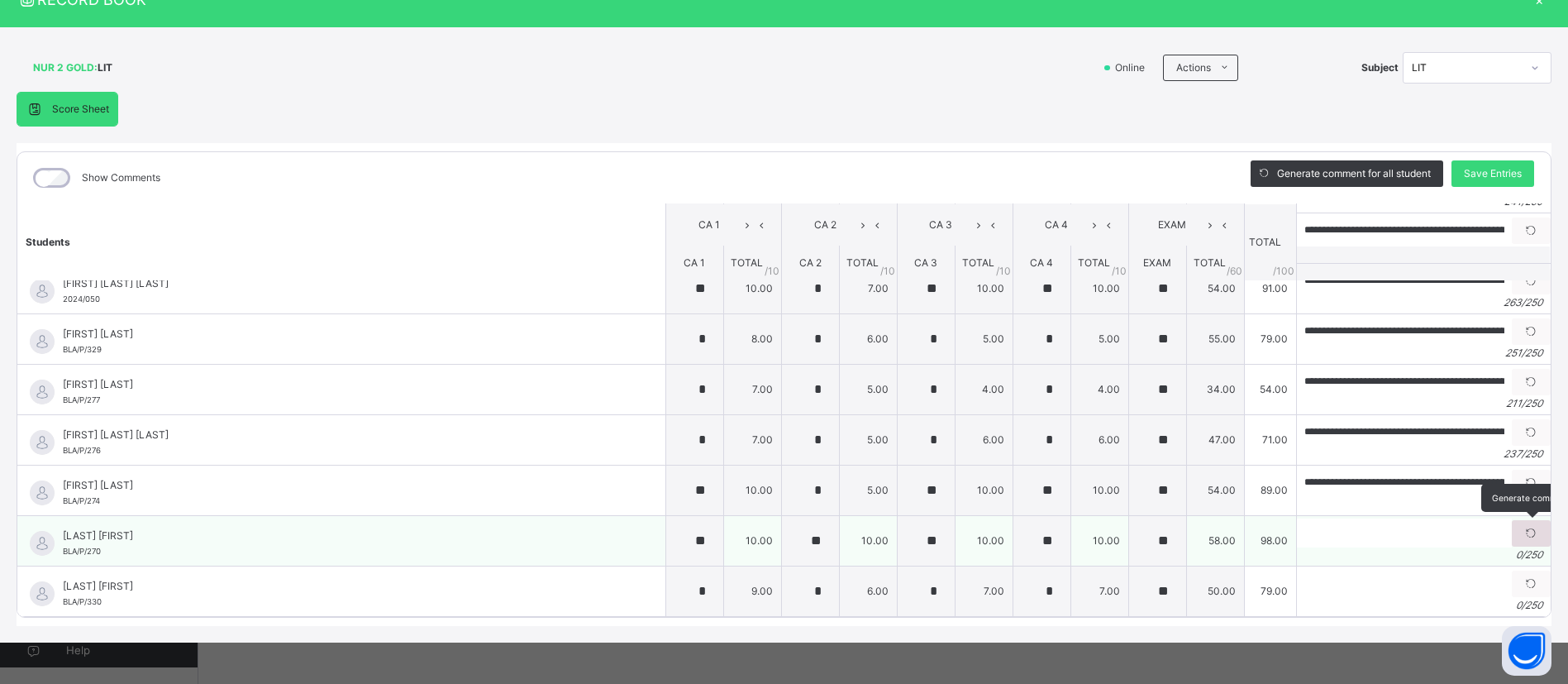 click at bounding box center (1531, 533) 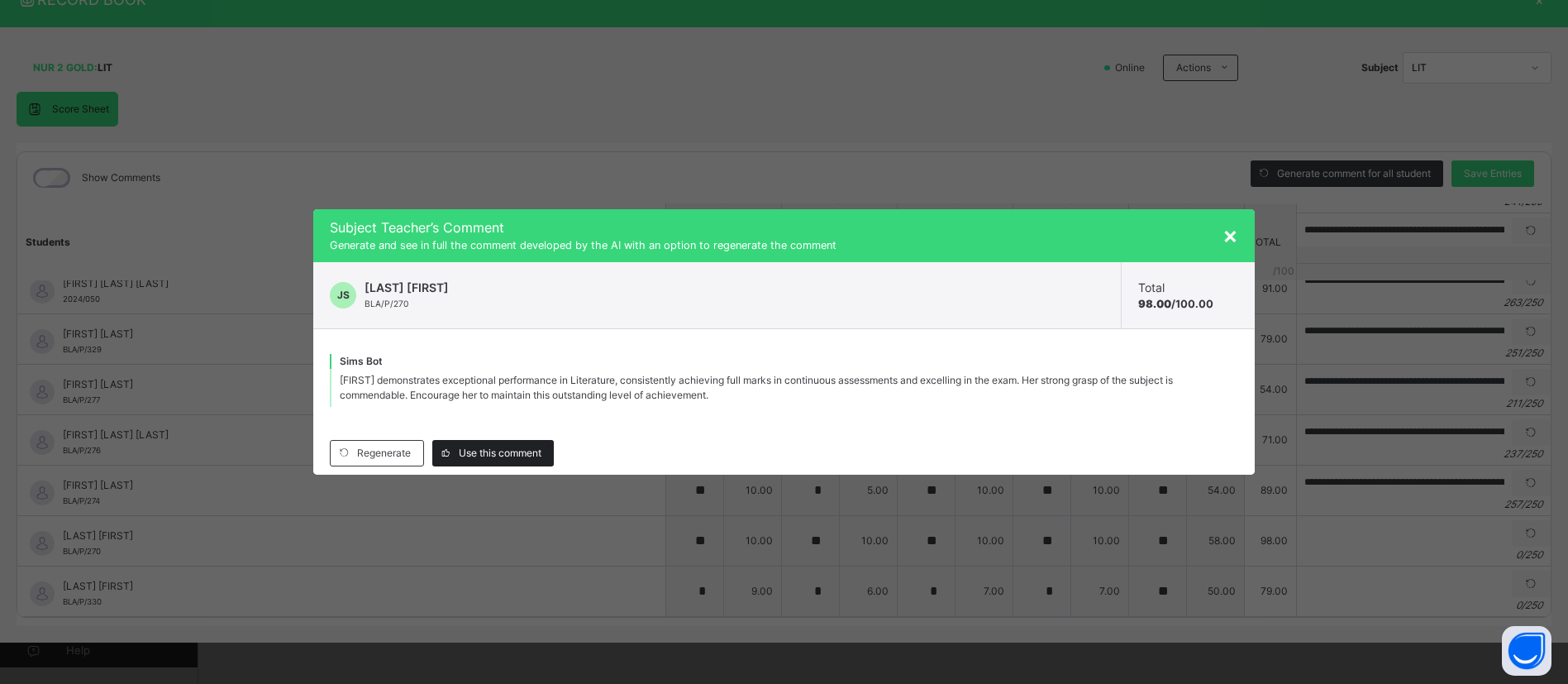 click on "Use this comment" at bounding box center (500, 453) 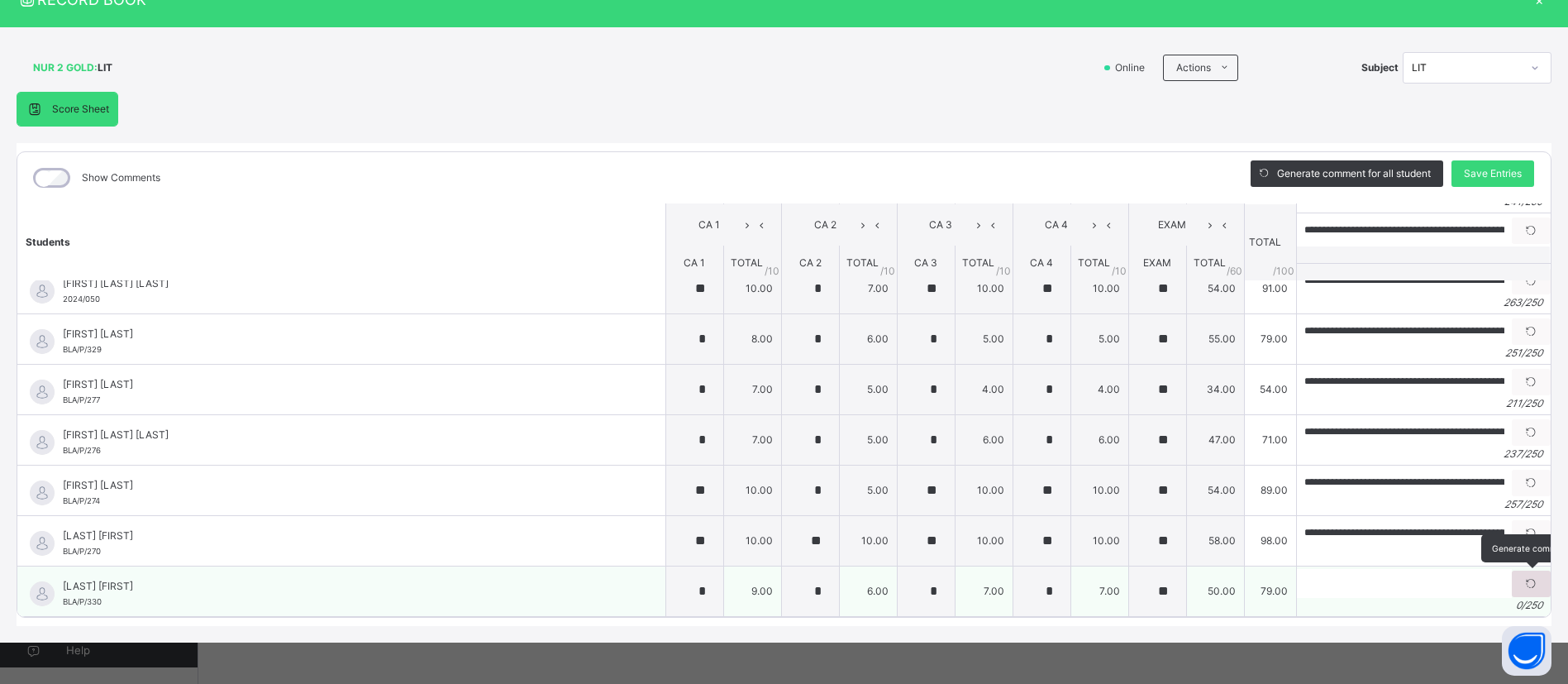 click at bounding box center [1531, 584] 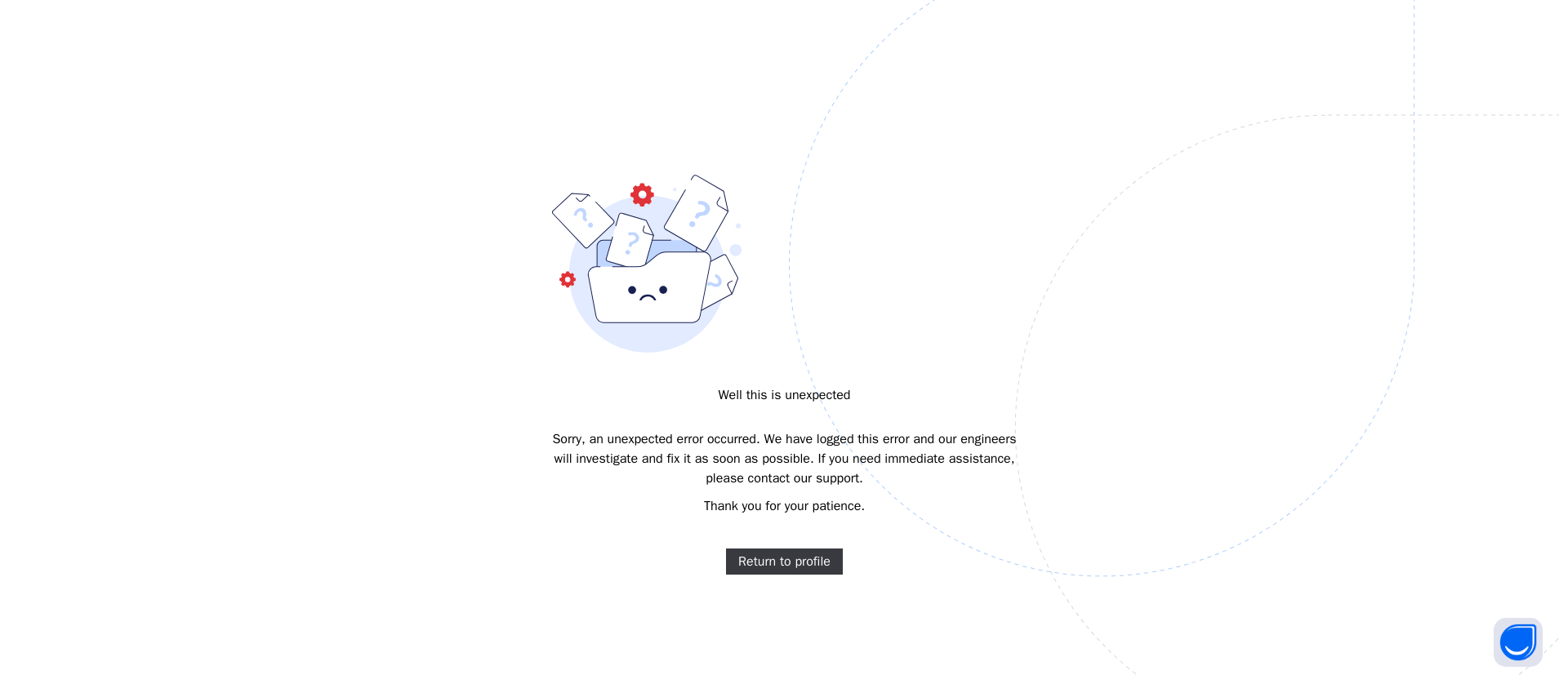 scroll, scrollTop: 0, scrollLeft: 0, axis: both 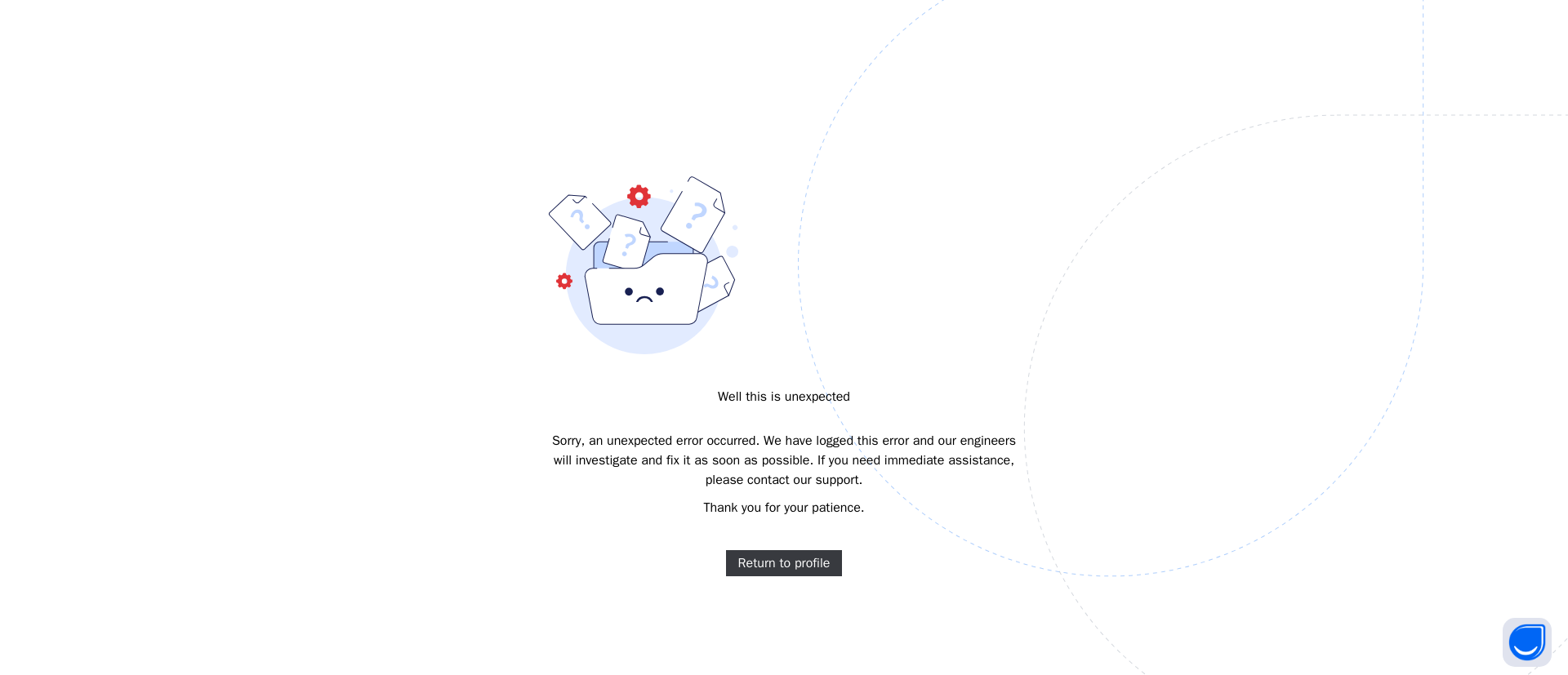click on "Well this is unexpected Sorry, an unexpected error occurred. We have logged this error and our engineers will investigate and fix it as soon as possible. If you need immediate assistance, please contact our support. Thank you for your patience. Return to profile" at bounding box center (784, 337) 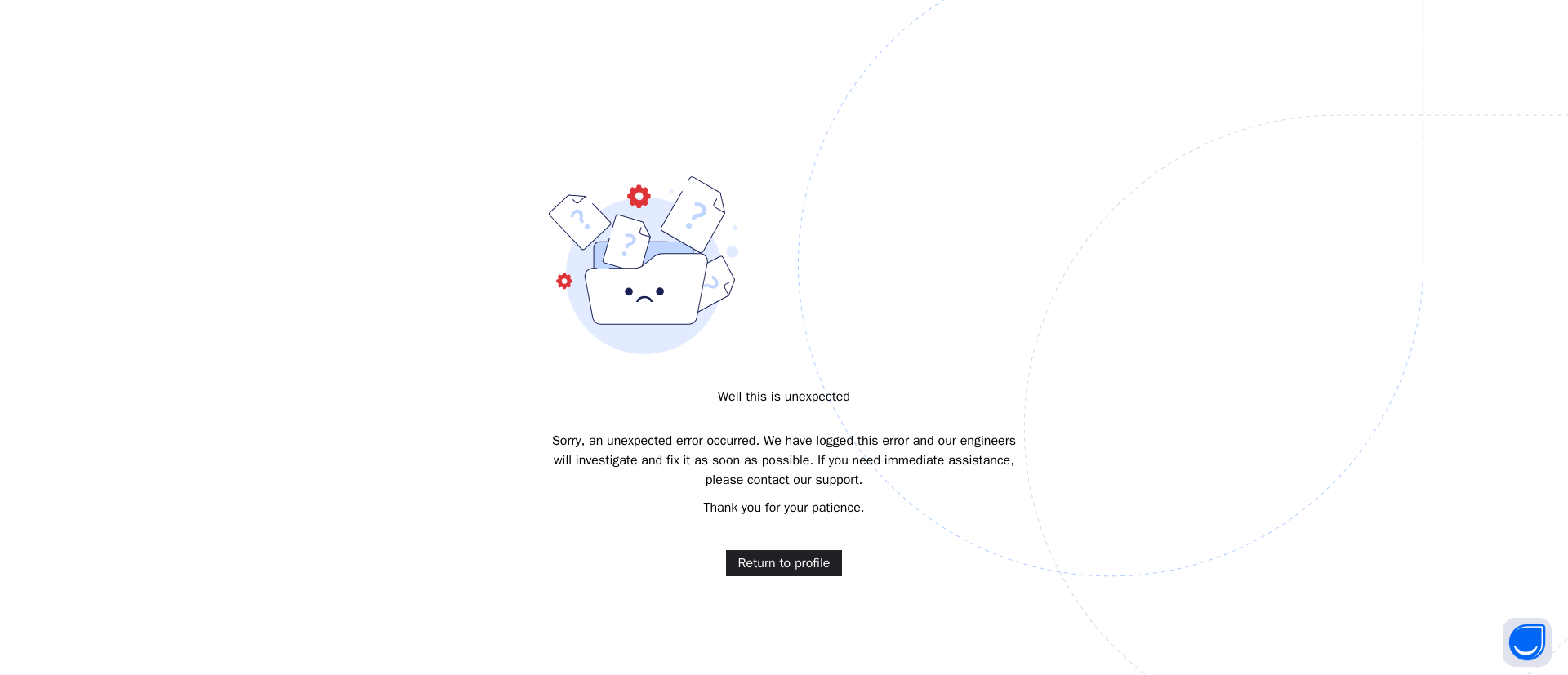 click on "Return to profile" at bounding box center [784, 563] 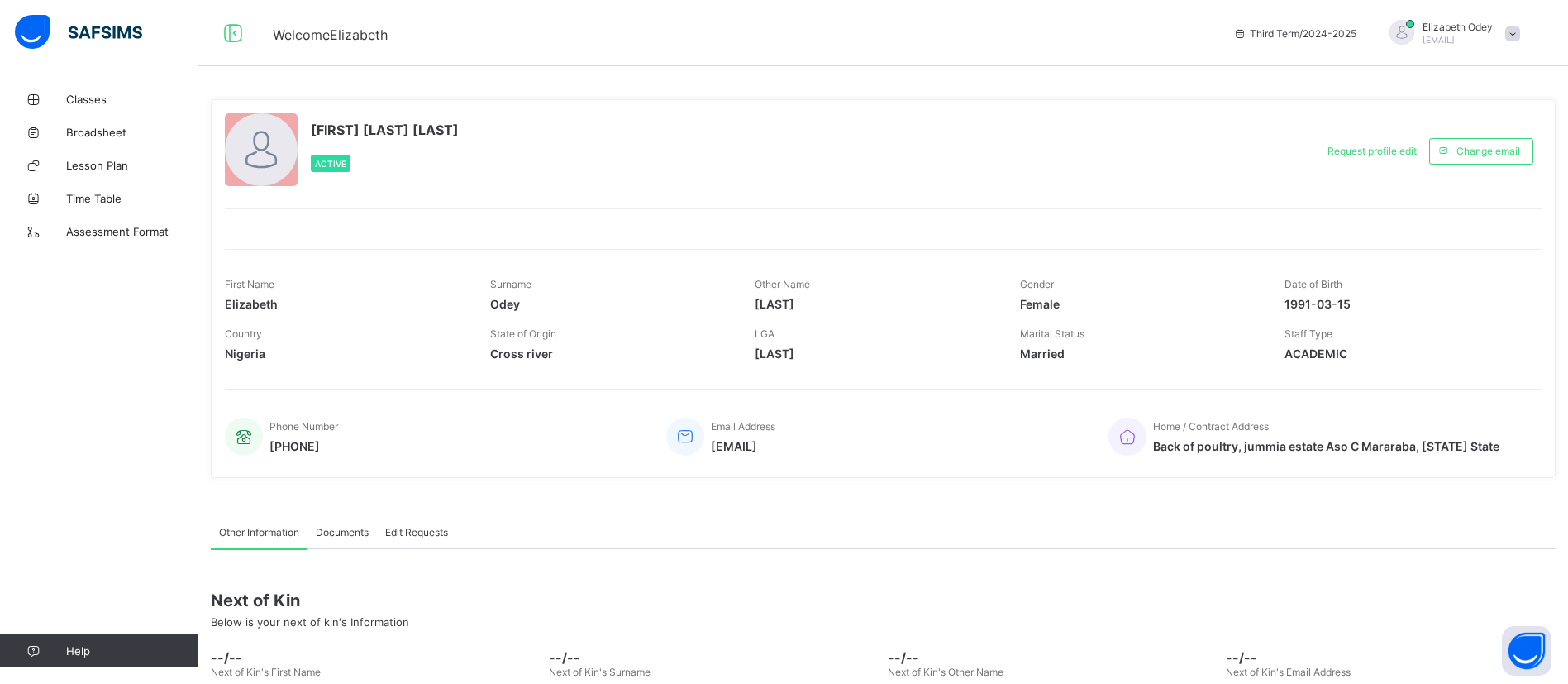 scroll, scrollTop: 0, scrollLeft: 0, axis: both 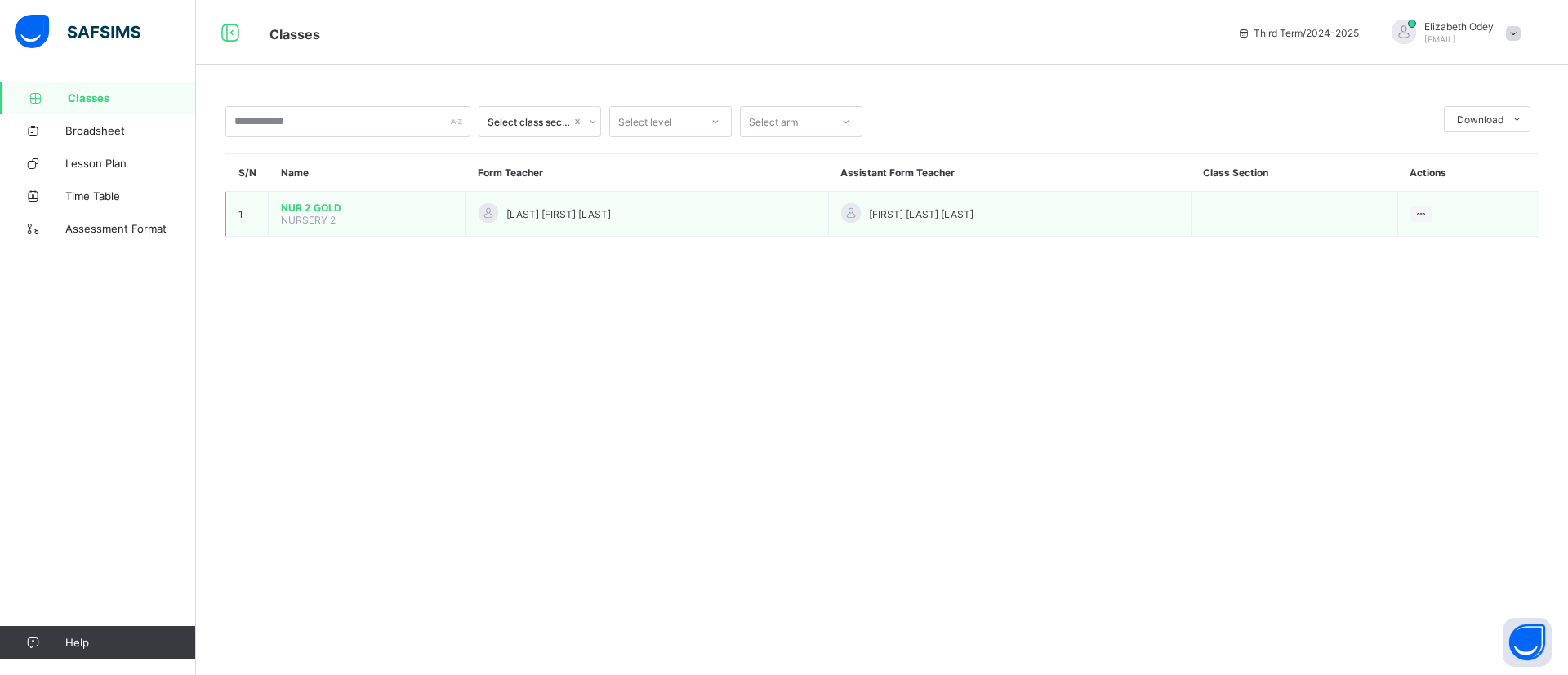 click on "NUR 2   GOLD" at bounding box center [367, 207] 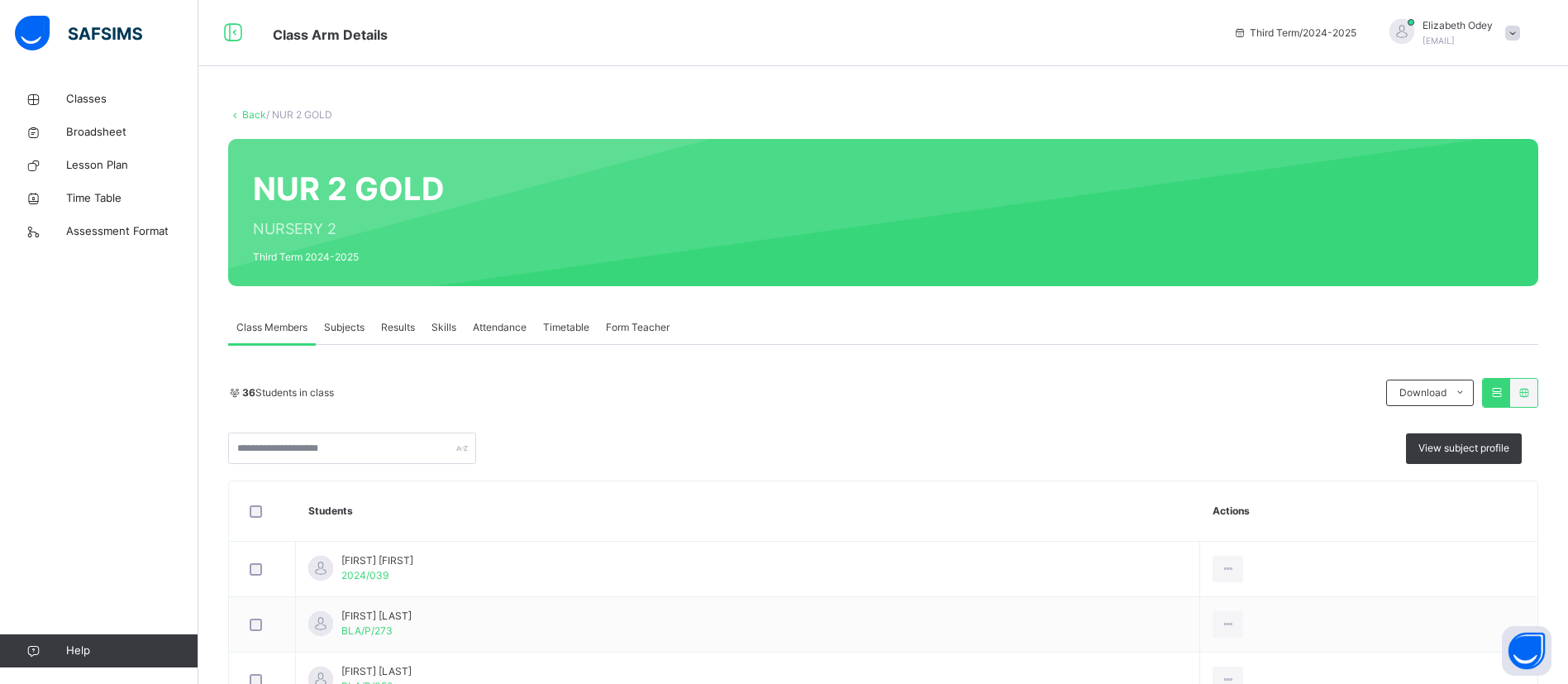 click on "Subjects" at bounding box center (344, 328) 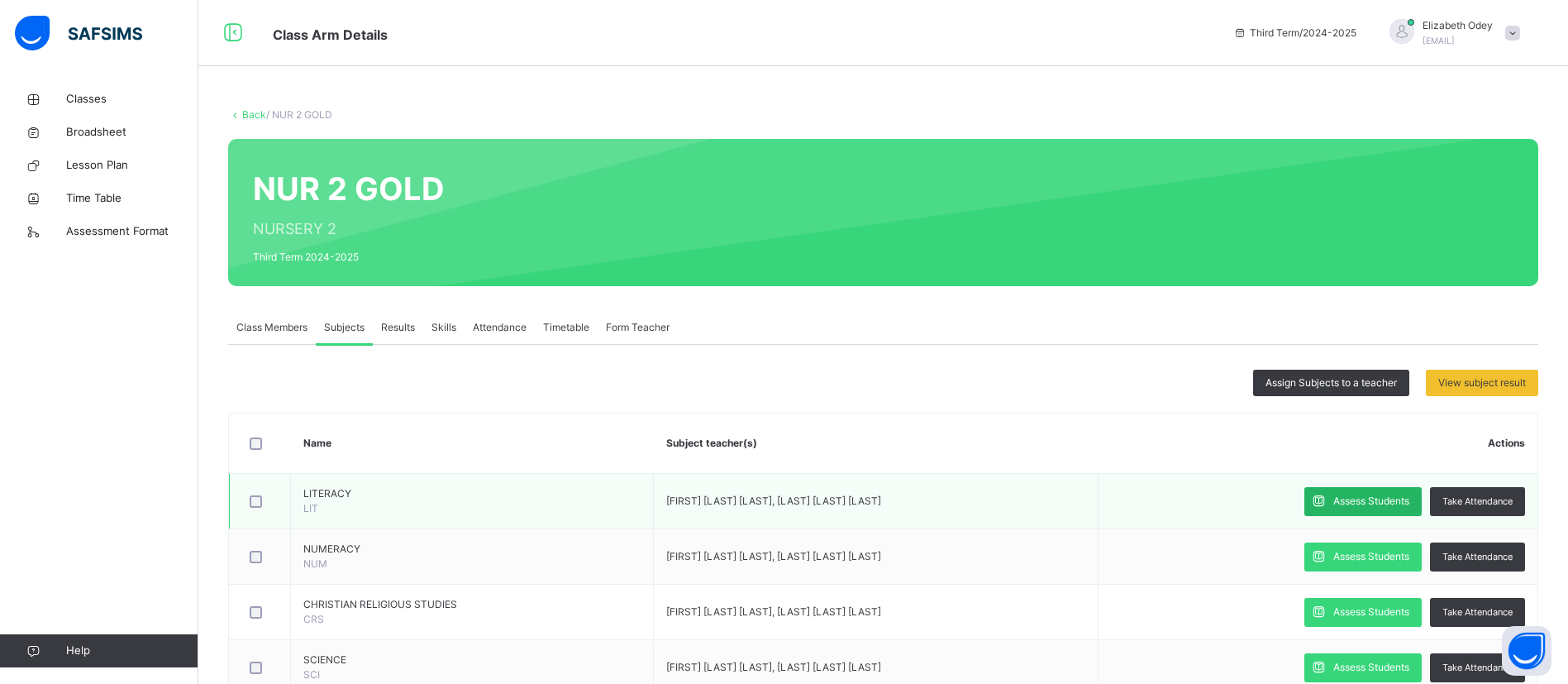 click on "Assess Students" at bounding box center [1371, 501] 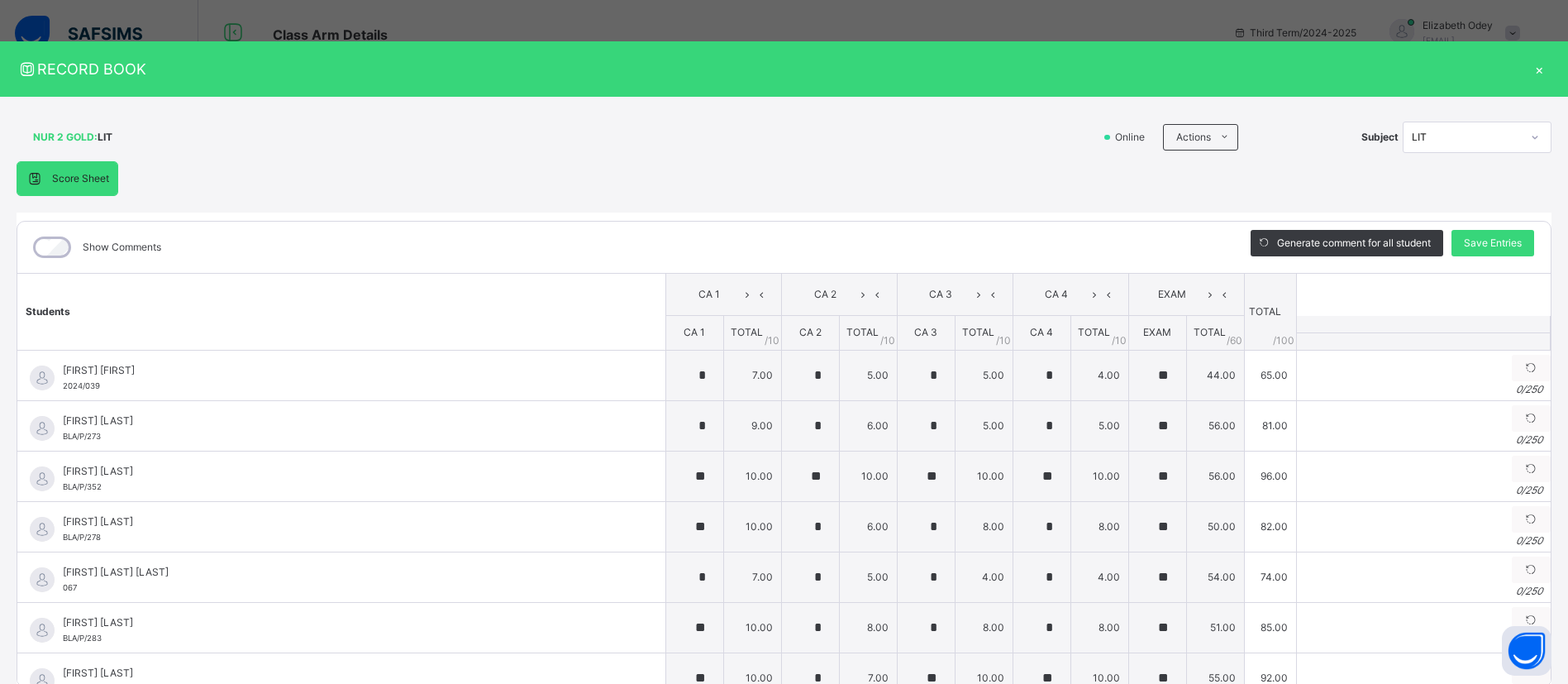 type on "*" 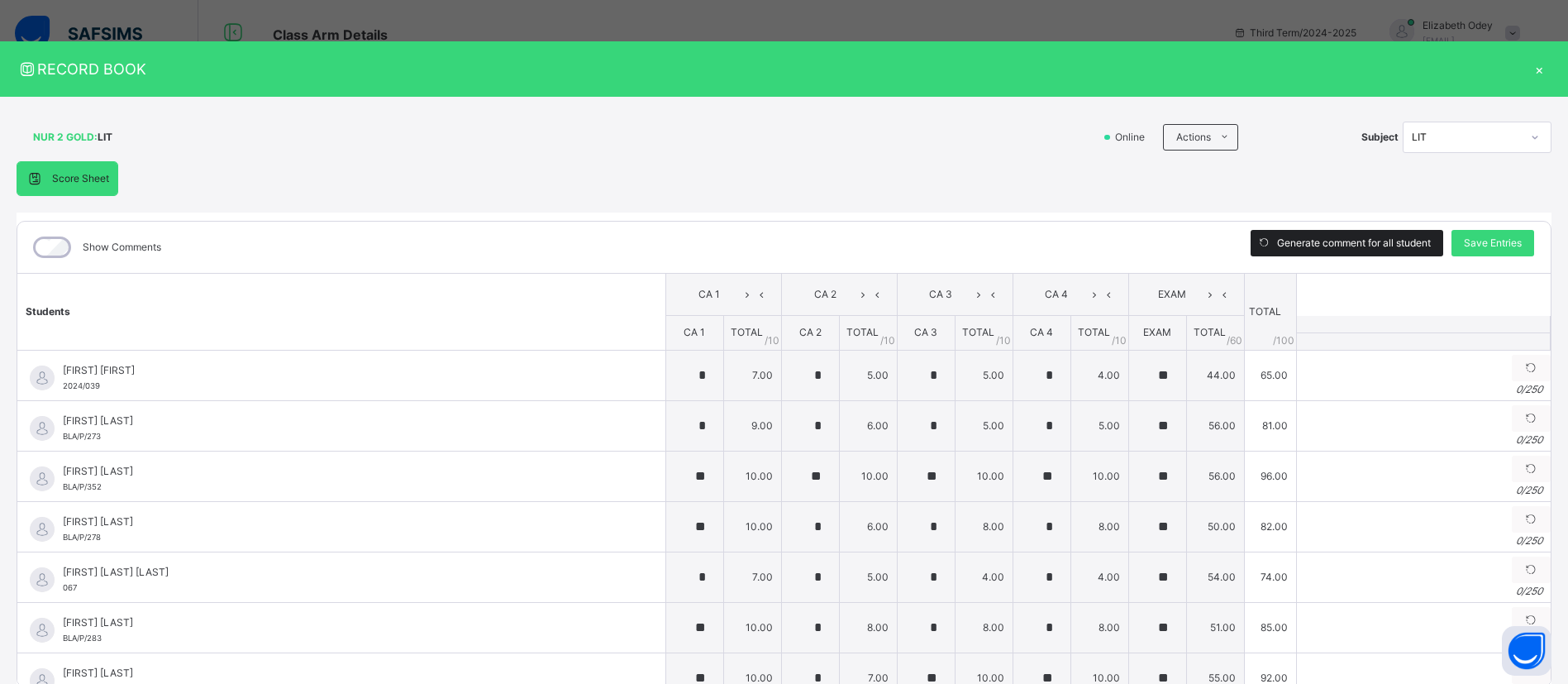 click on "Generate comment for all student" at bounding box center [1354, 243] 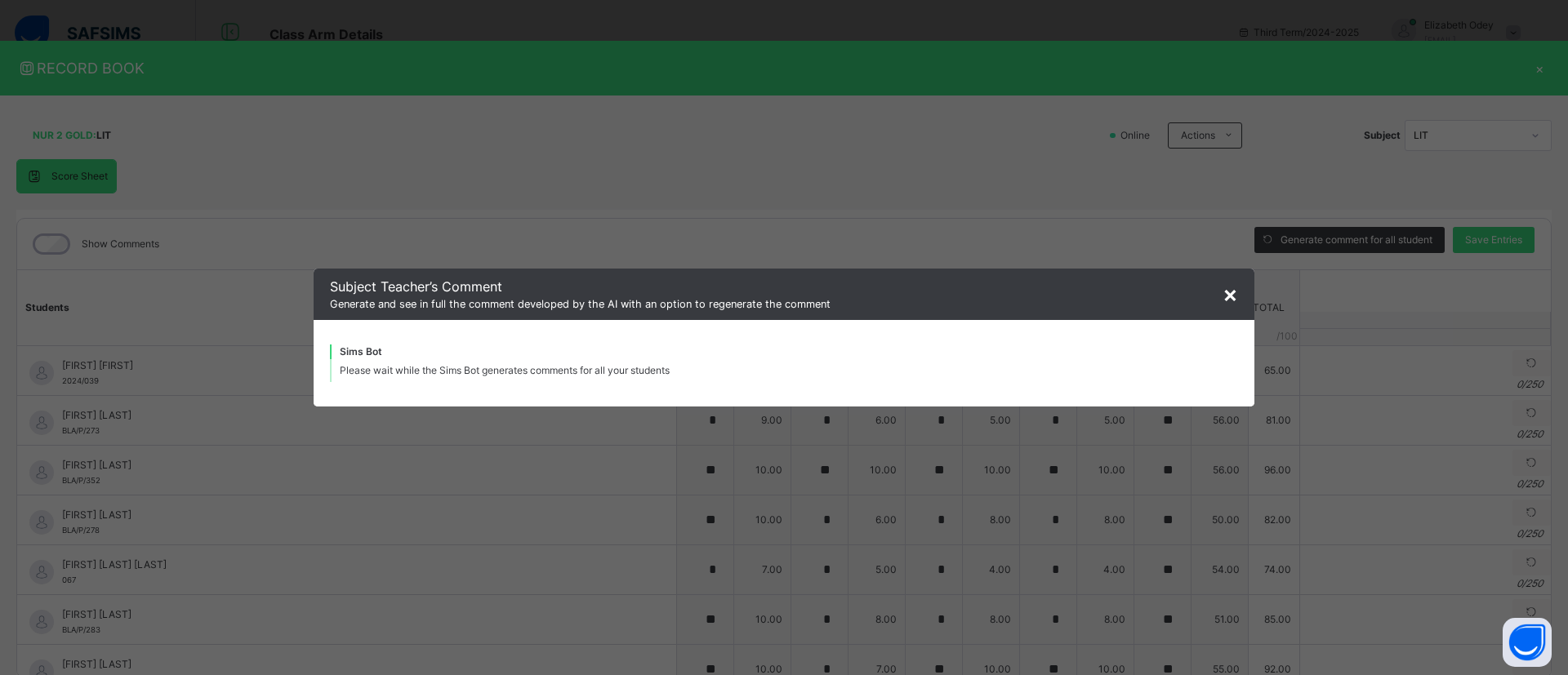 click on "×" at bounding box center [1230, 294] 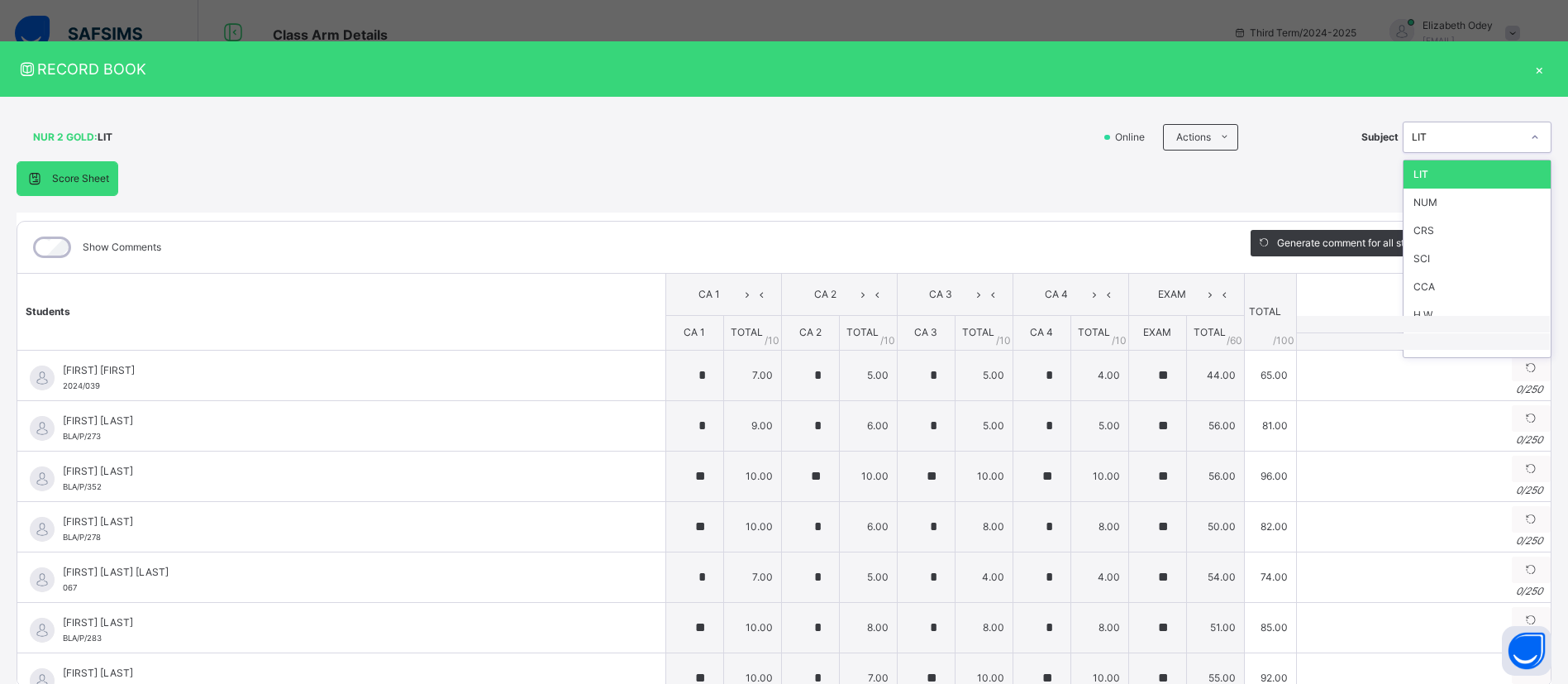 click at bounding box center [1535, 137] 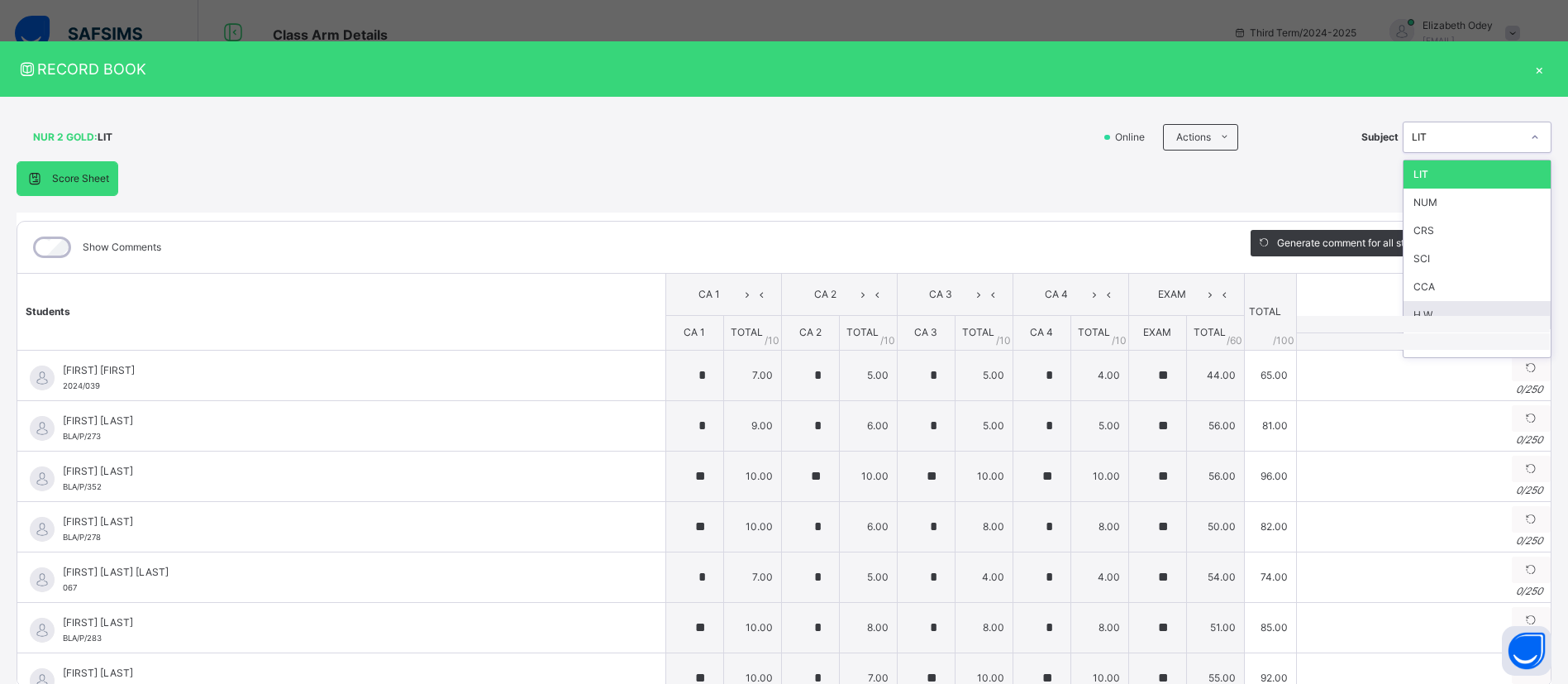 click on "H.W" at bounding box center (1477, 315) 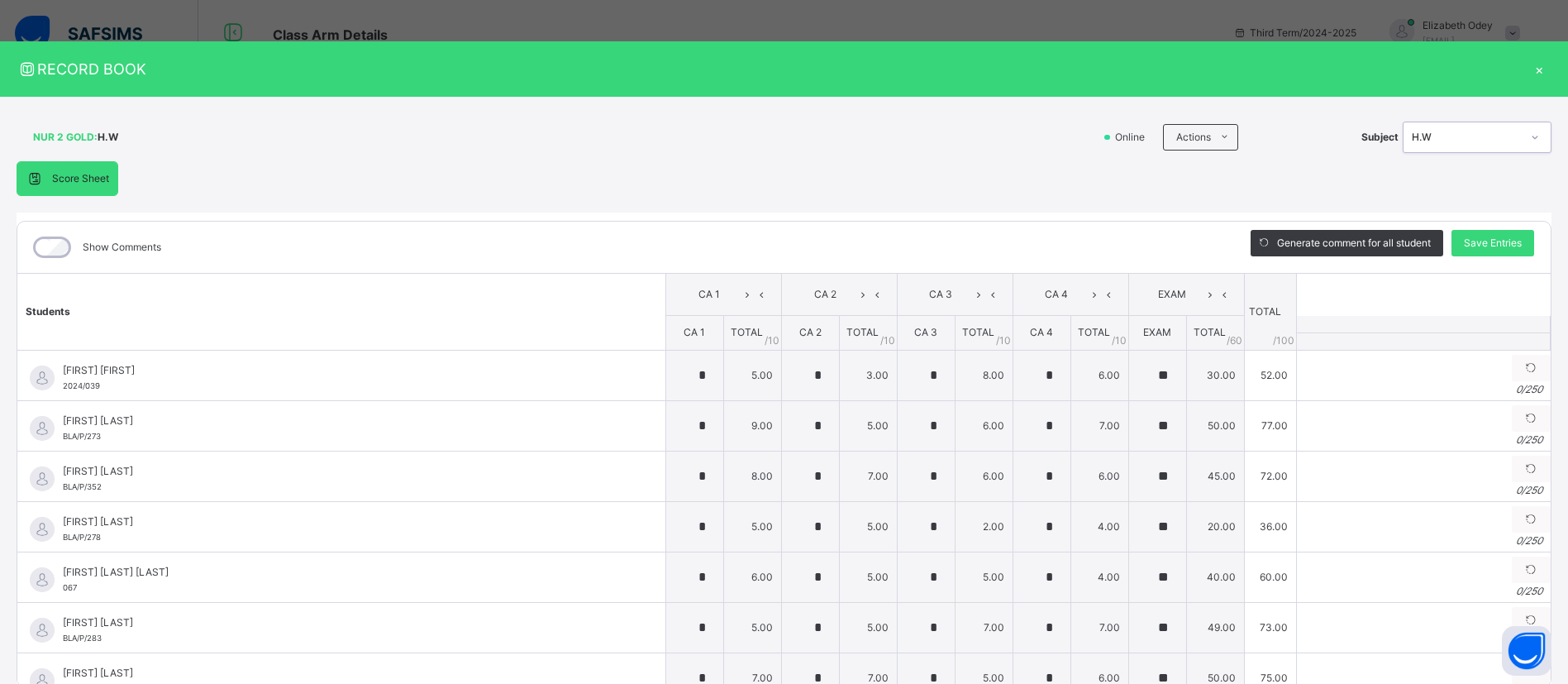 type on "*" 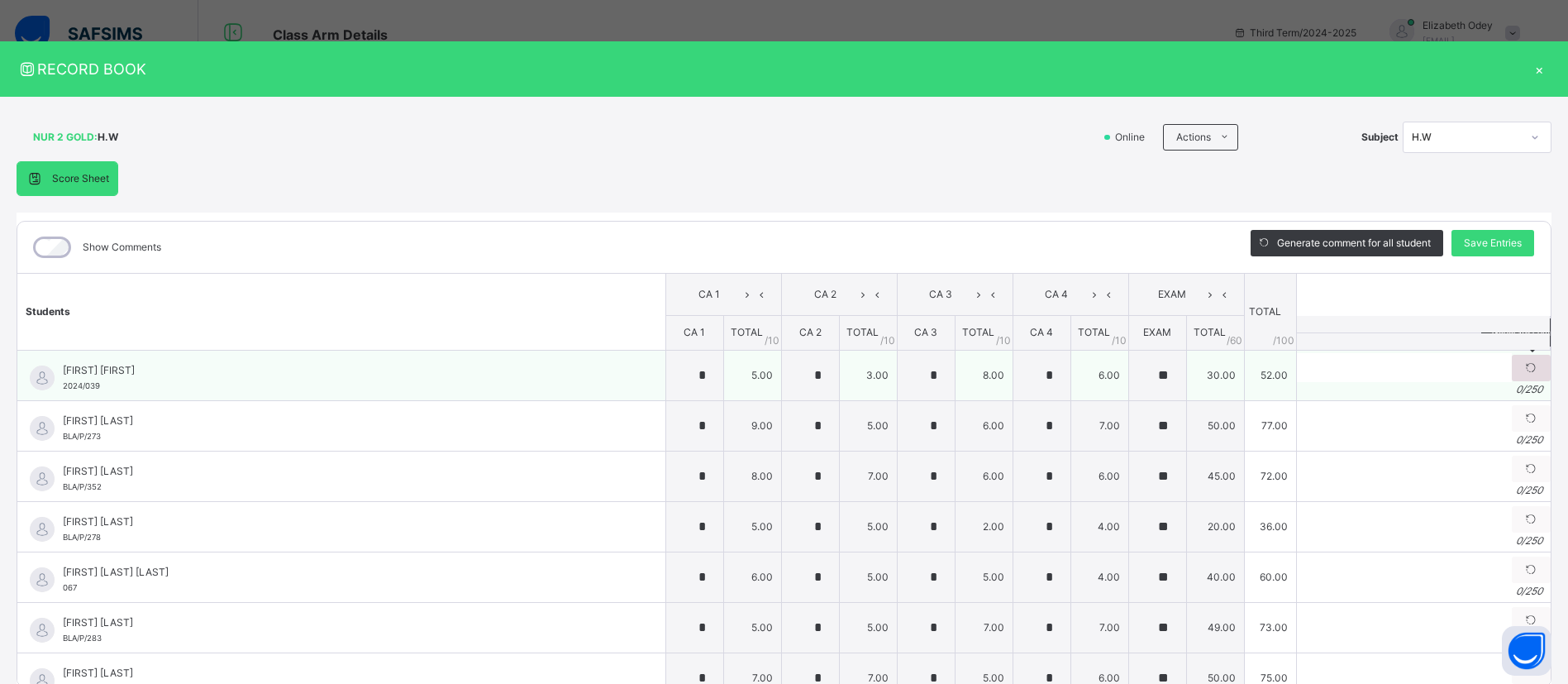 click at bounding box center (1531, 368) 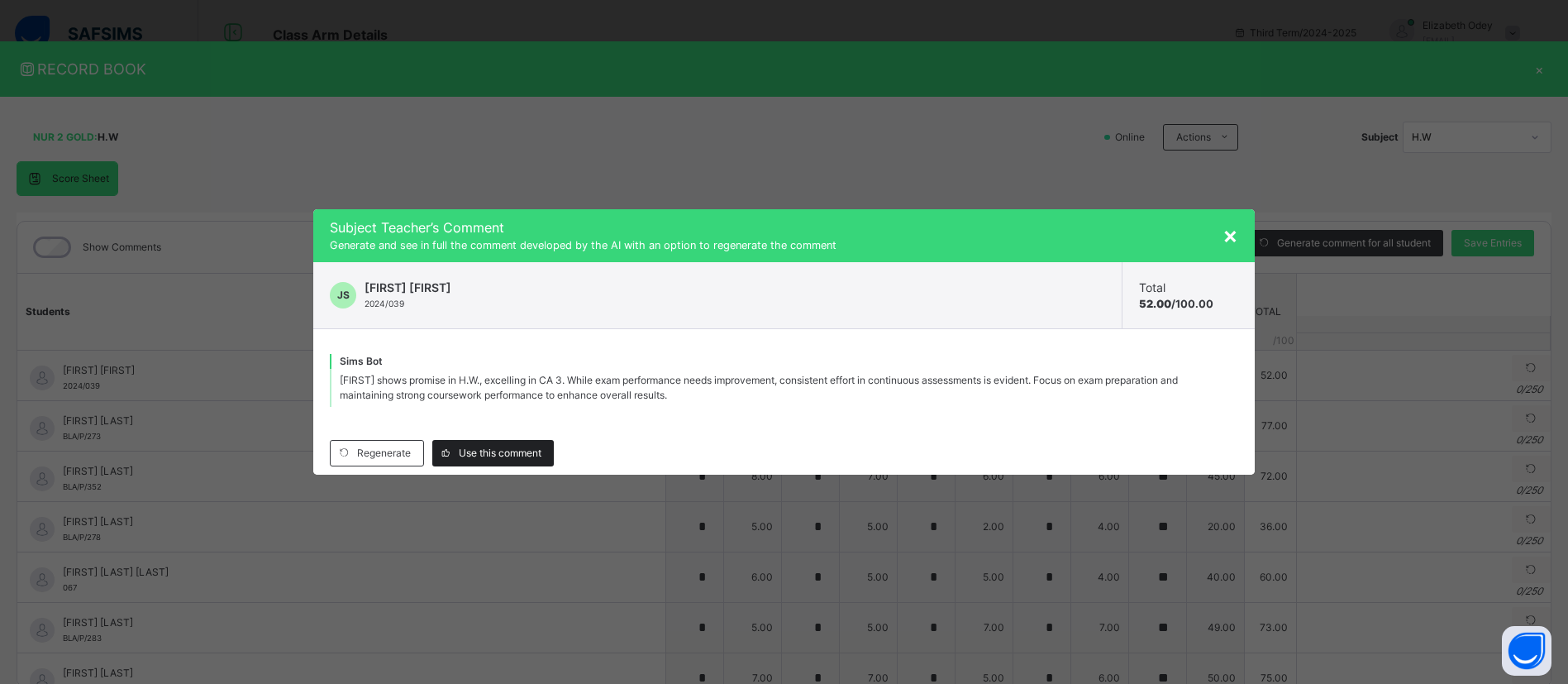 click on "Use this comment" at bounding box center [500, 453] 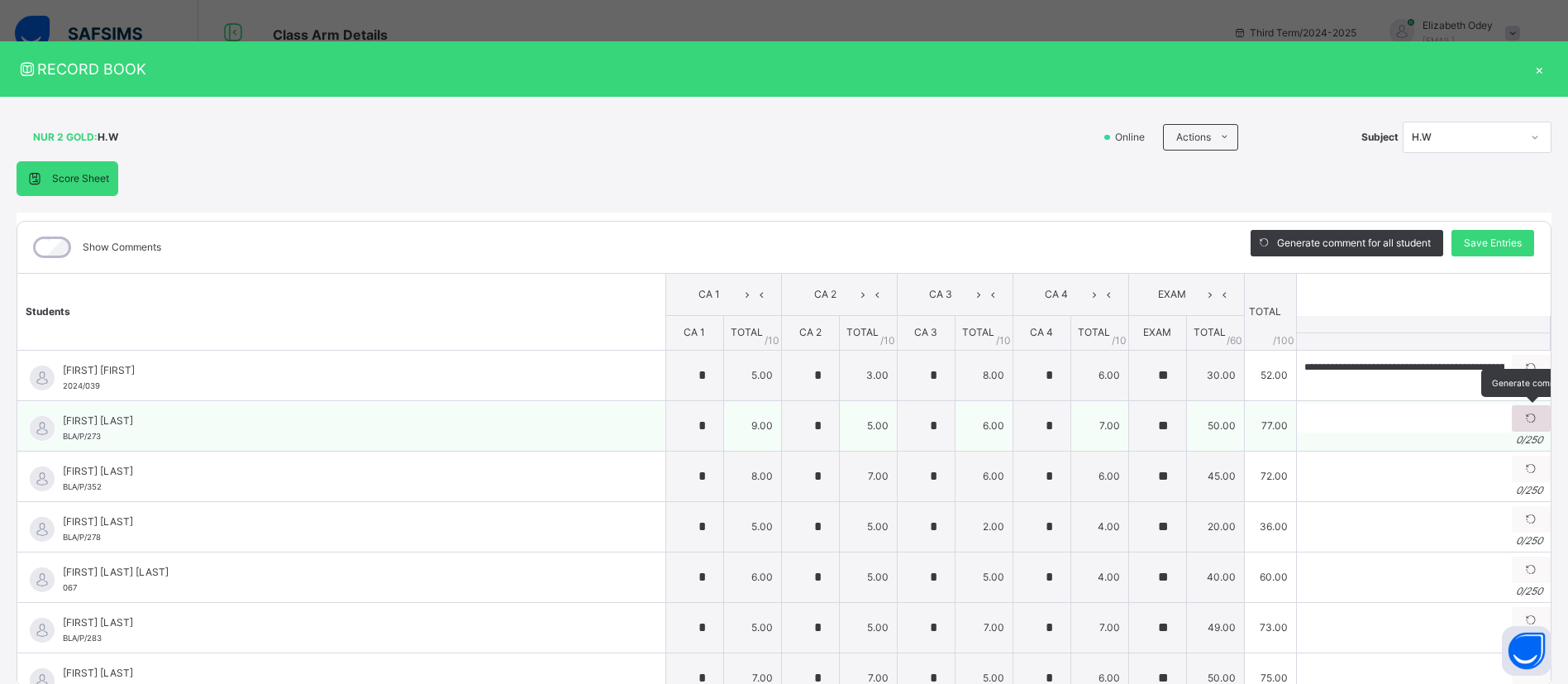 click at bounding box center [1531, 419] 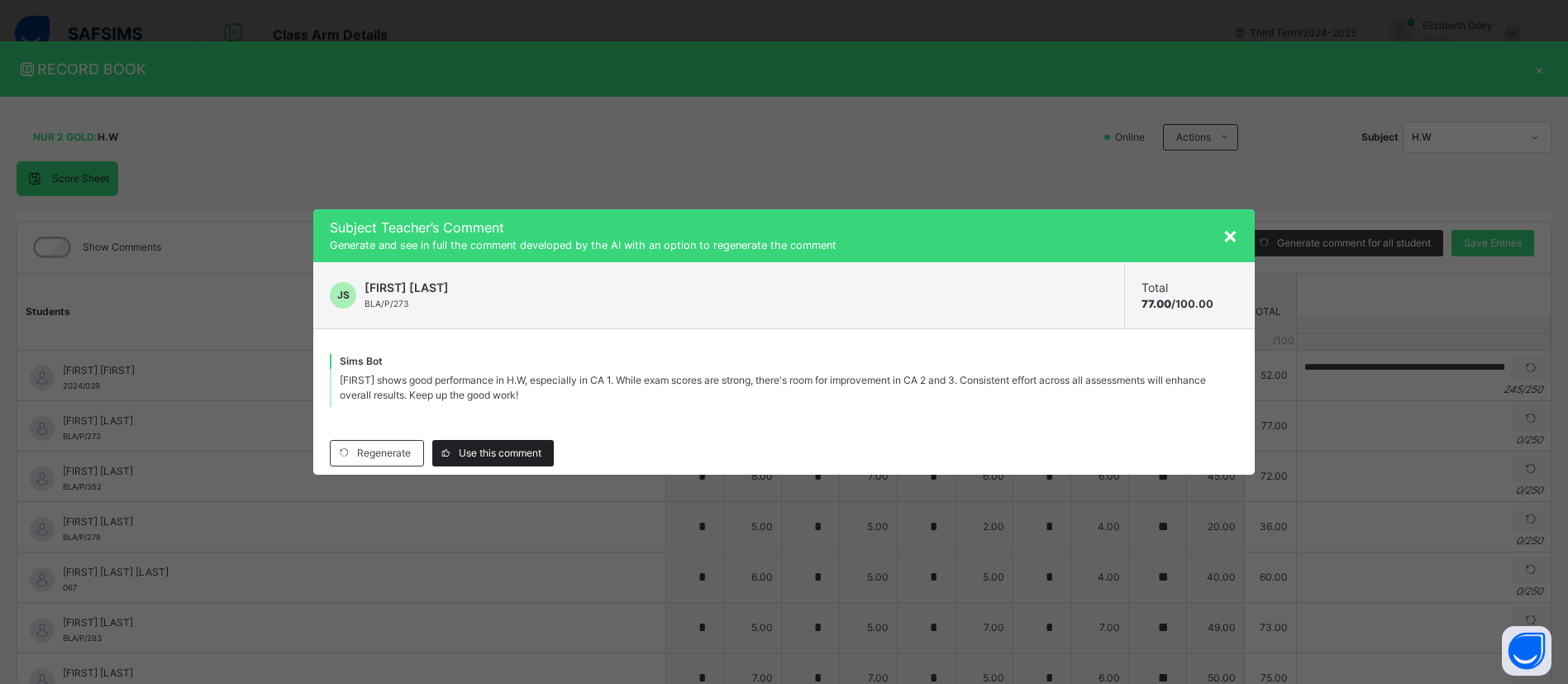 click on "Use this comment" at bounding box center [500, 453] 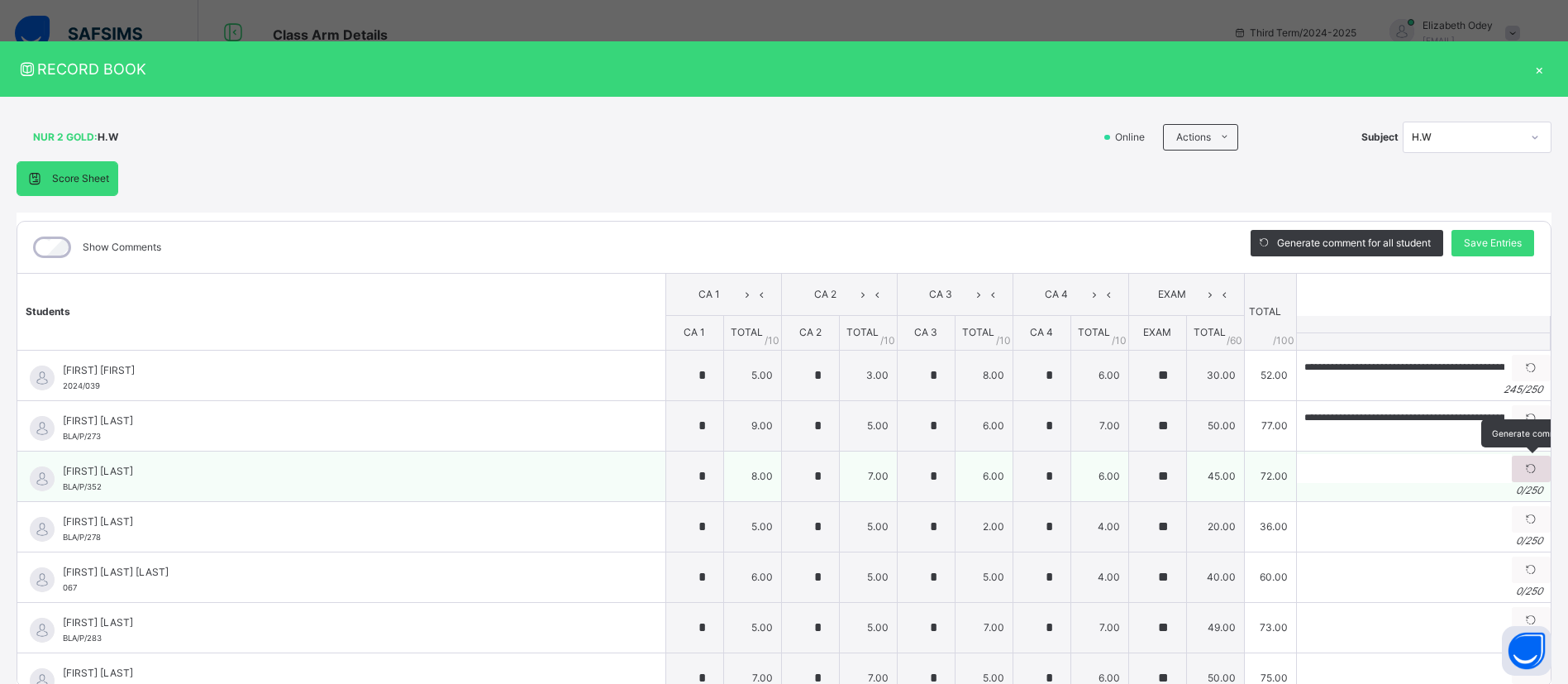 click at bounding box center (1531, 469) 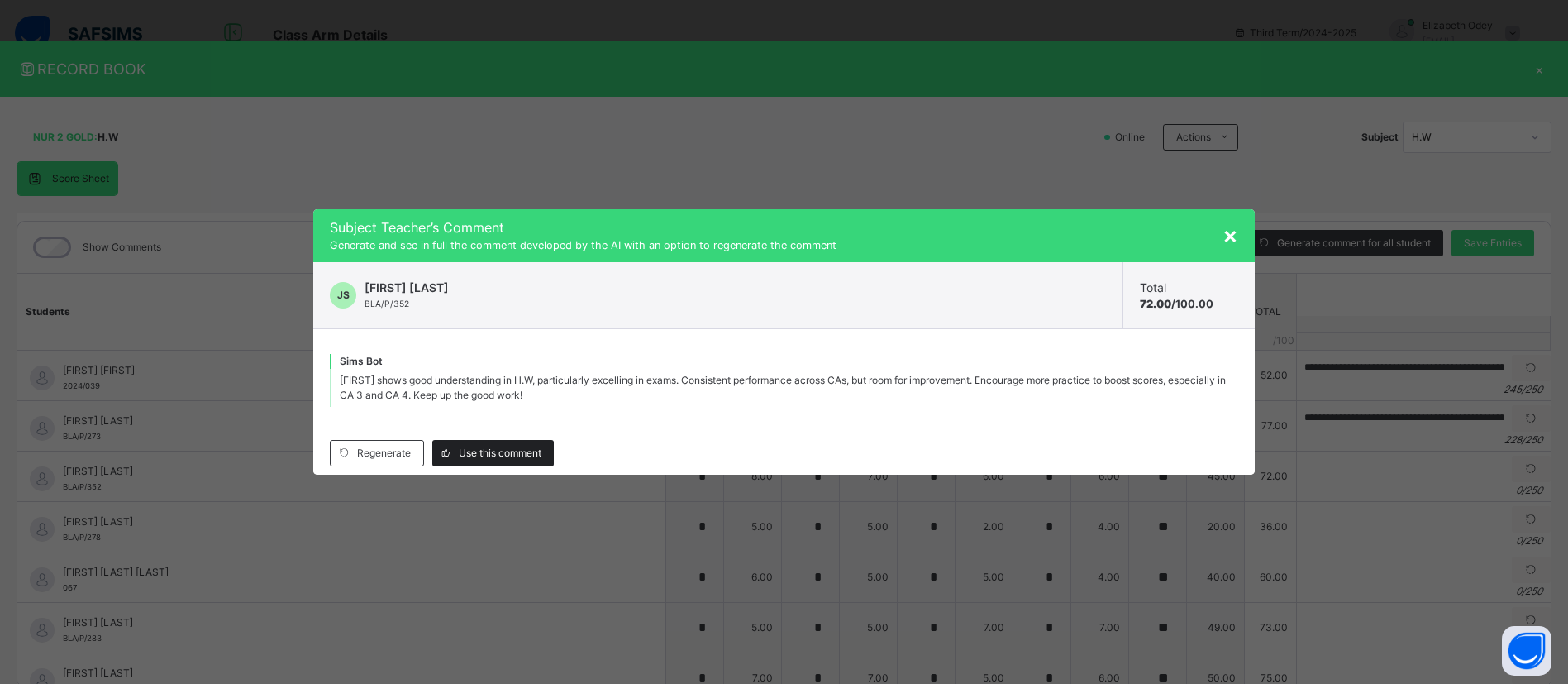 click on "Use this comment" at bounding box center (500, 453) 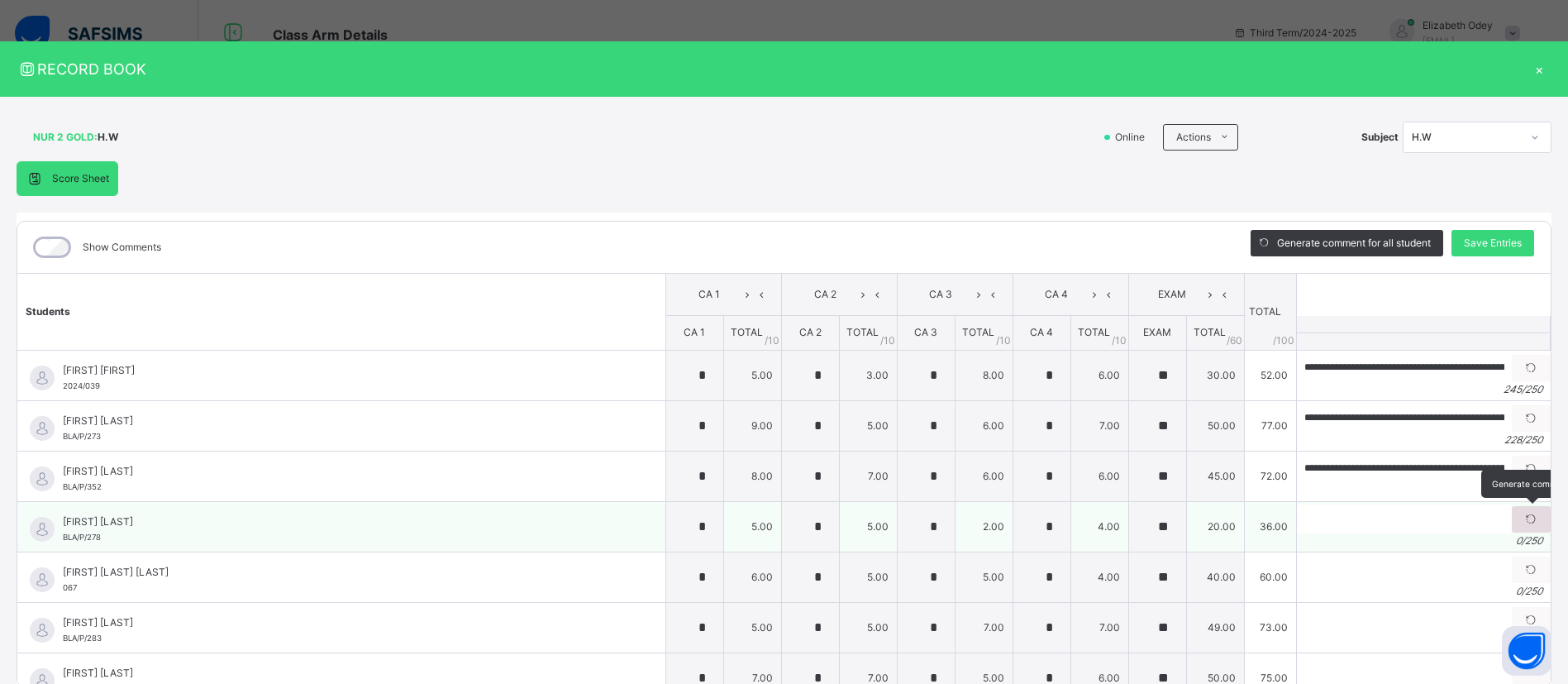click at bounding box center [1531, 519] 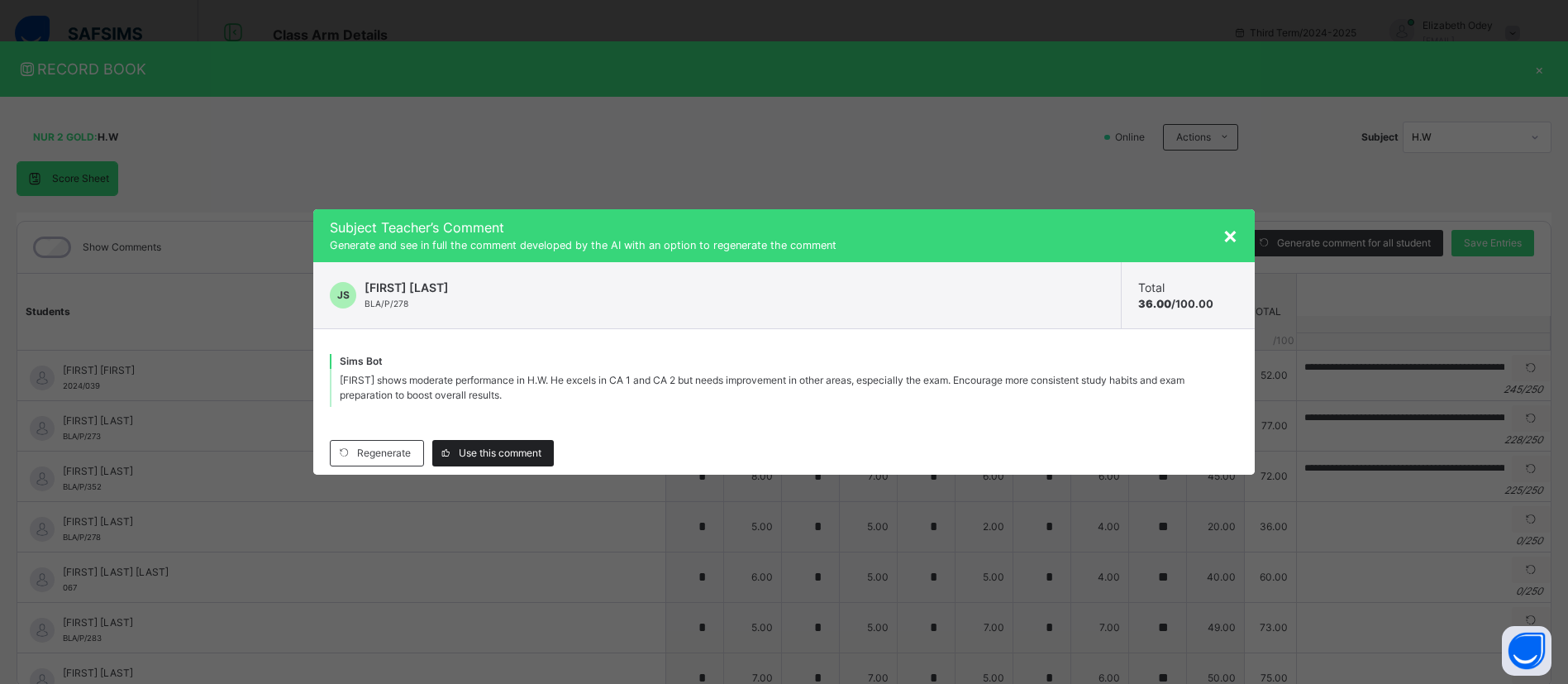 click on "Use this comment" at bounding box center (500, 453) 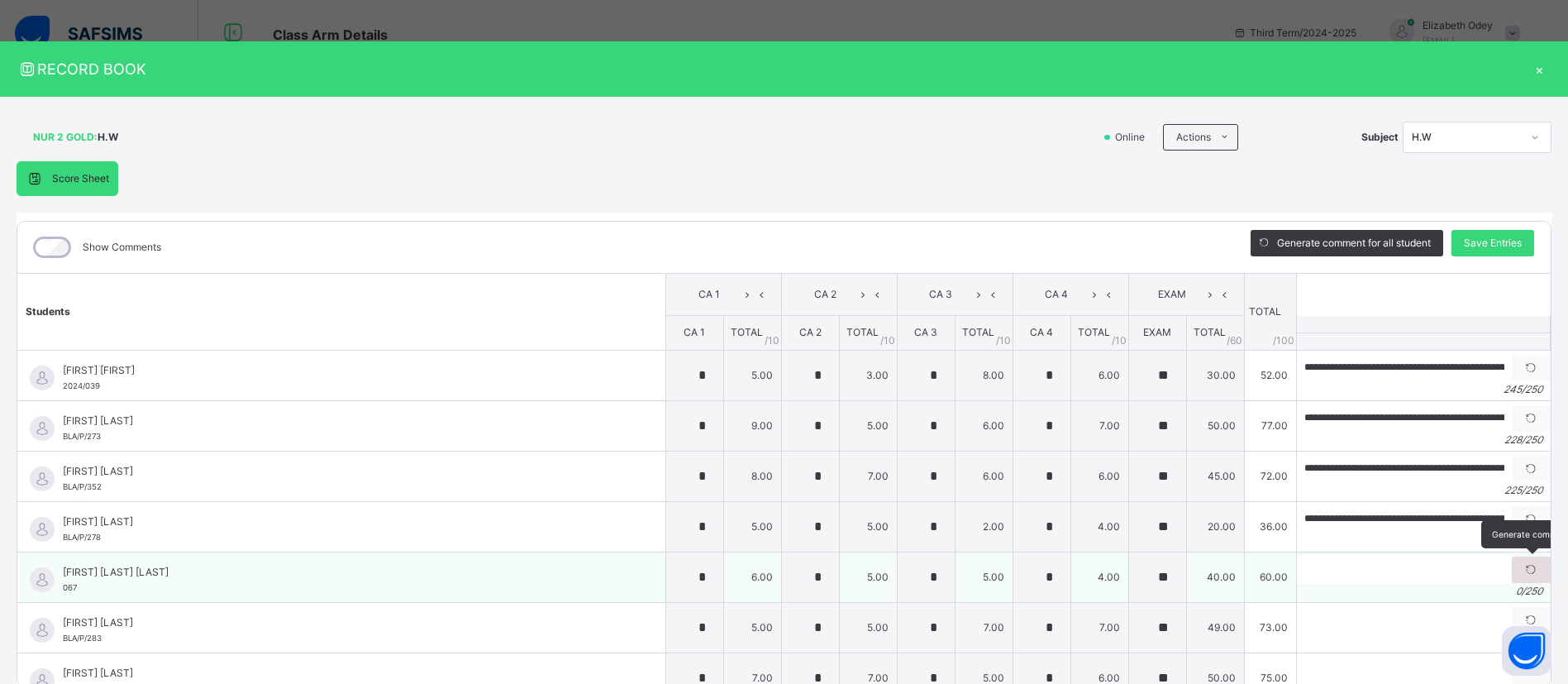 click at bounding box center (1531, 570) 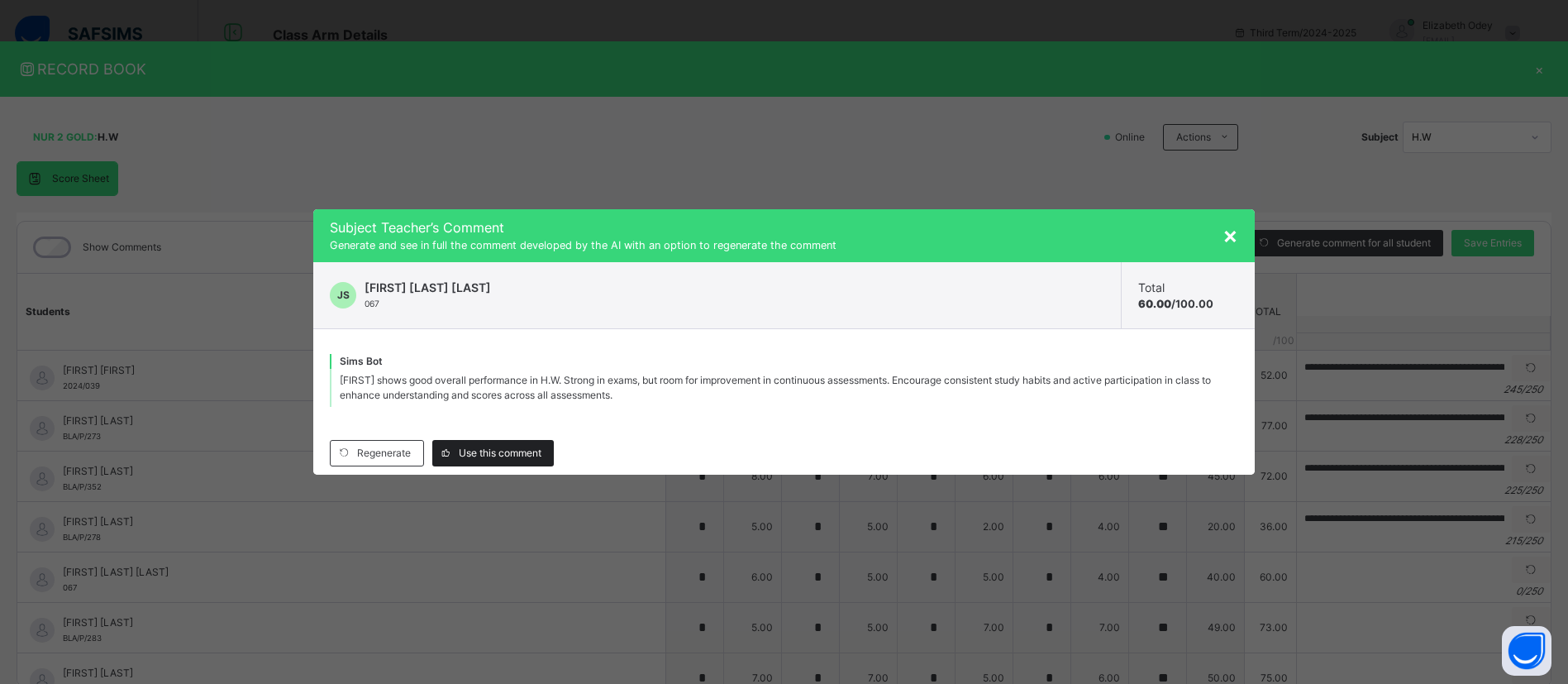 click on "Use this comment" at bounding box center [500, 453] 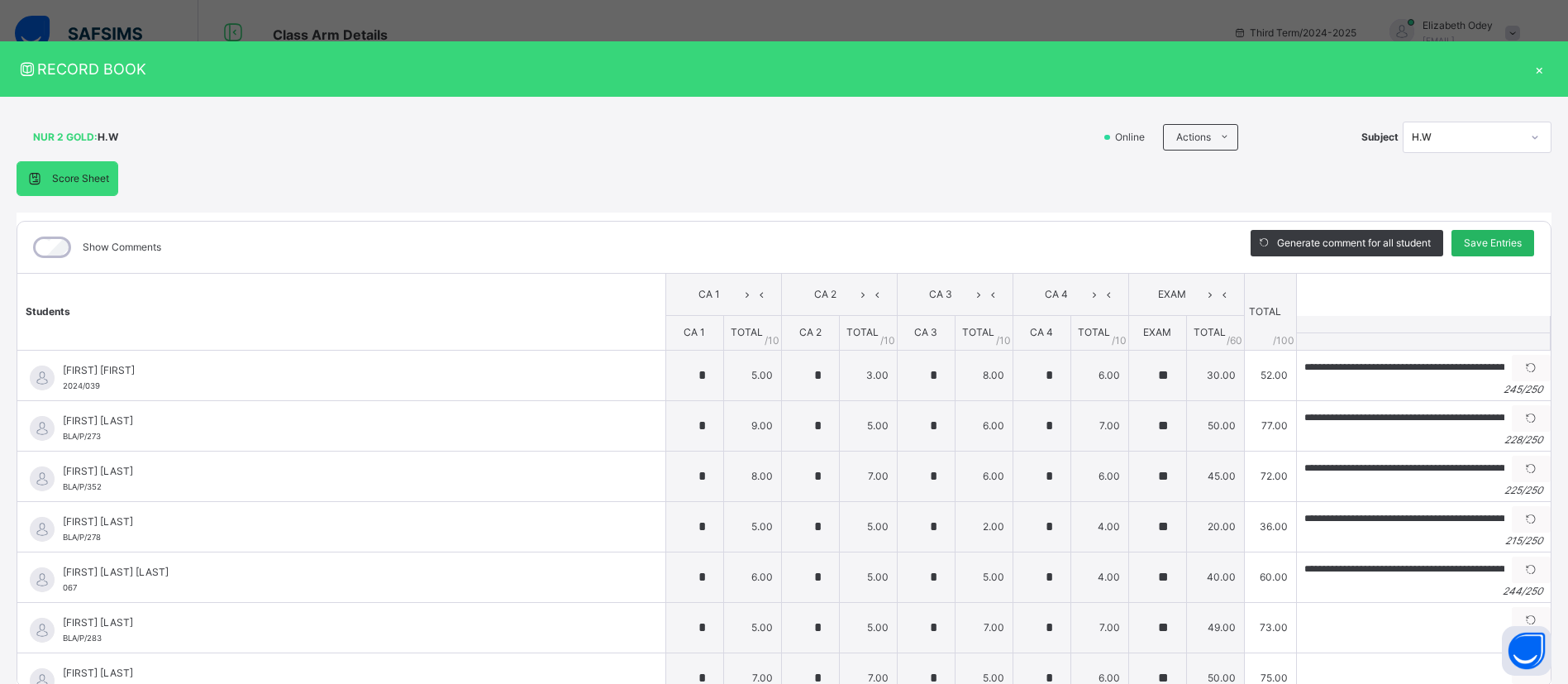 click on "Save Entries" at bounding box center [1493, 243] 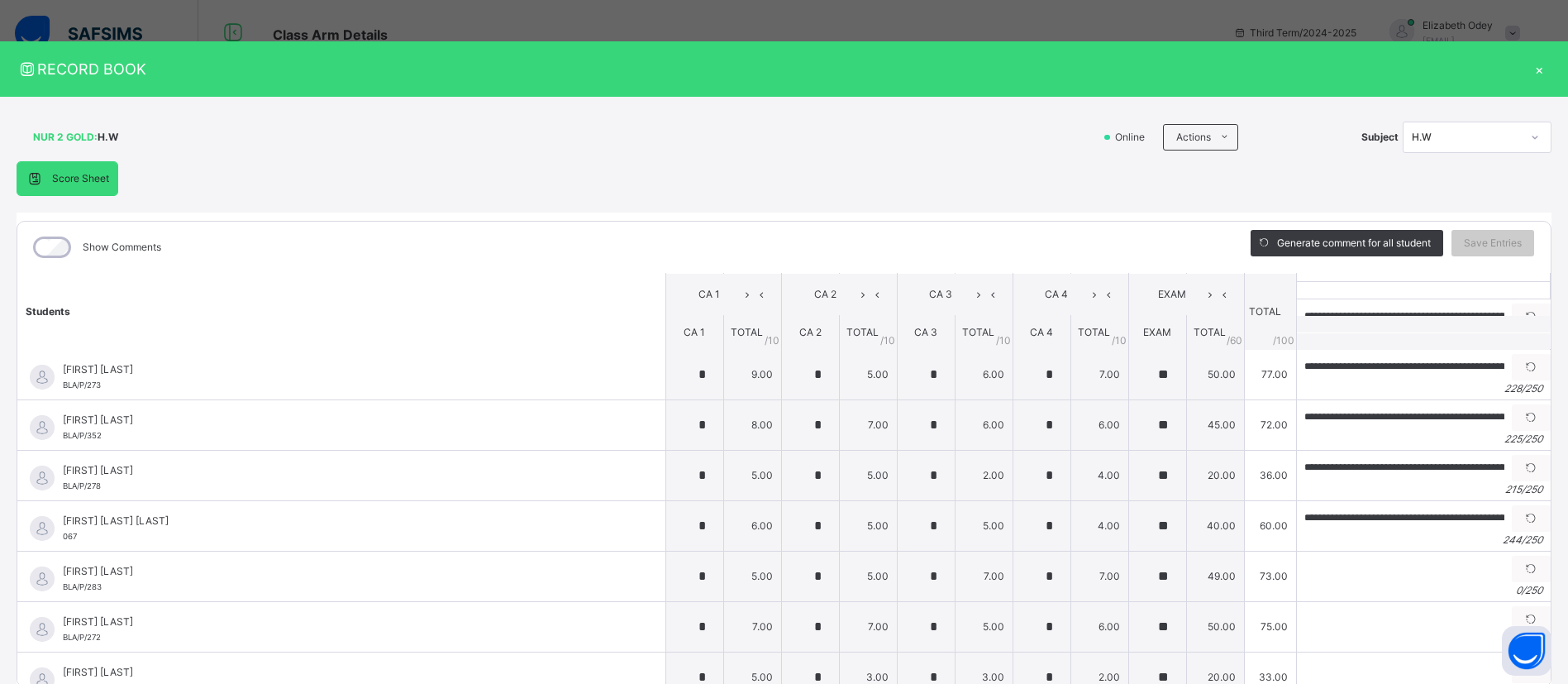 scroll, scrollTop: 79, scrollLeft: 0, axis: vertical 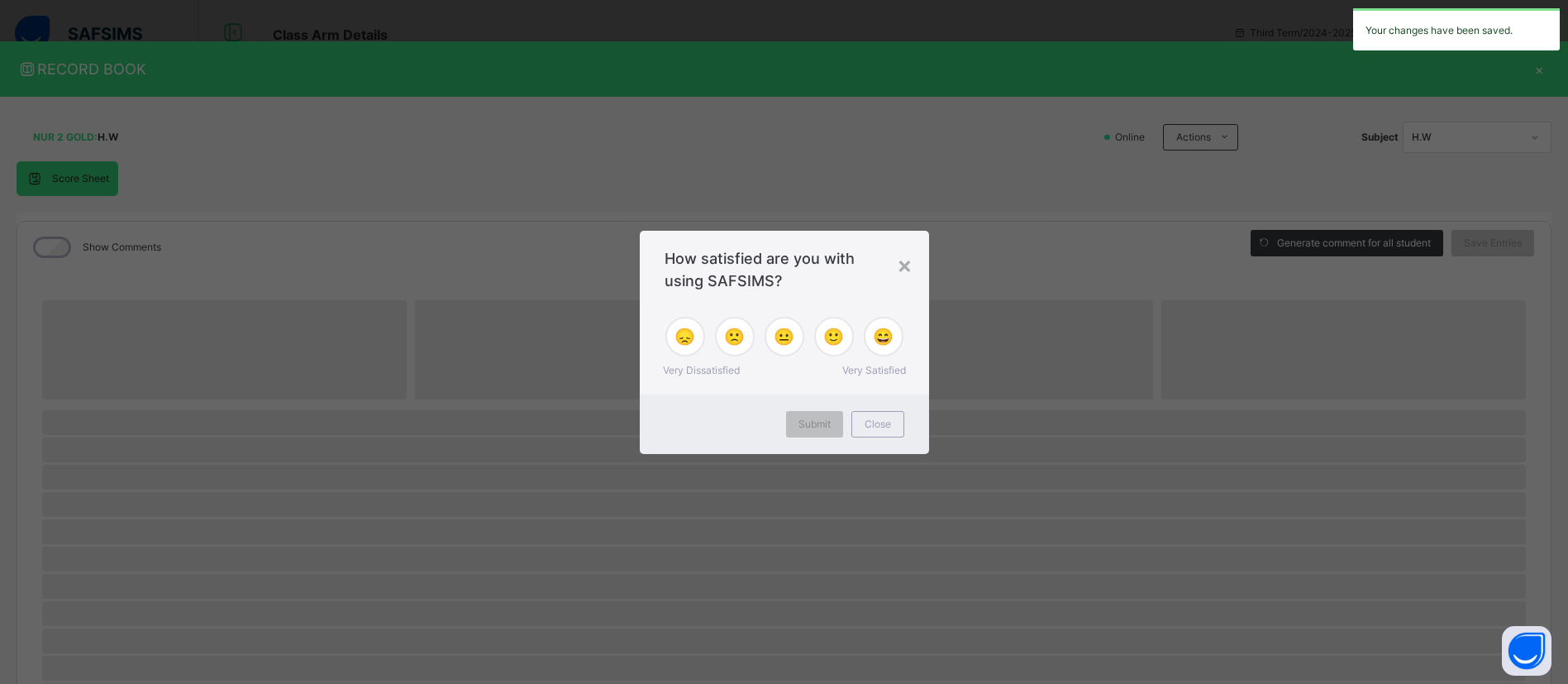 drag, startPoint x: 1532, startPoint y: 356, endPoint x: 1532, endPoint y: 384, distance: 28 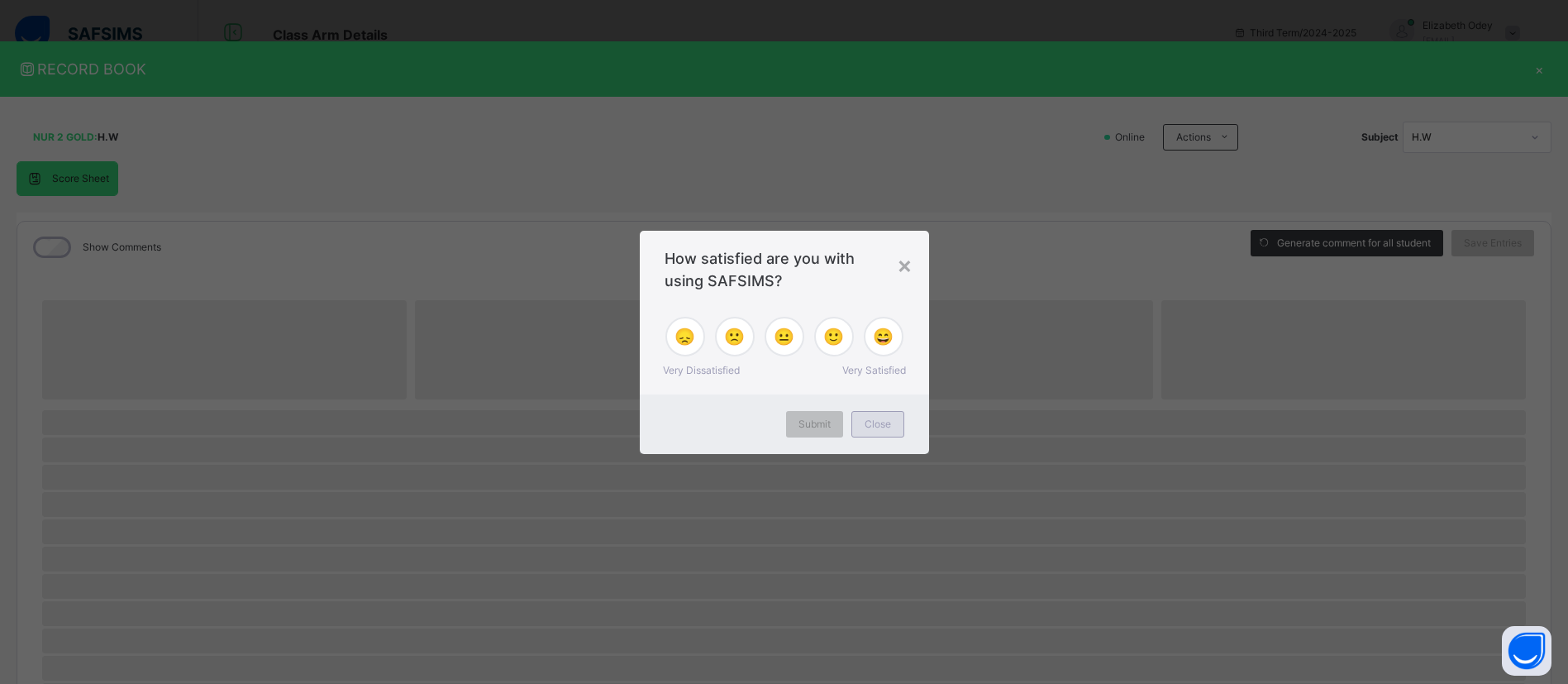 click on "Close" at bounding box center [878, 424] 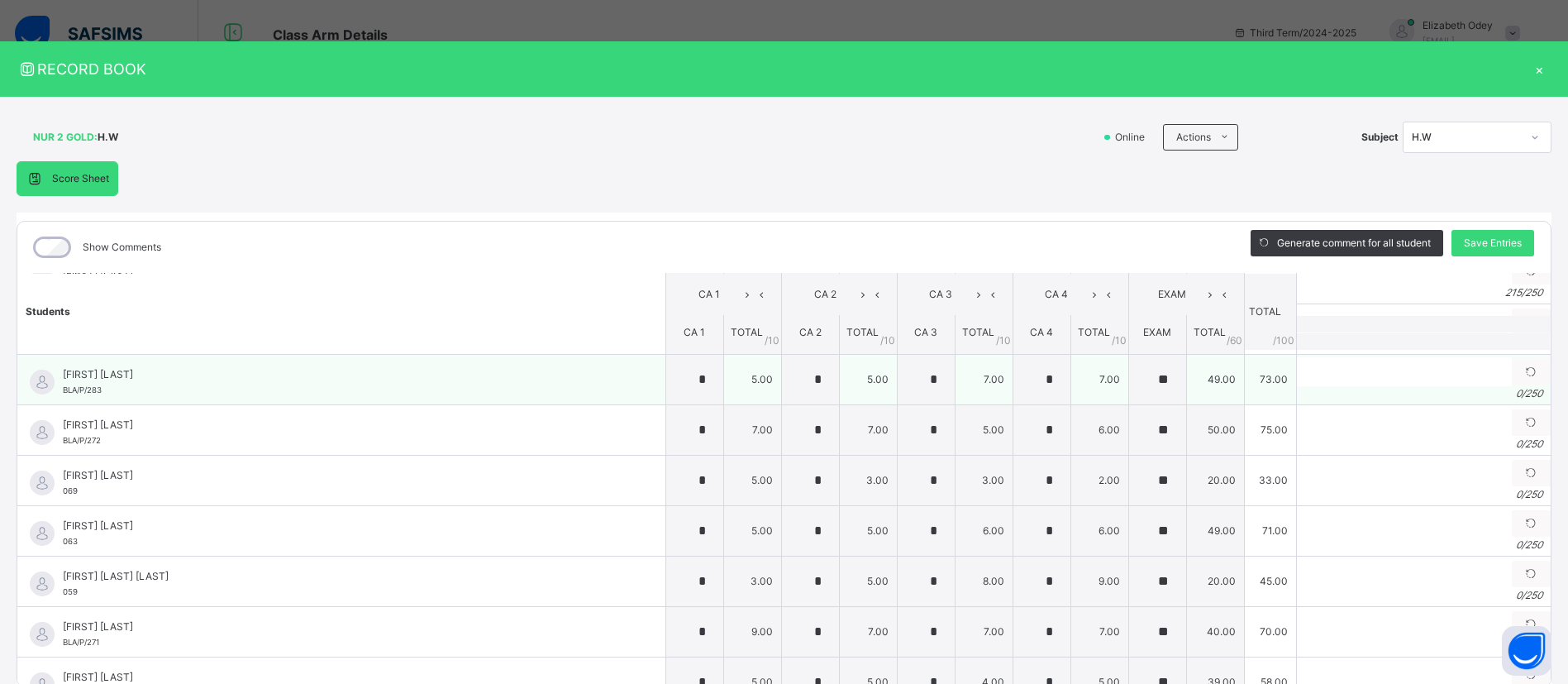 scroll, scrollTop: 124, scrollLeft: 0, axis: vertical 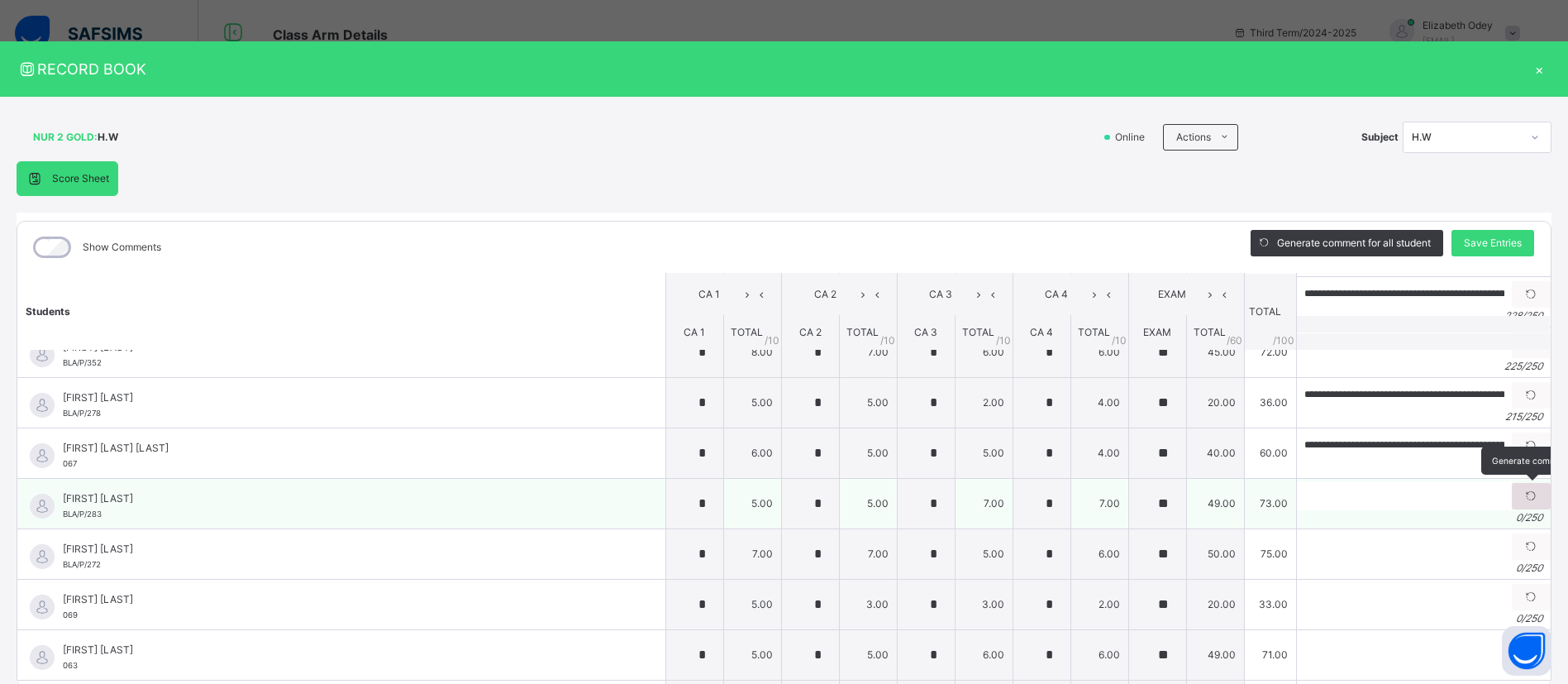 click at bounding box center (1531, 496) 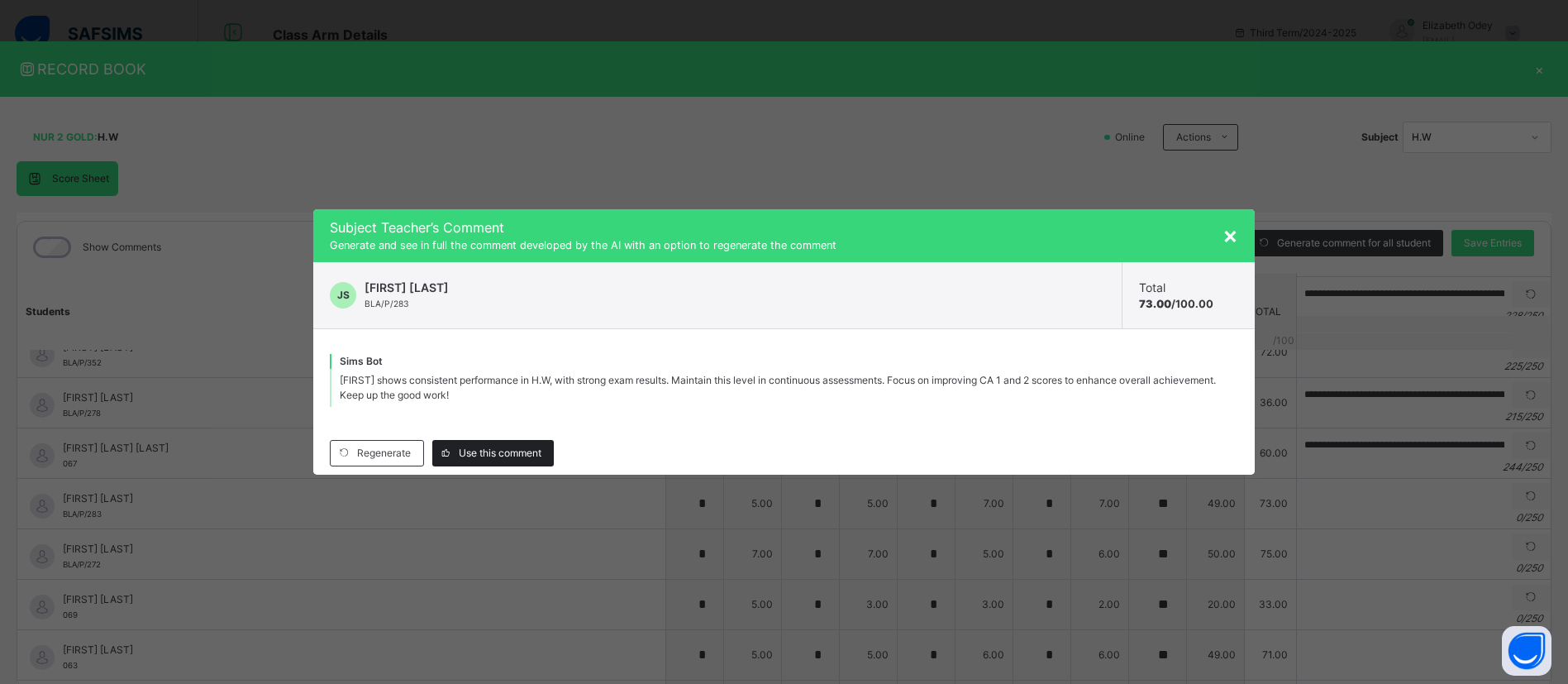 click on "Use this comment" at bounding box center (500, 453) 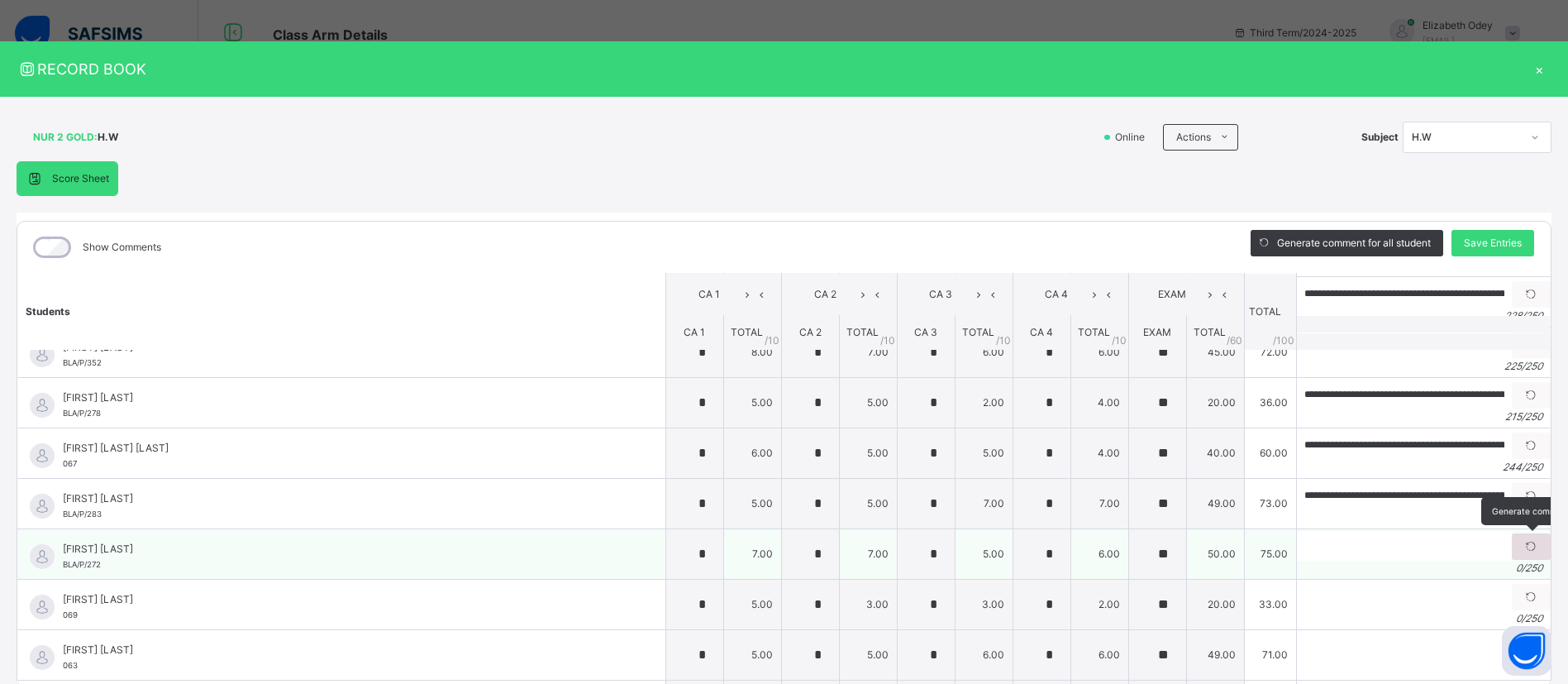 click at bounding box center [1531, 547] 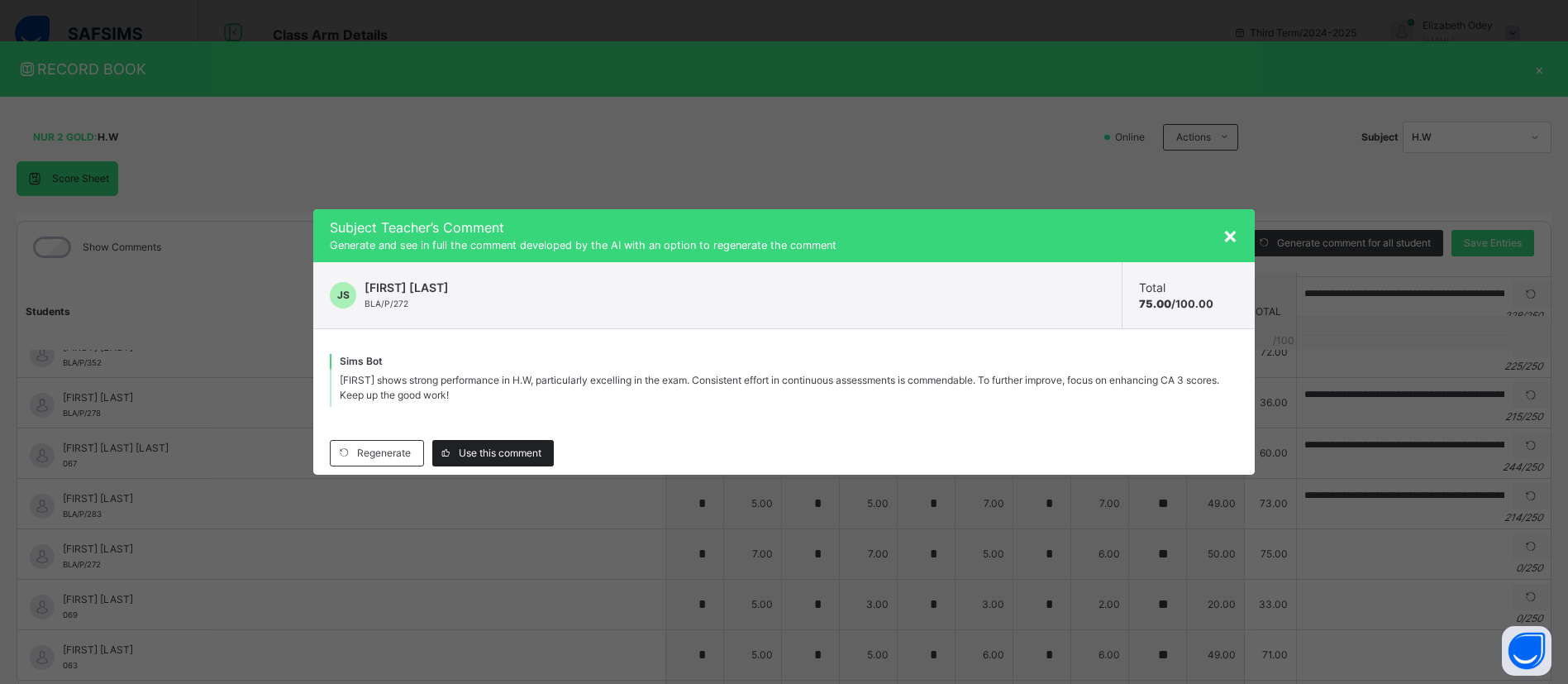 click on "Use this comment" at bounding box center (500, 453) 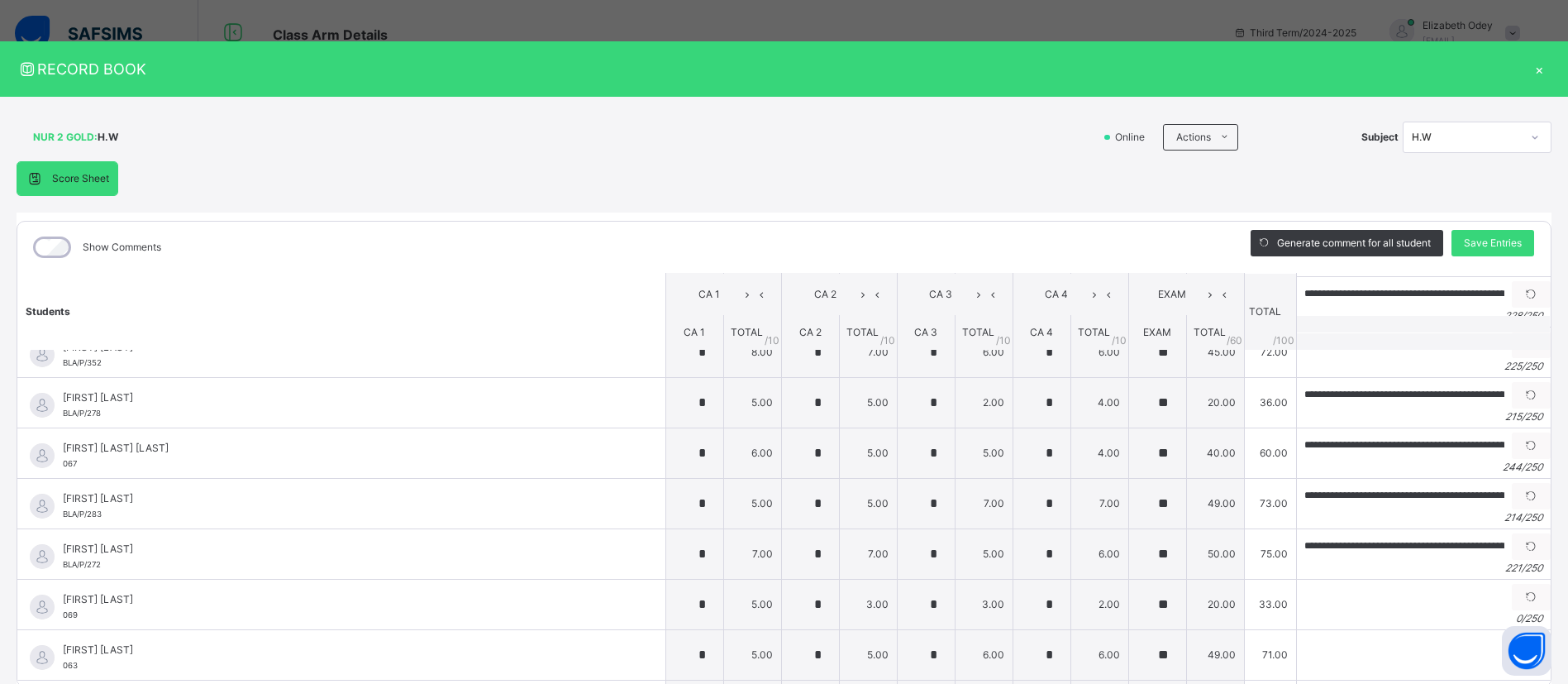 click on "[FIRST] [LAST] [LAST]" at bounding box center [346, 448] 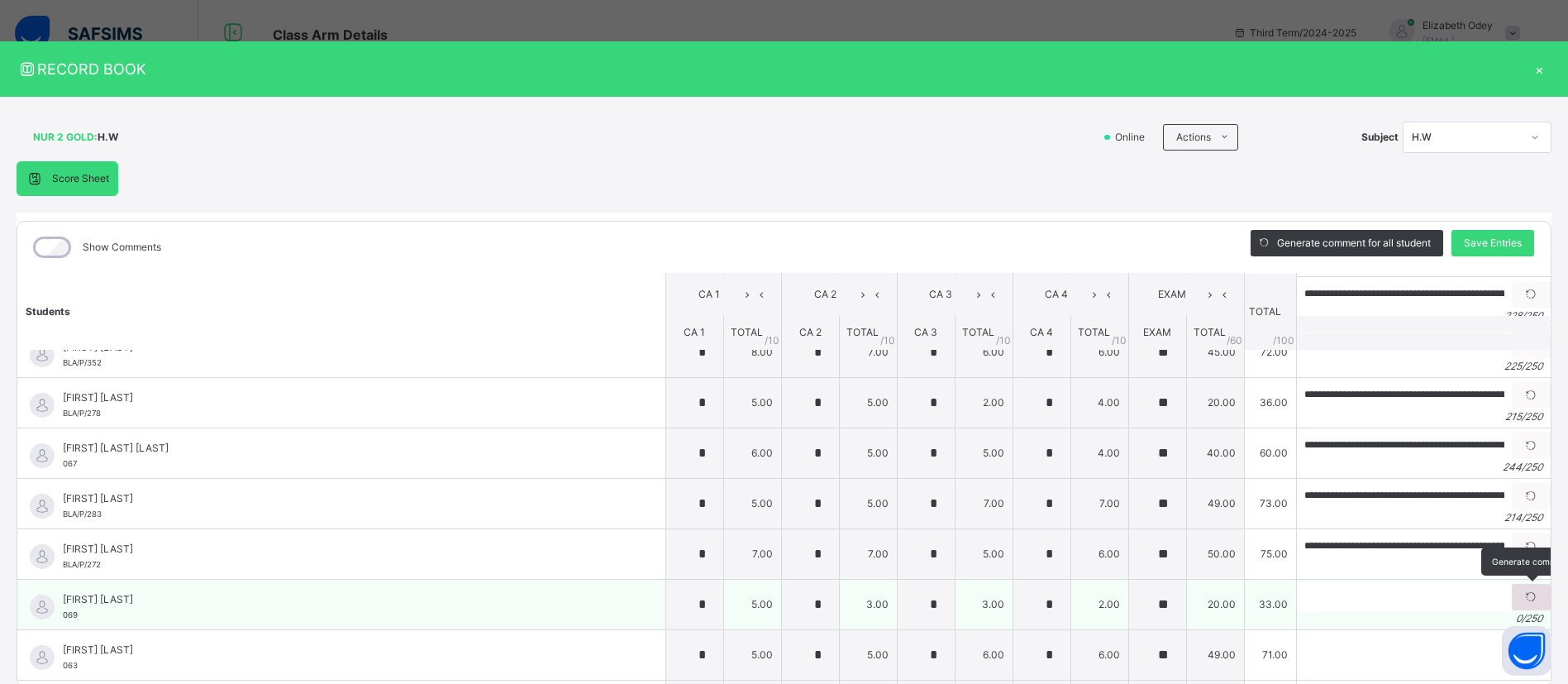click at bounding box center [1531, 597] 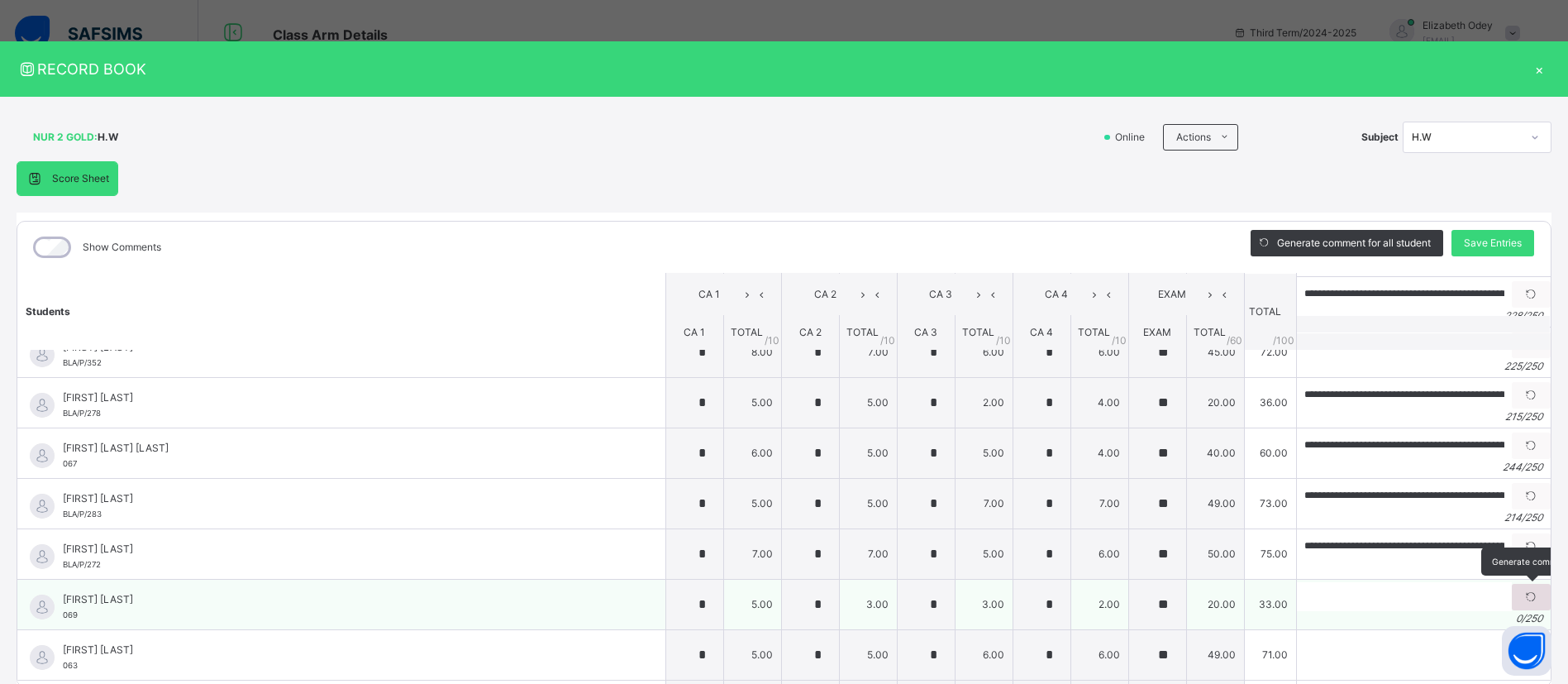 click on "×   Subject Teacher’s Comment Generate and see in full the comment developed by the AI with an option to regenerate the comment JS [FIRST]  [LAST]   069   Total 33.00  / 100.00 Sims Bot   Regenerate     Use this comment" at bounding box center (0, 0) 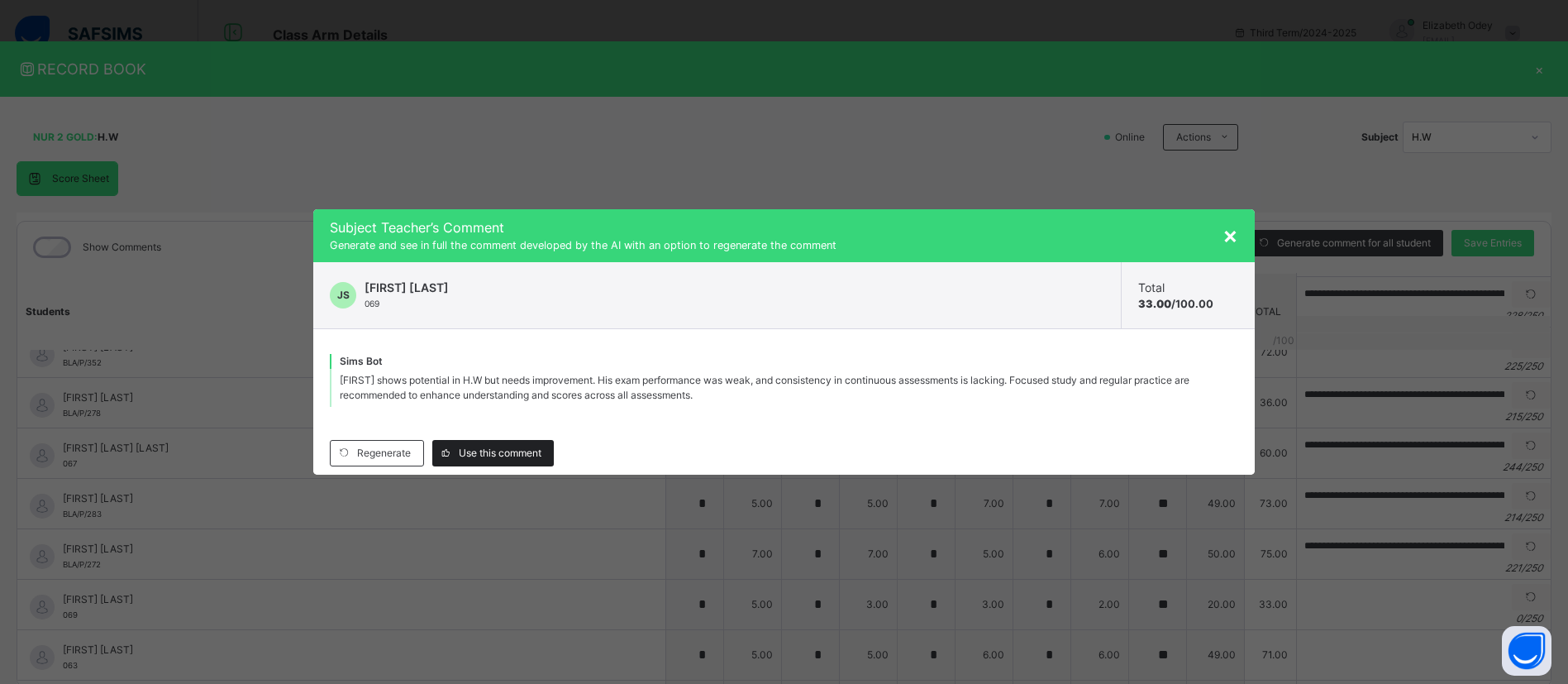 click on "Use this comment" at bounding box center (493, 453) 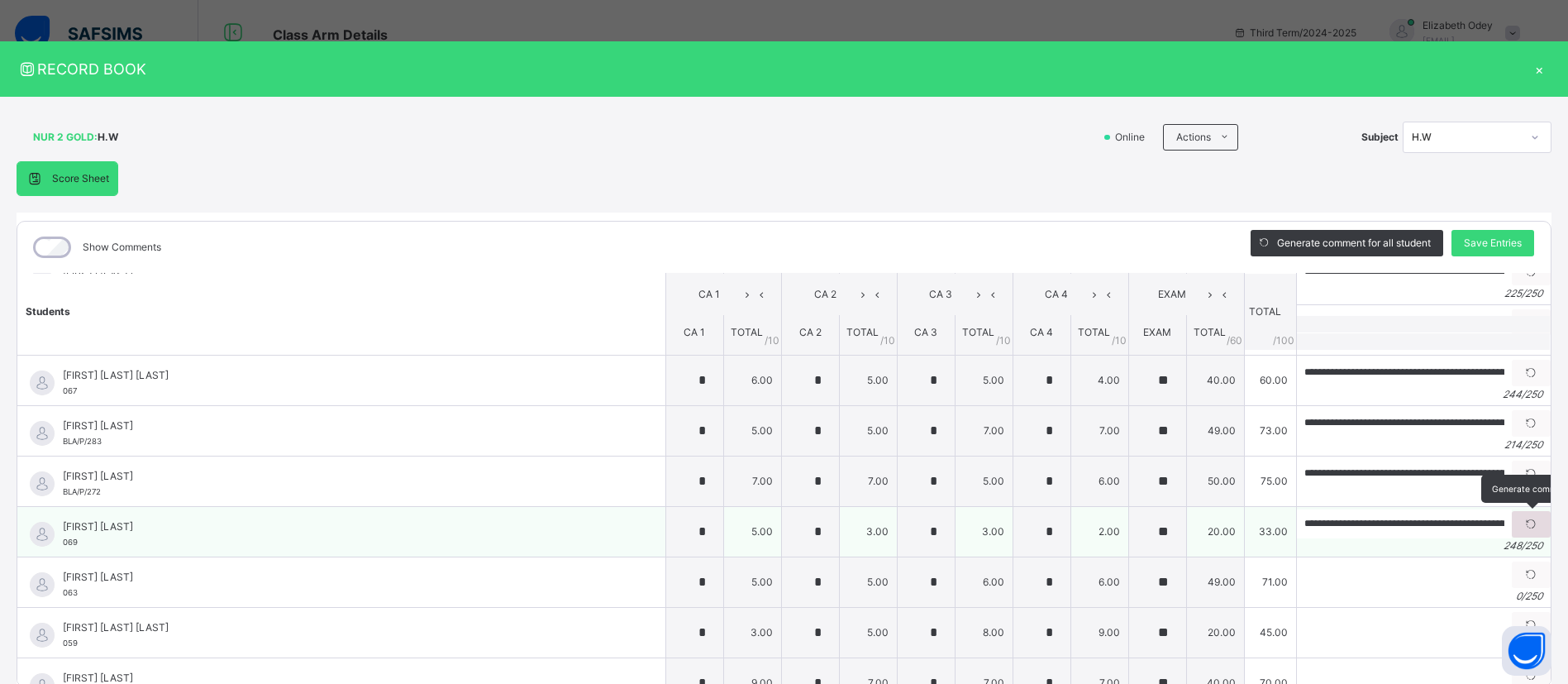 scroll, scrollTop: 248, scrollLeft: 0, axis: vertical 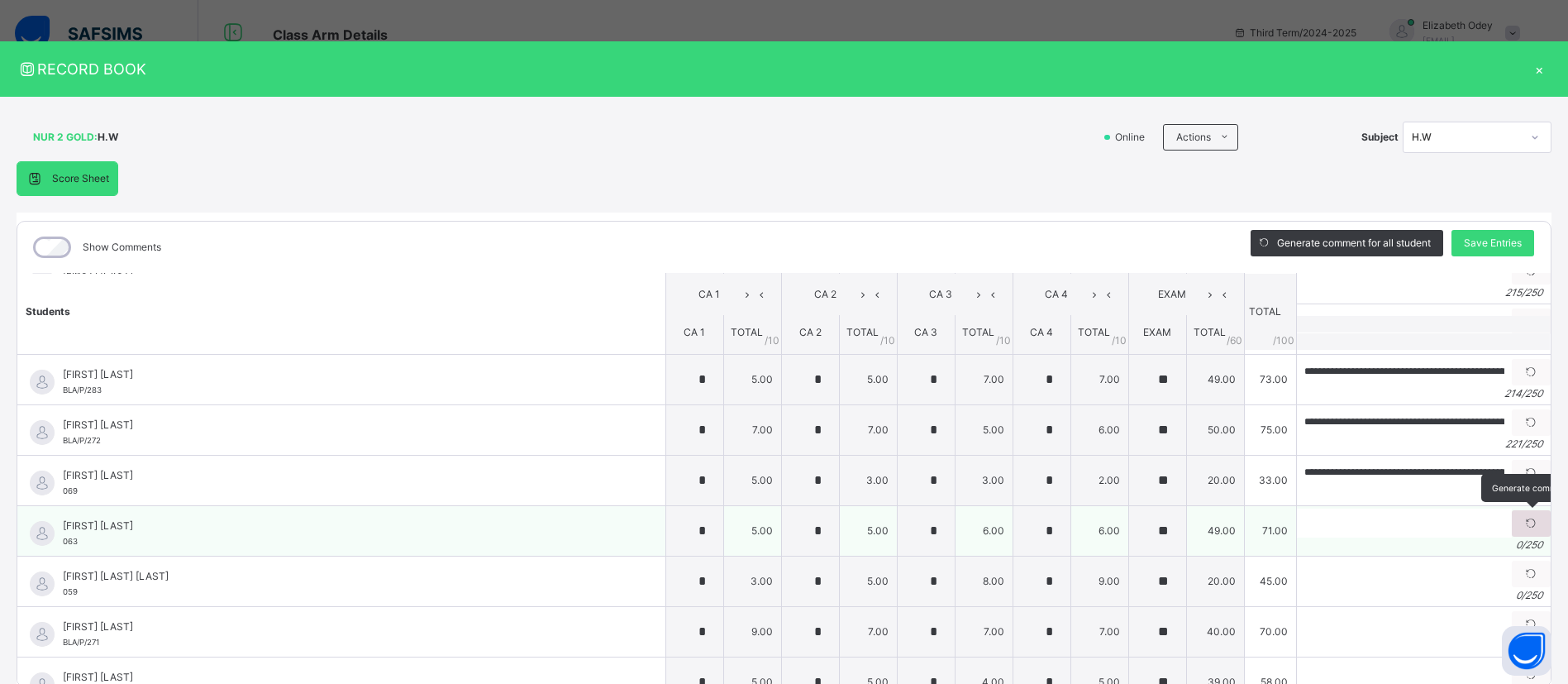 click at bounding box center [1531, 524] 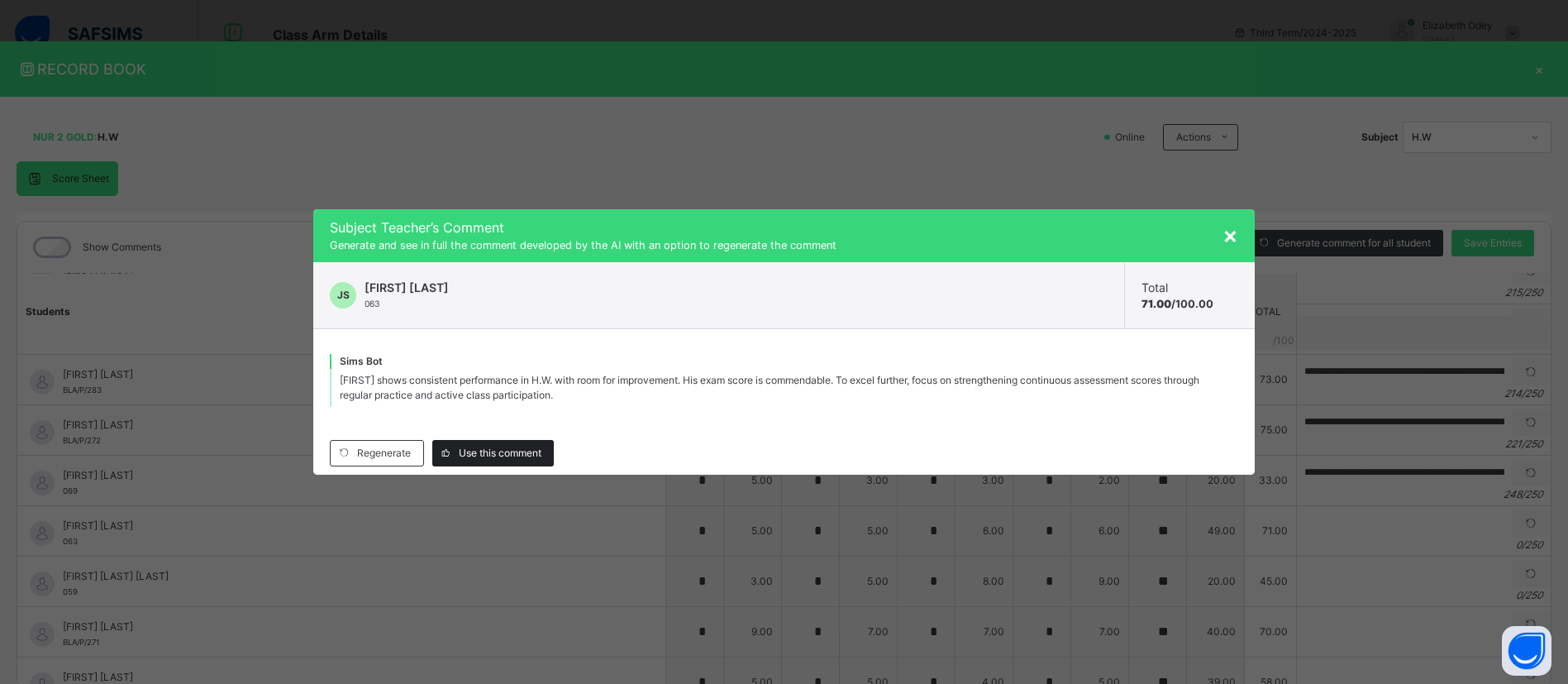 click on "Use this comment" at bounding box center (500, 453) 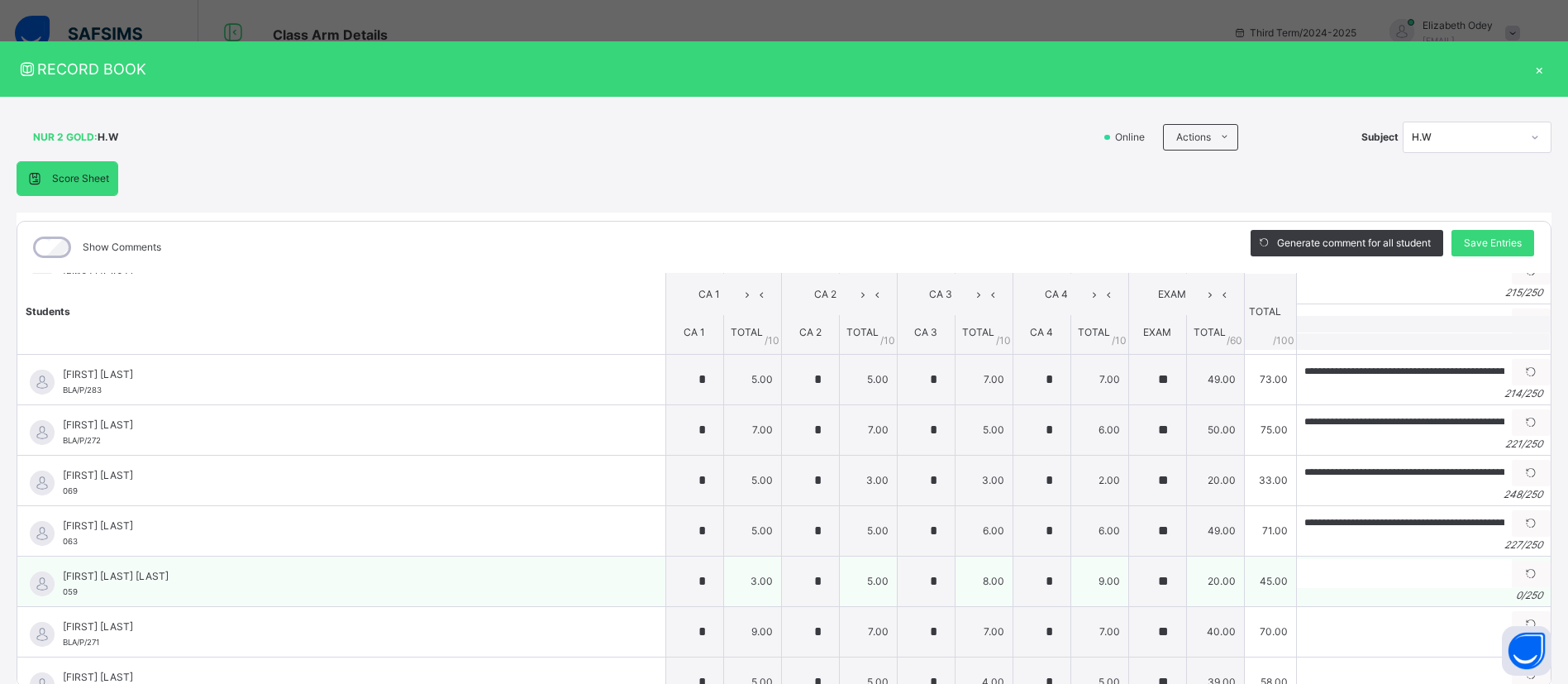 scroll, scrollTop: 372, scrollLeft: 0, axis: vertical 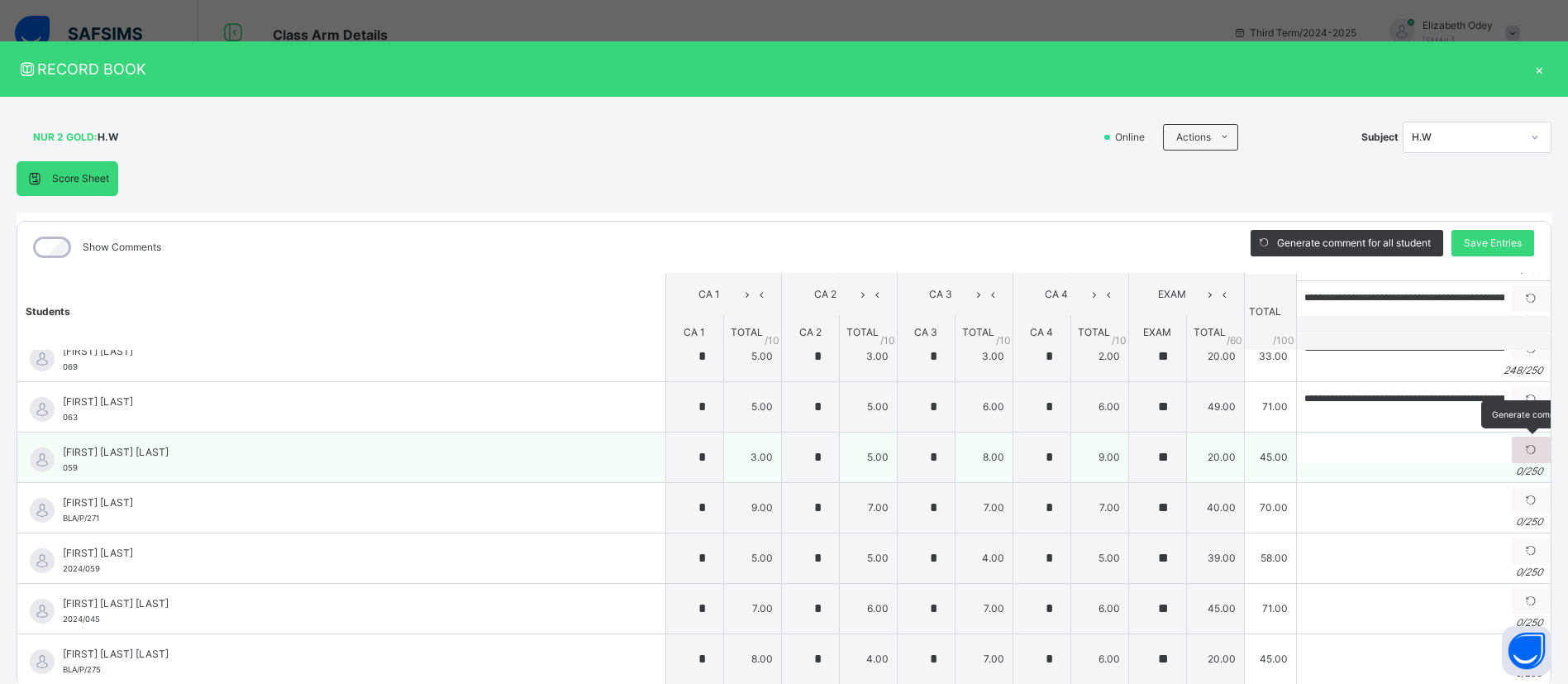 click at bounding box center (1531, 450) 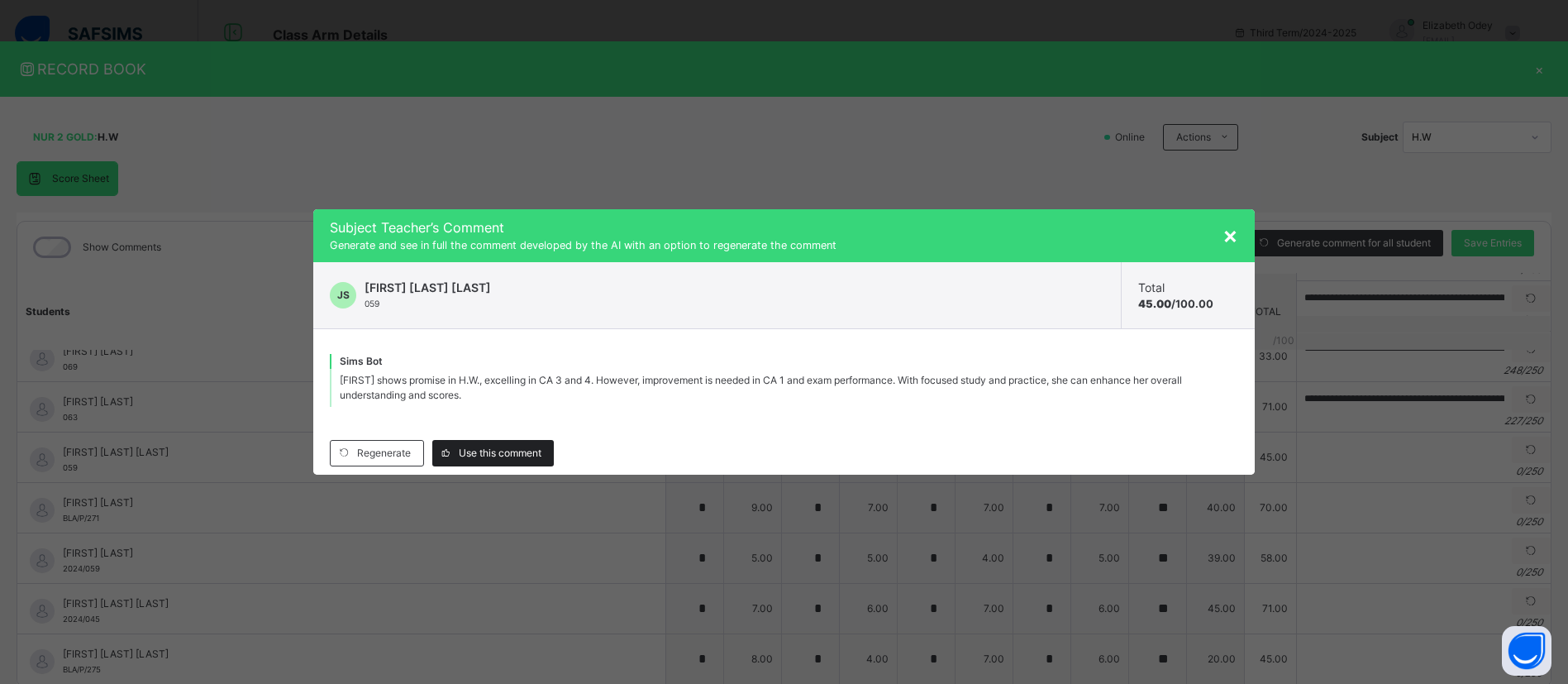 click on "Use this comment" at bounding box center (500, 453) 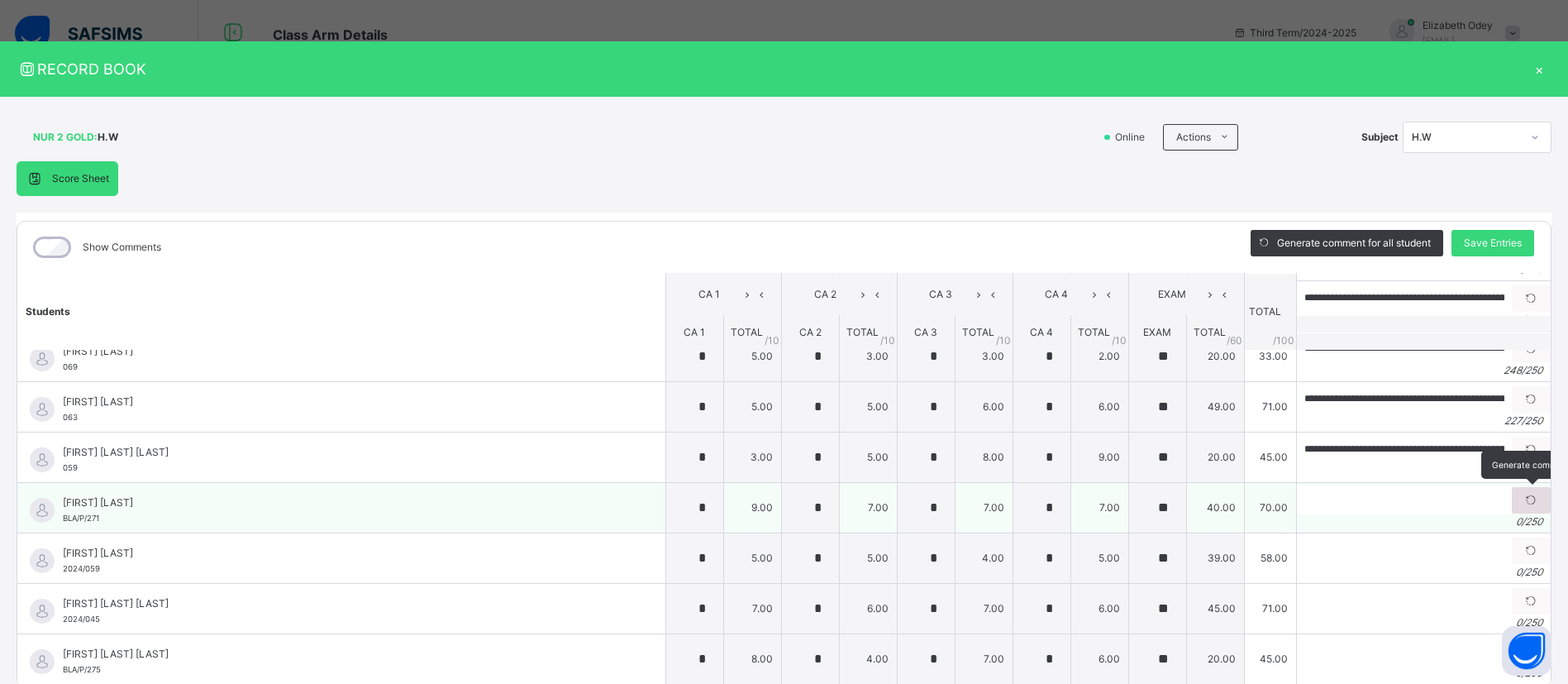 click at bounding box center [1531, 500] 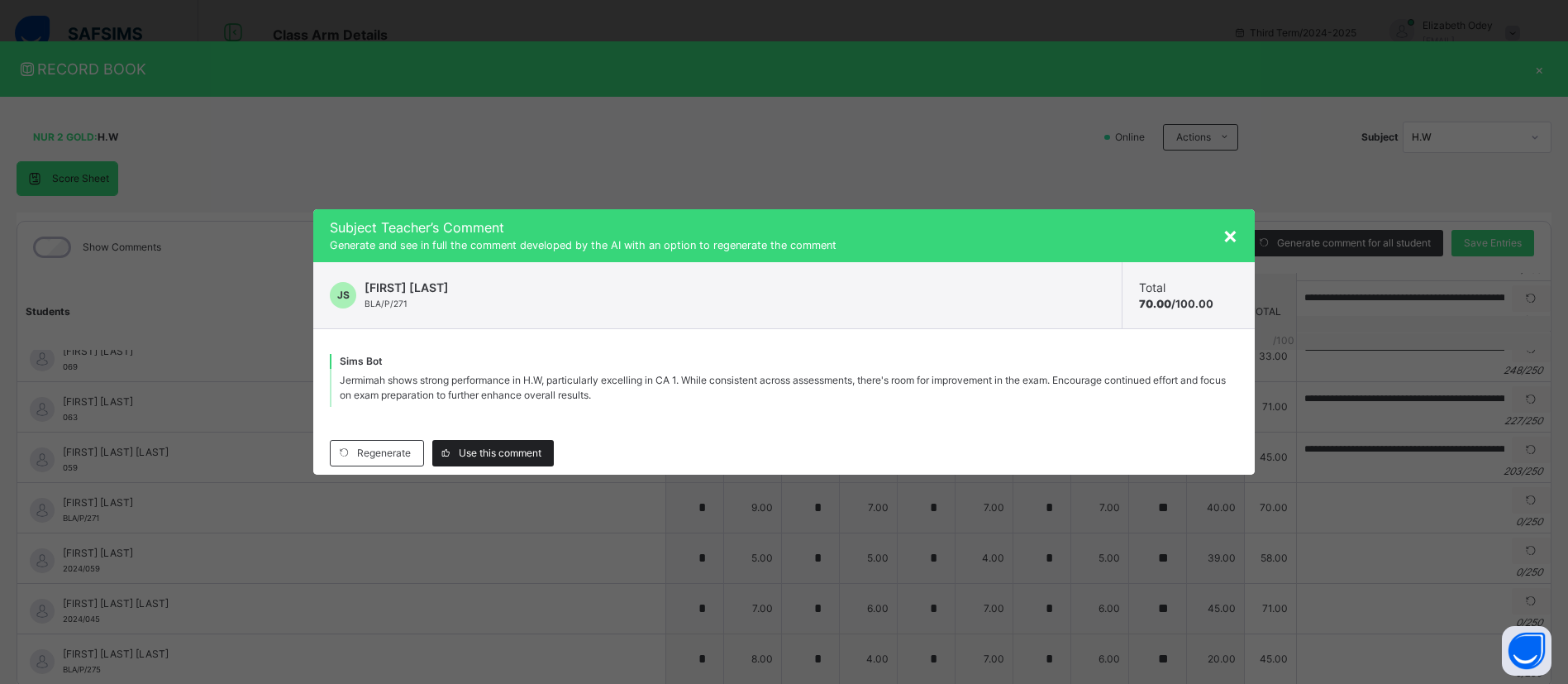 click on "Use this comment" at bounding box center [500, 453] 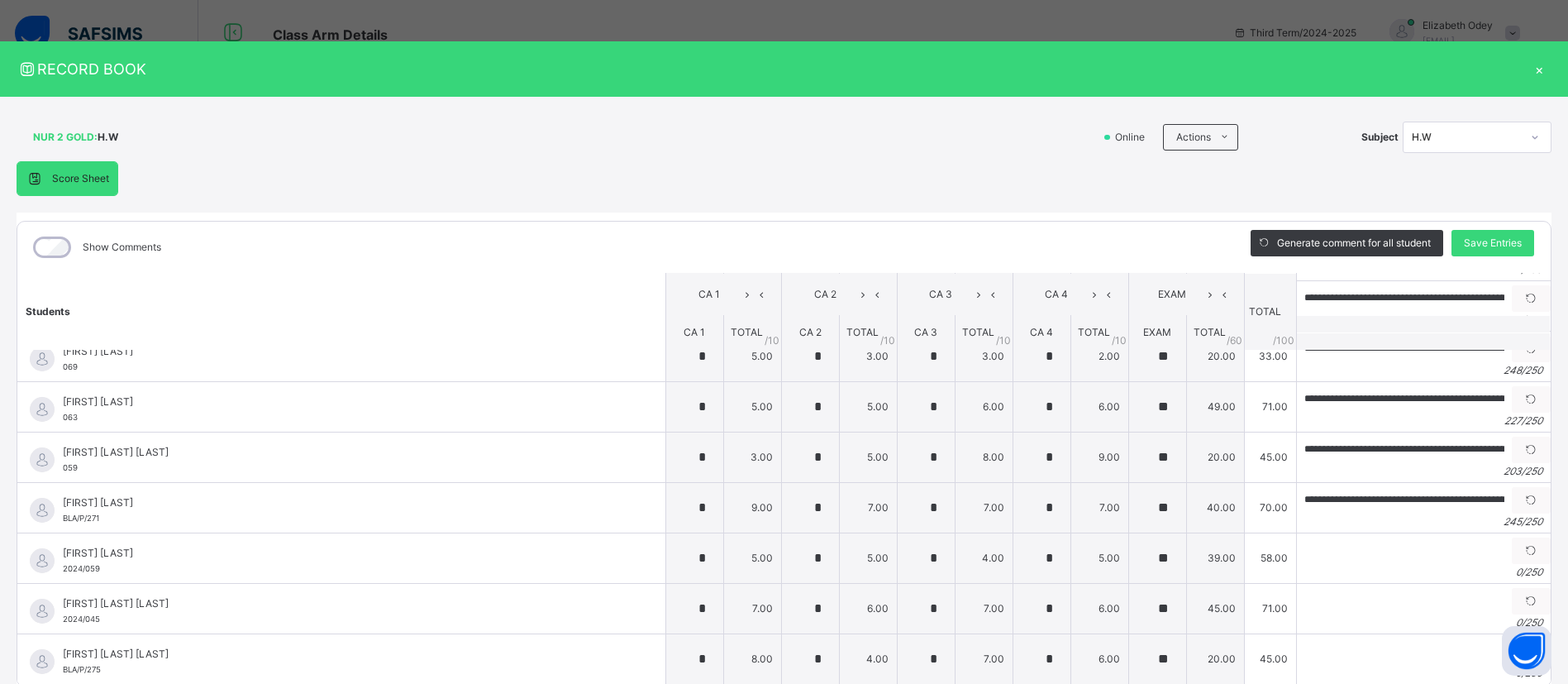 click on "[FIRST] [LAST] [LAST]" at bounding box center [346, 452] 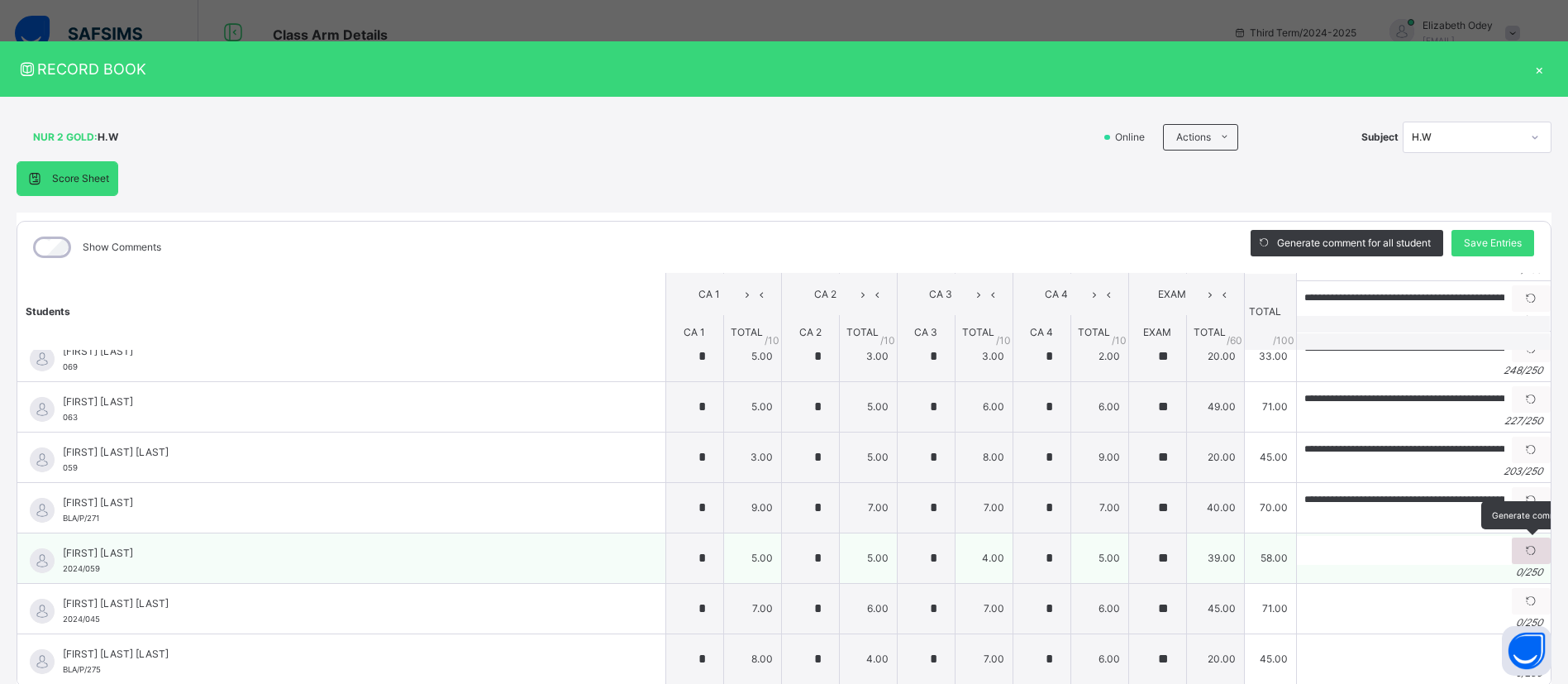 click at bounding box center [1531, 551] 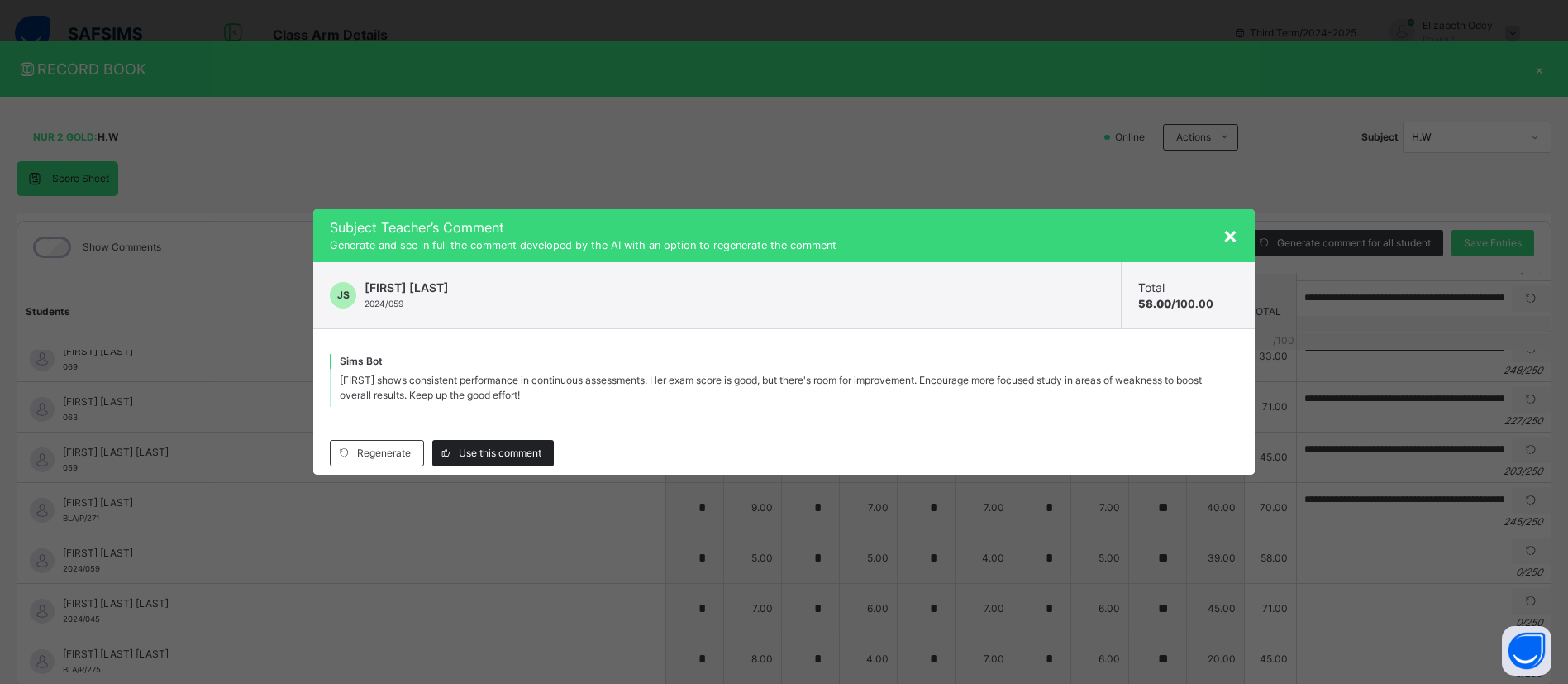 click on "Use this comment" at bounding box center [500, 453] 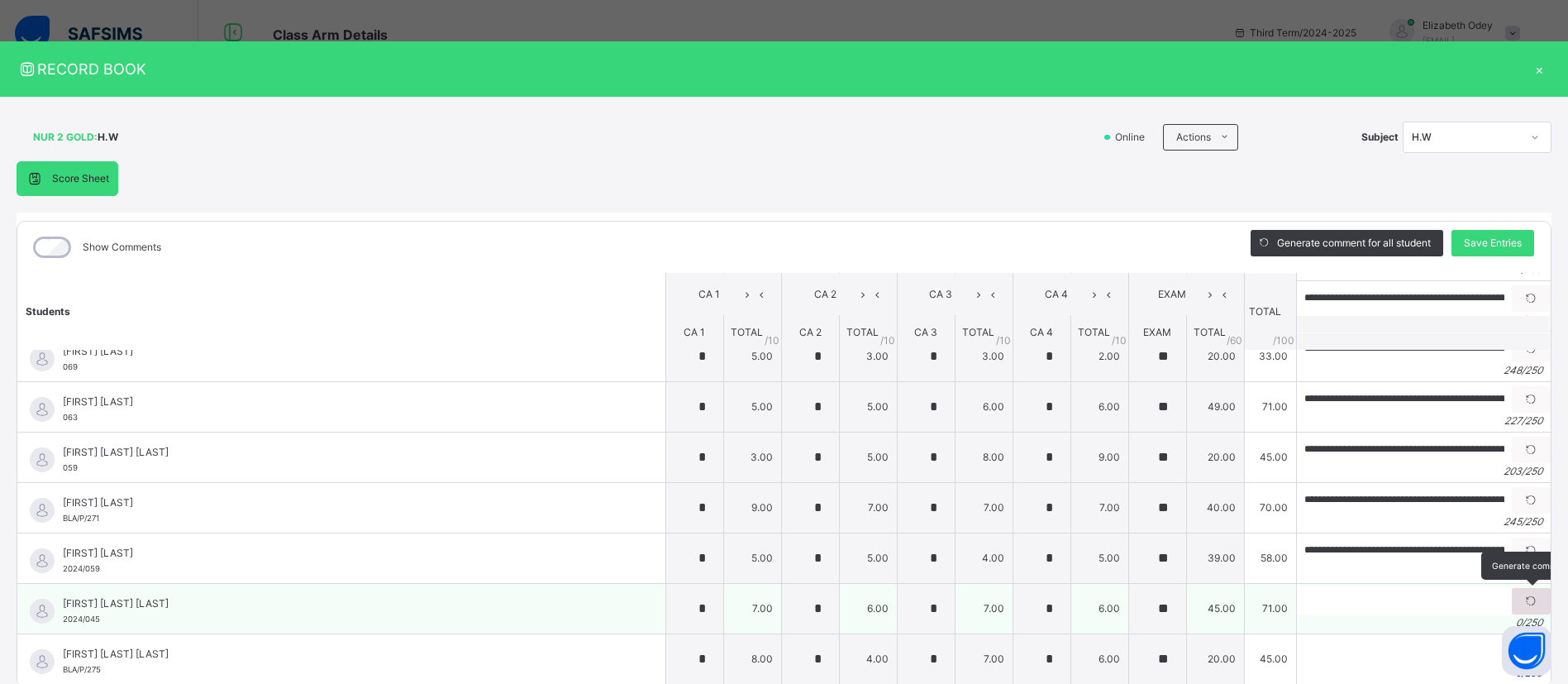 click at bounding box center (1531, 601) 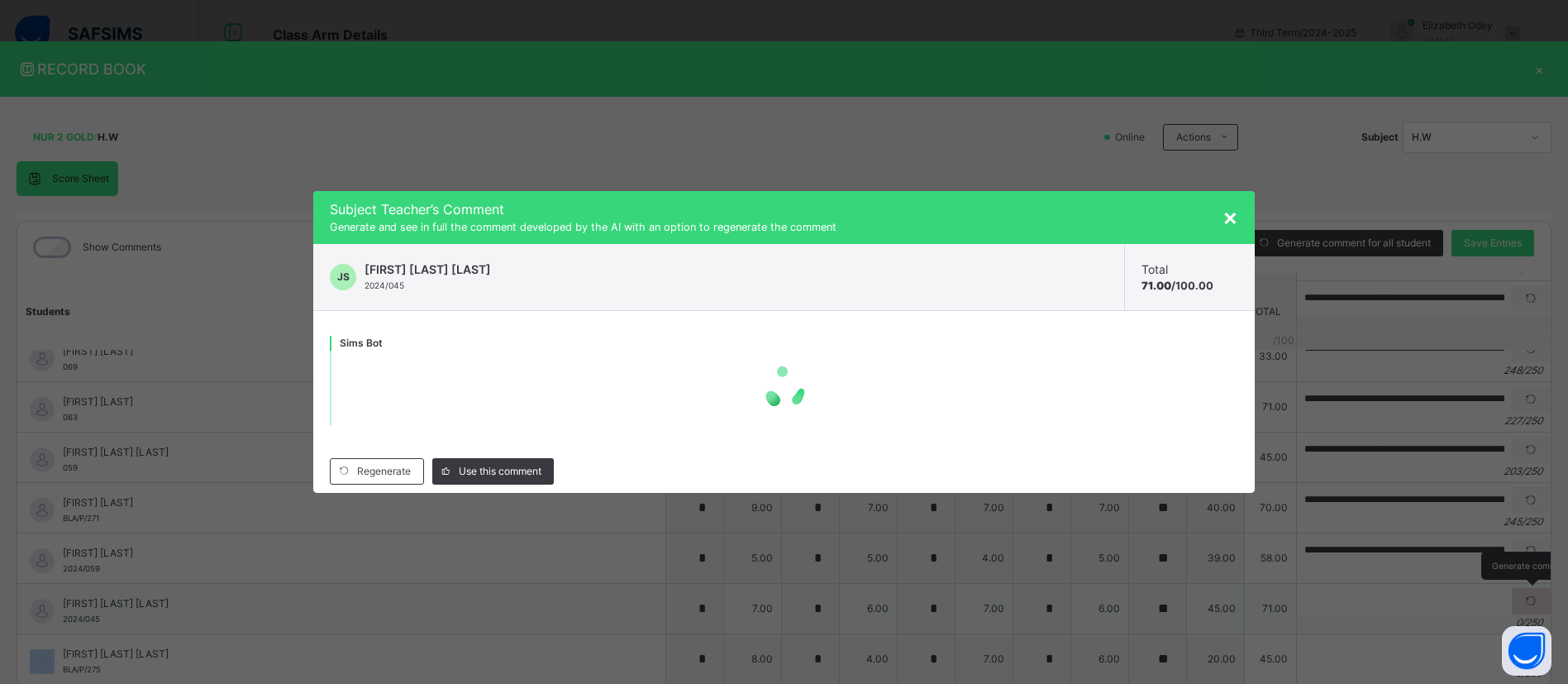 click on "× Subject Teacher’s Comment Generate and see in full the comment developed by the AI with an option to regenerate the comment [FIRST] [LAST] [ID] Total 71.00 / 100.00 Sims Bot Regenerate Use this comment" at bounding box center (784, 342) 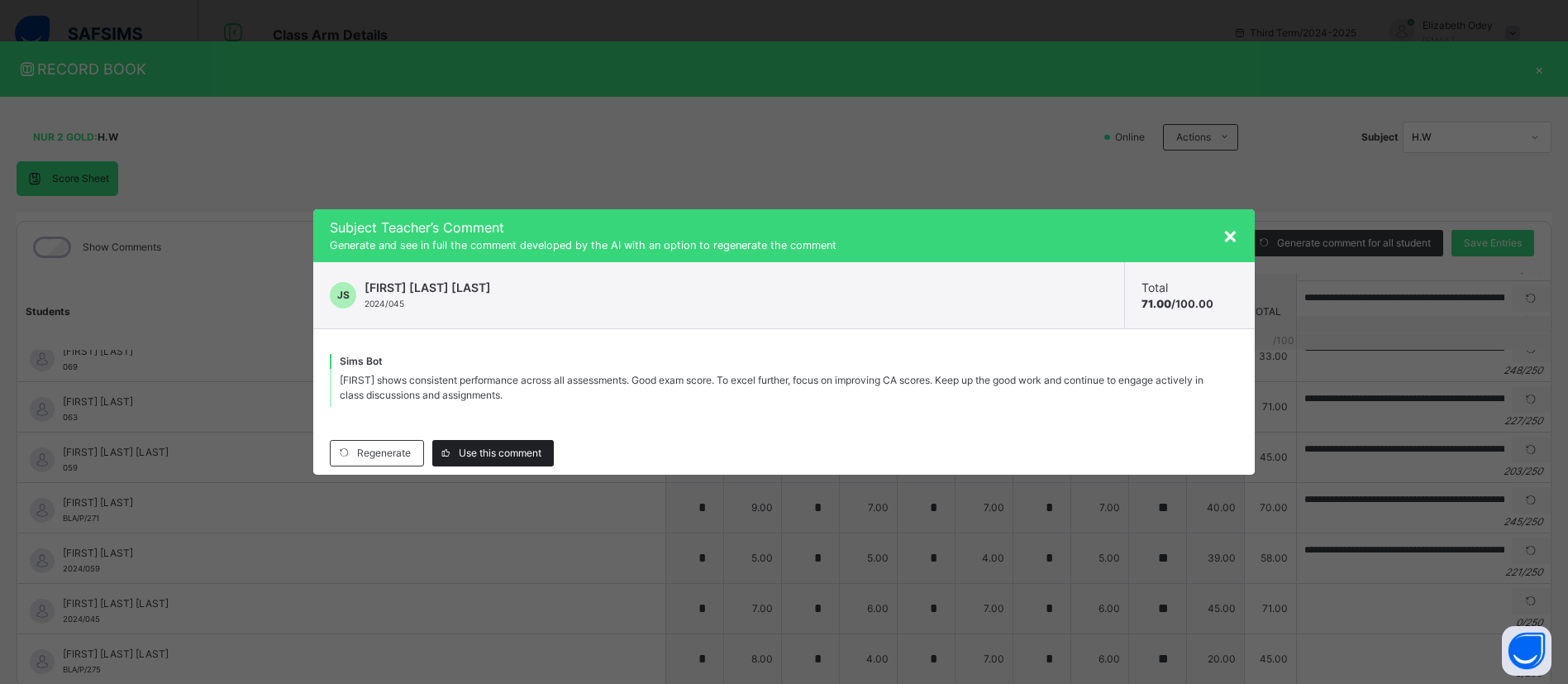 click on "Use this comment" at bounding box center [500, 453] 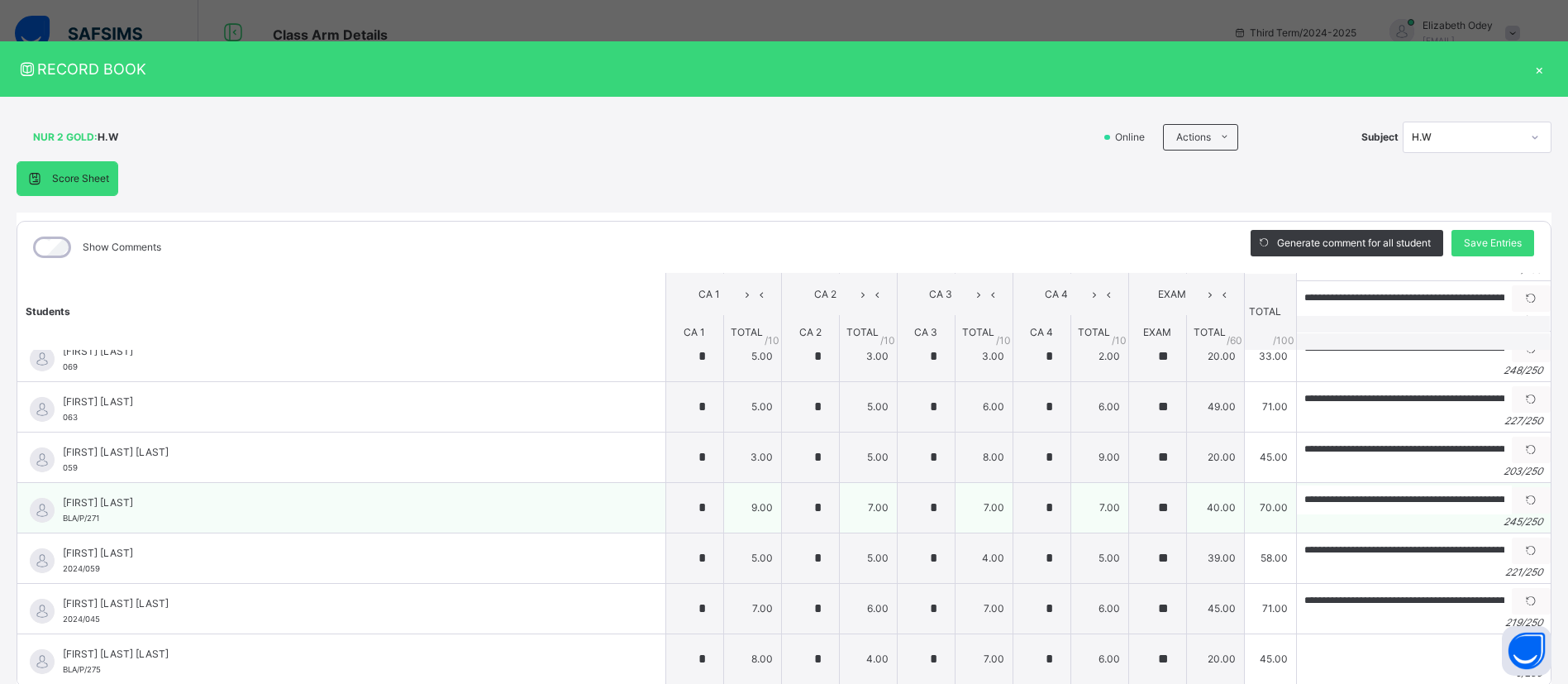 scroll, scrollTop: 496, scrollLeft: 0, axis: vertical 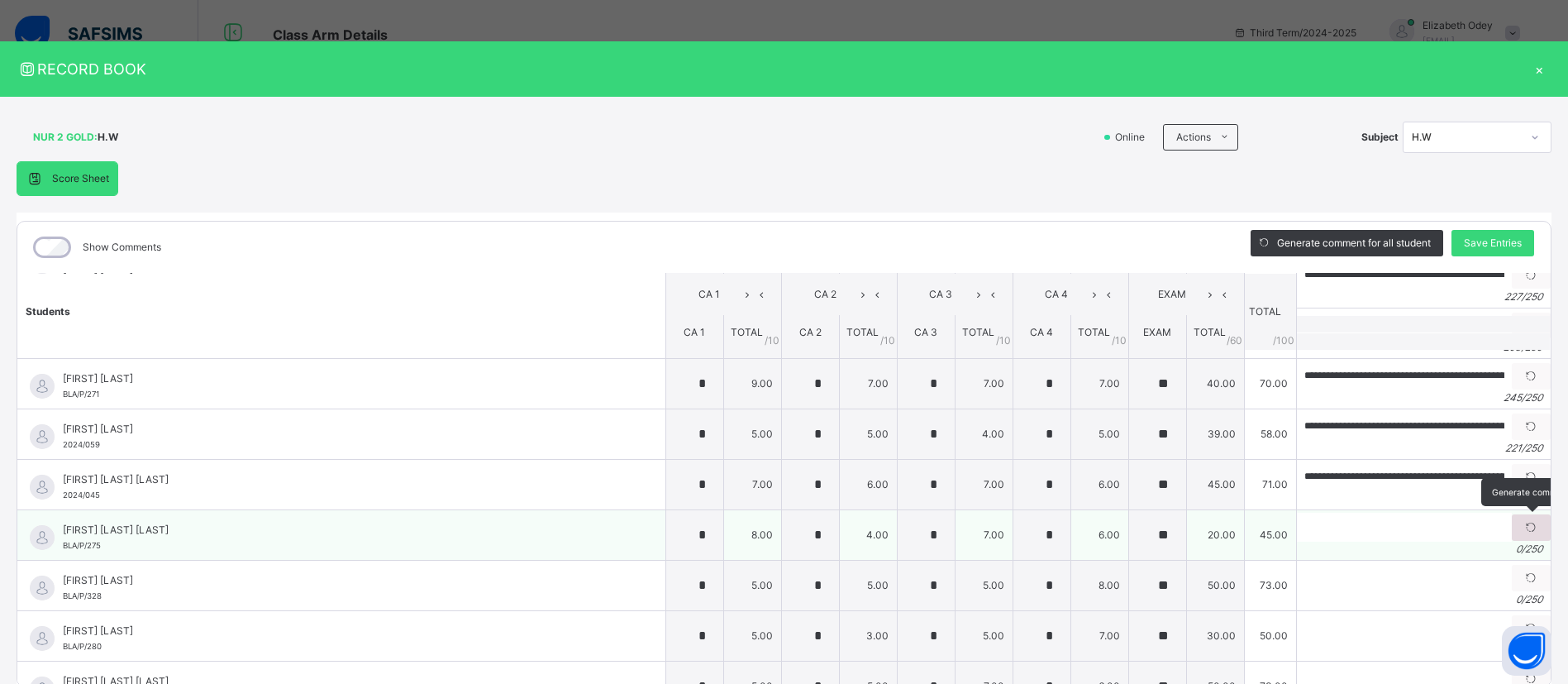 click at bounding box center [1531, 528] 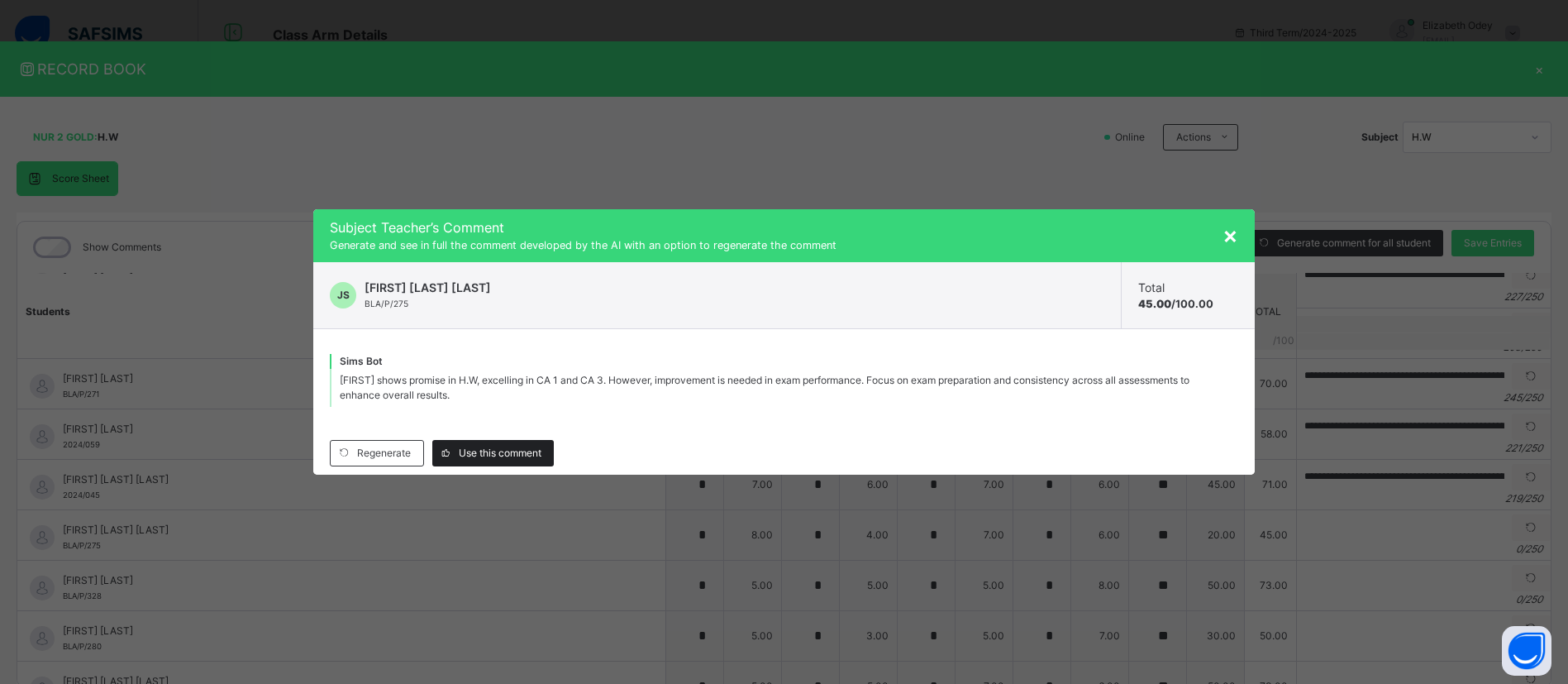 click on "Use this comment" at bounding box center [500, 453] 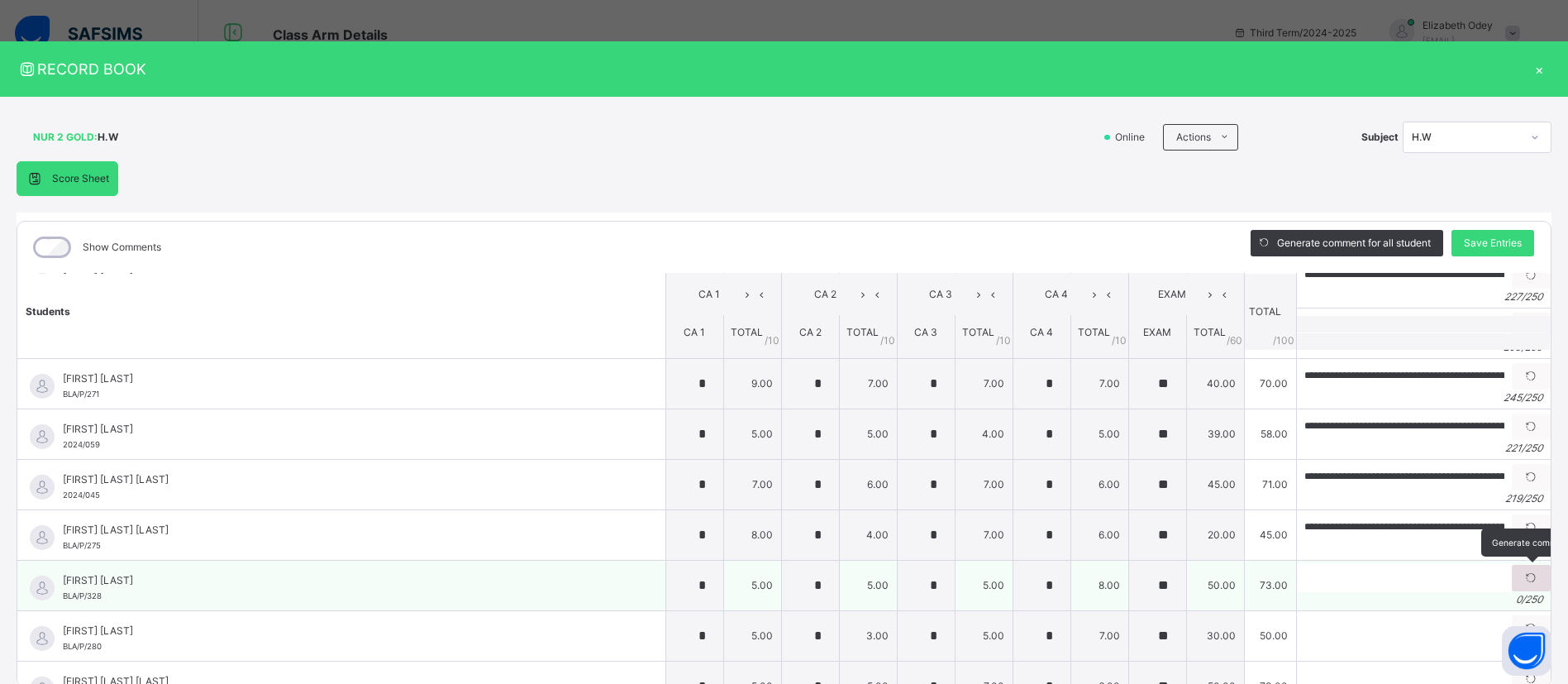 click at bounding box center (1531, 578) 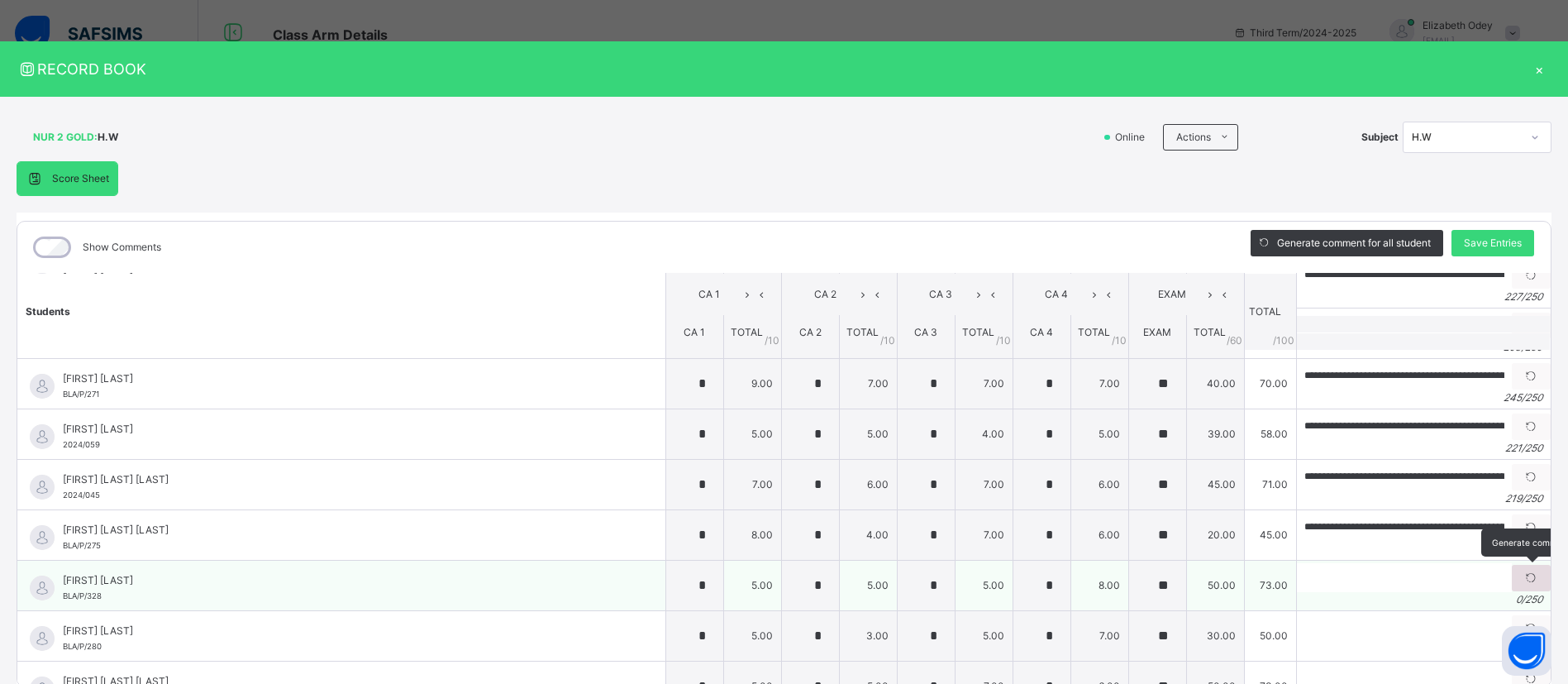 click on "×   Subject Teacher’s Comment Generate and see in full the comment developed by the AI with an option to regenerate the comment JS [FIRST]  [LAST]   BLA/P/328   Total 73.00  / 100.00 Sims Bot   Regenerate     Use this comment" at bounding box center (0, 0) 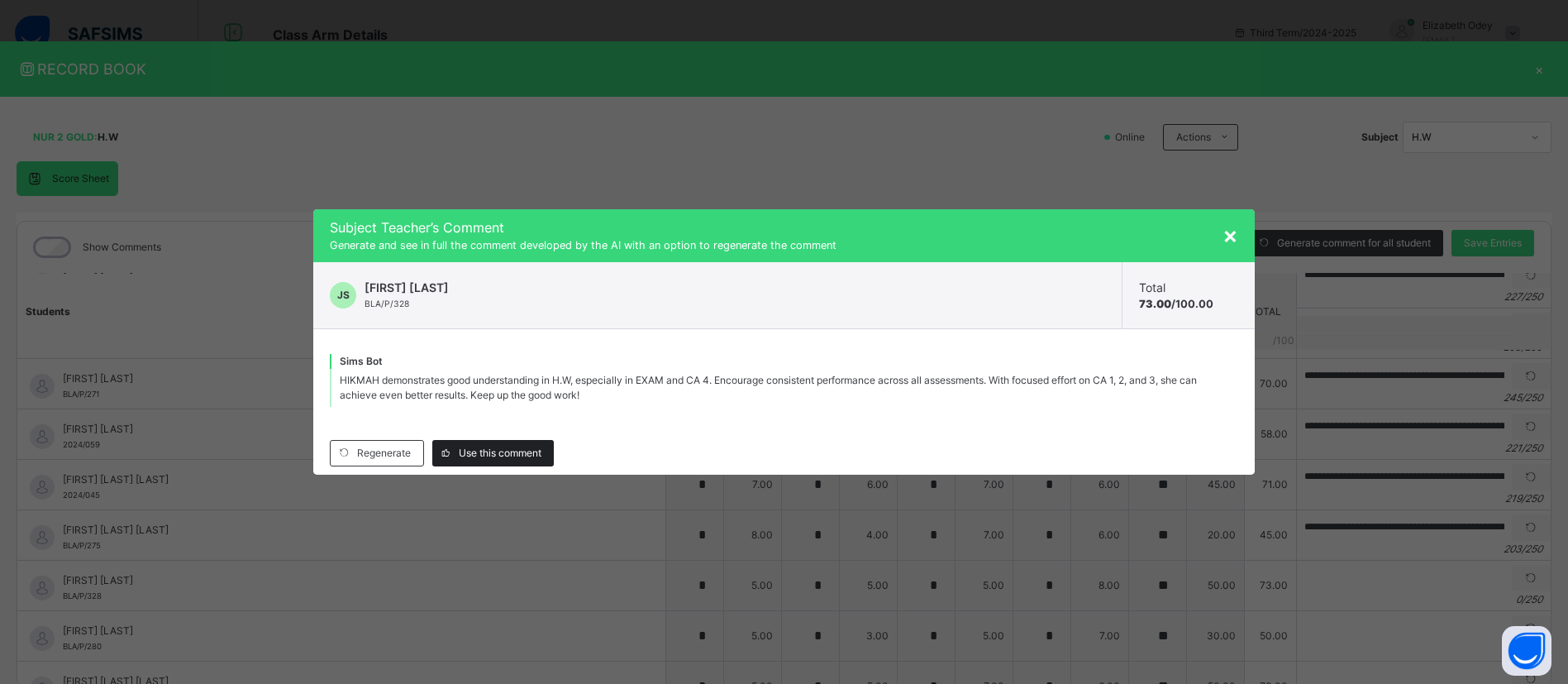 click on "Use this comment" at bounding box center [500, 453] 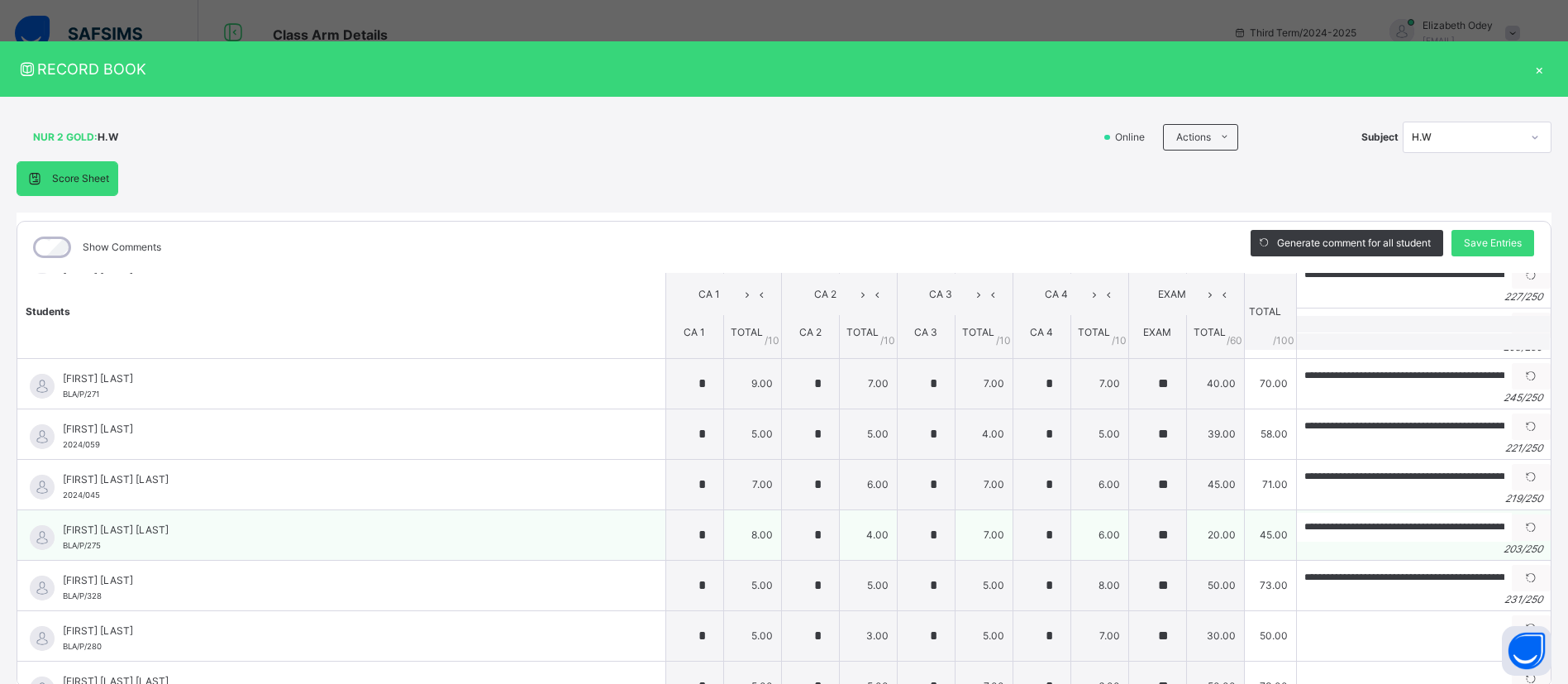 scroll, scrollTop: 620, scrollLeft: 0, axis: vertical 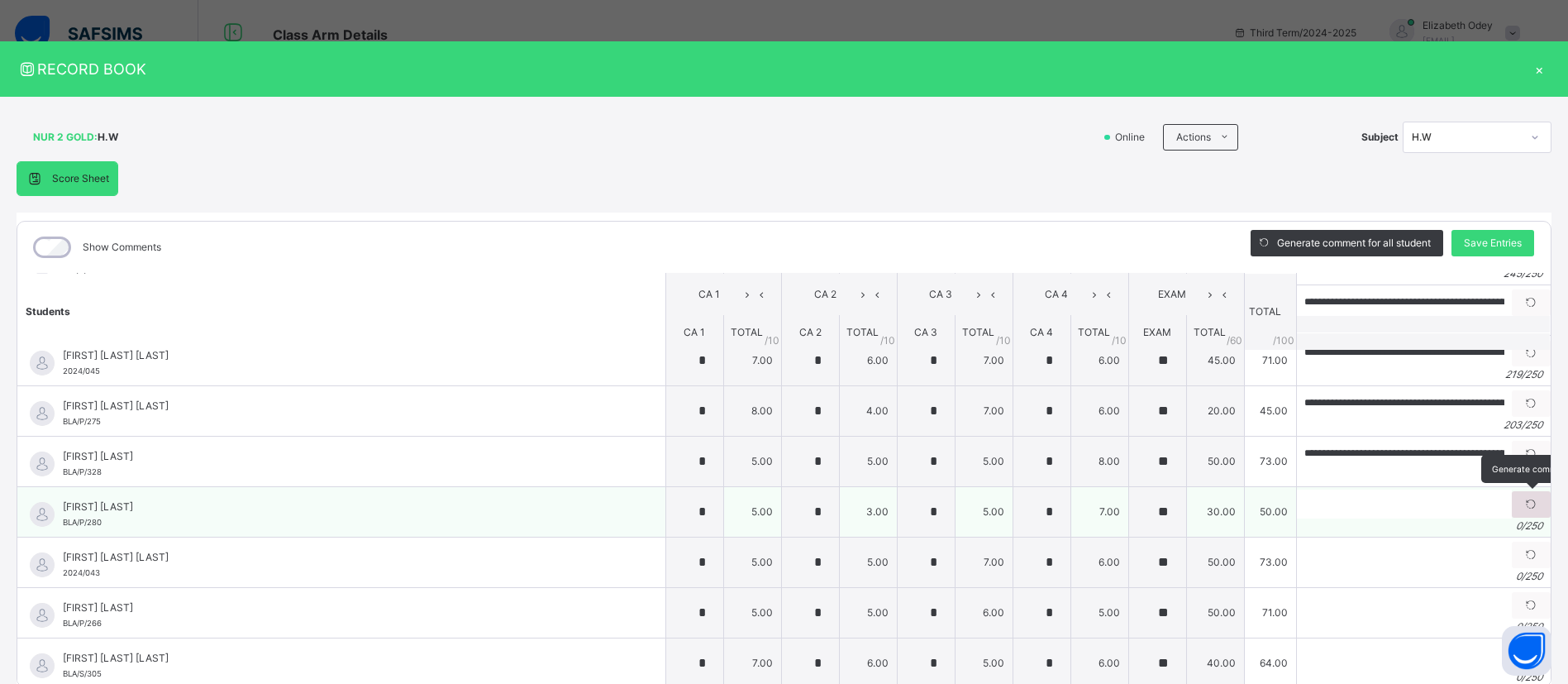 click at bounding box center [1531, 505] 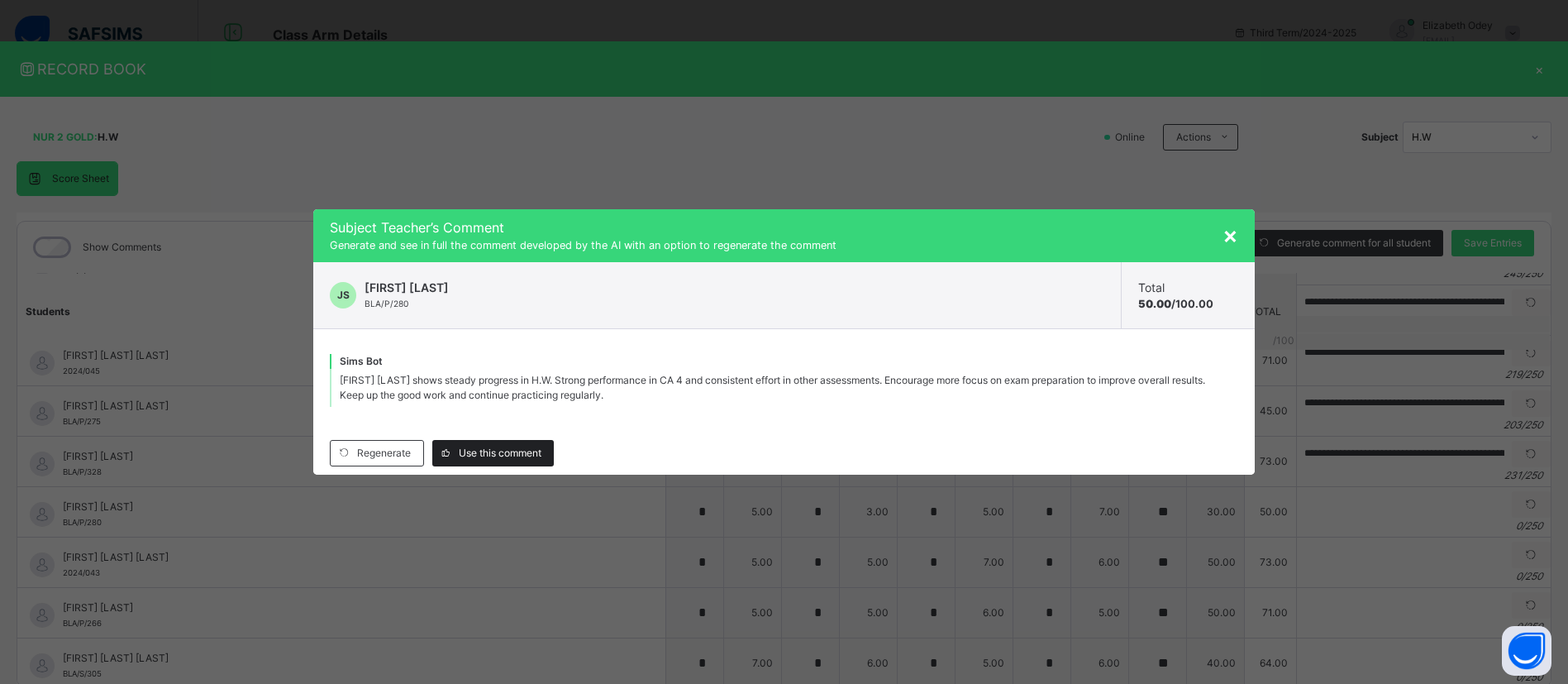 click on "Use this comment" at bounding box center (500, 453) 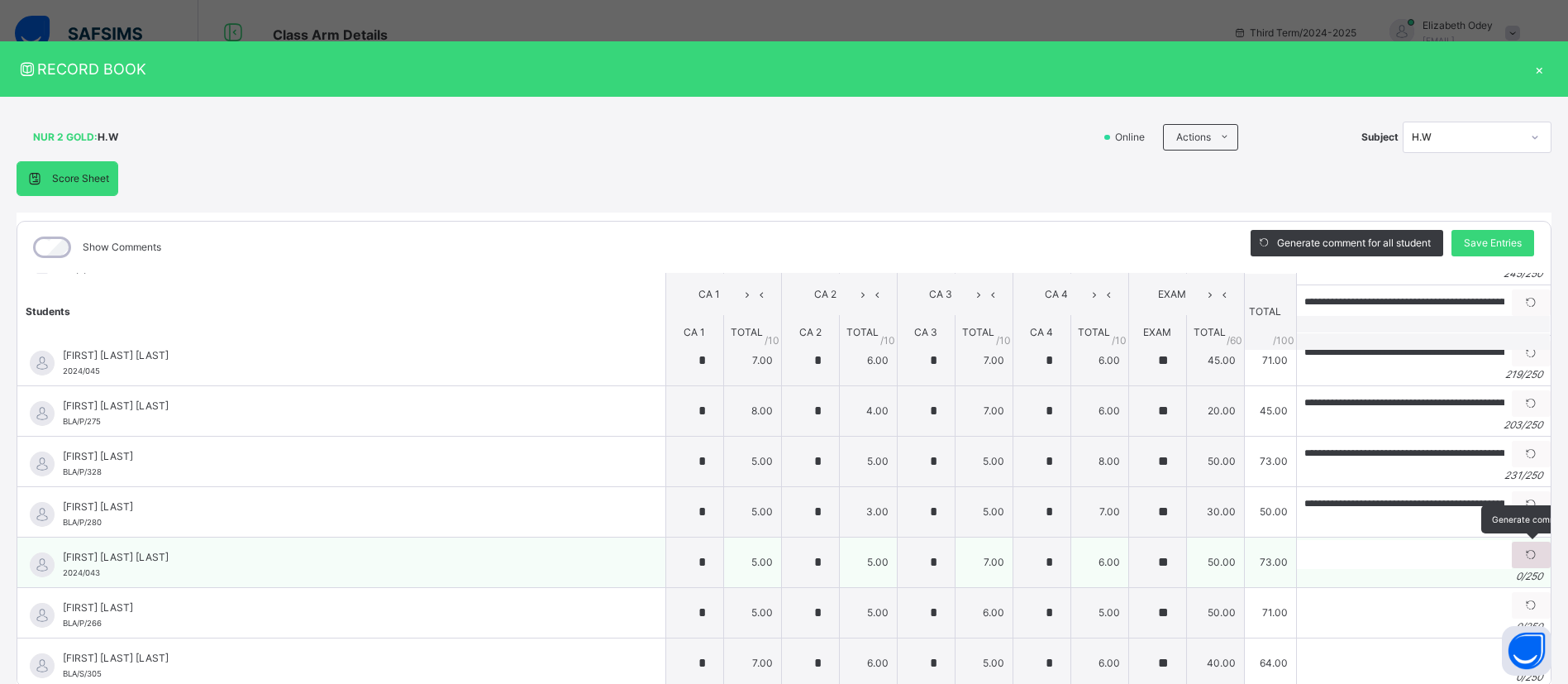 click at bounding box center (1531, 555) 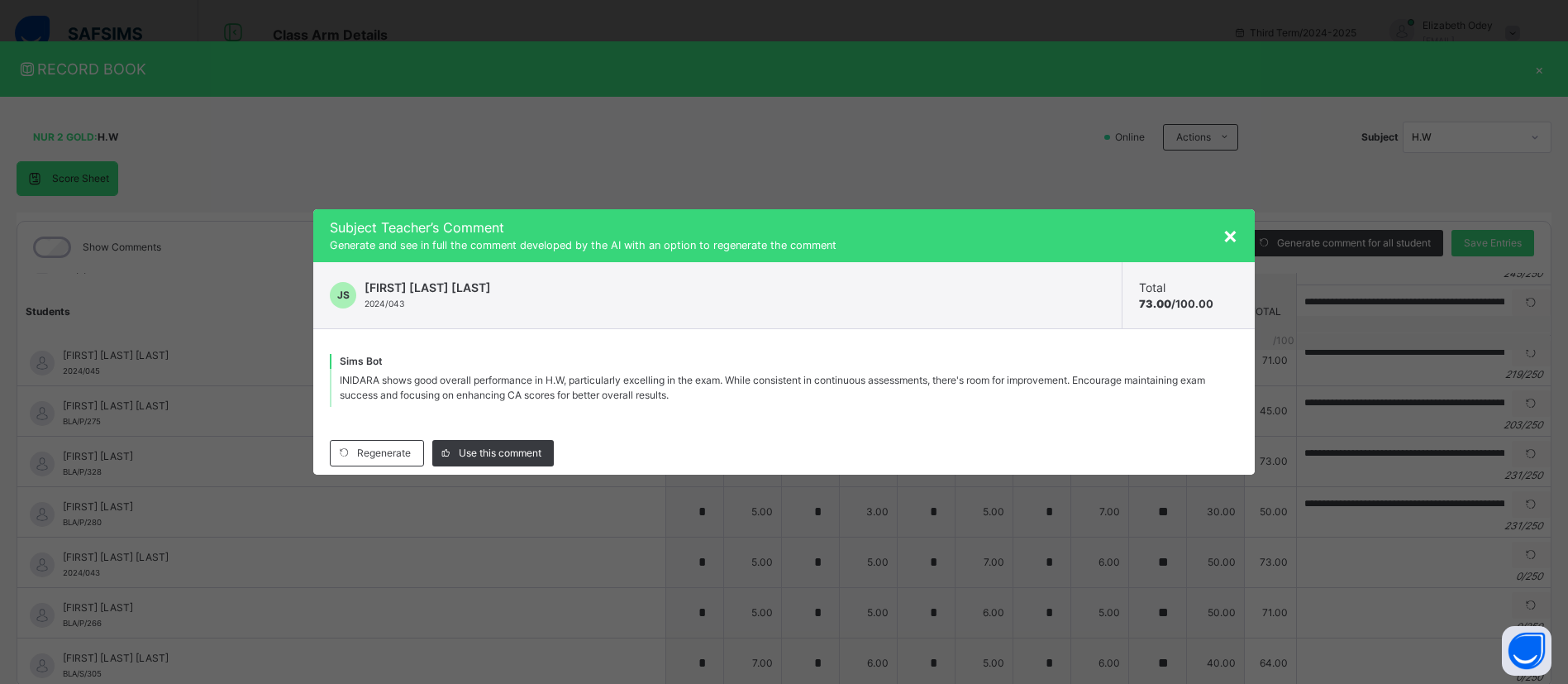 click on "Use this comment" at bounding box center [500, 453] 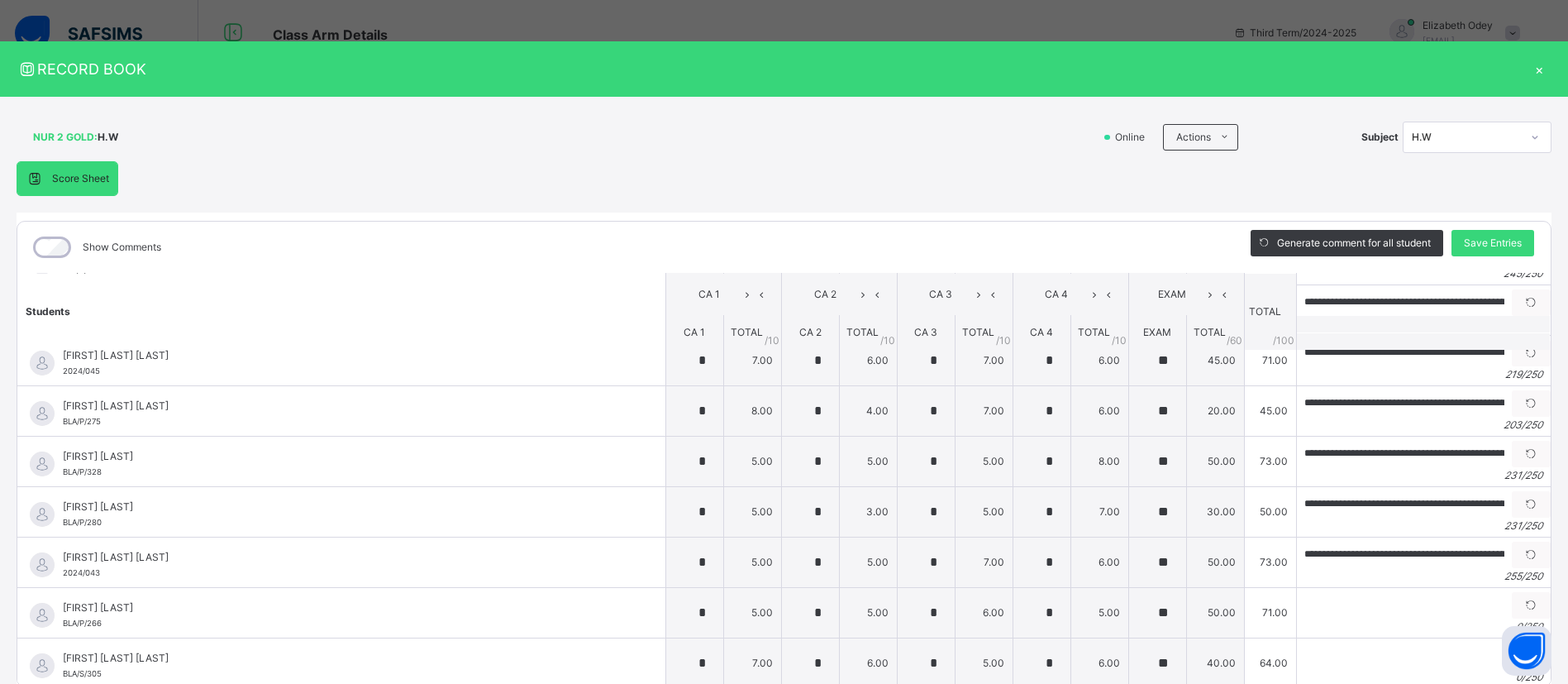 click on "[FIRST]  [LAST]" at bounding box center [346, 457] 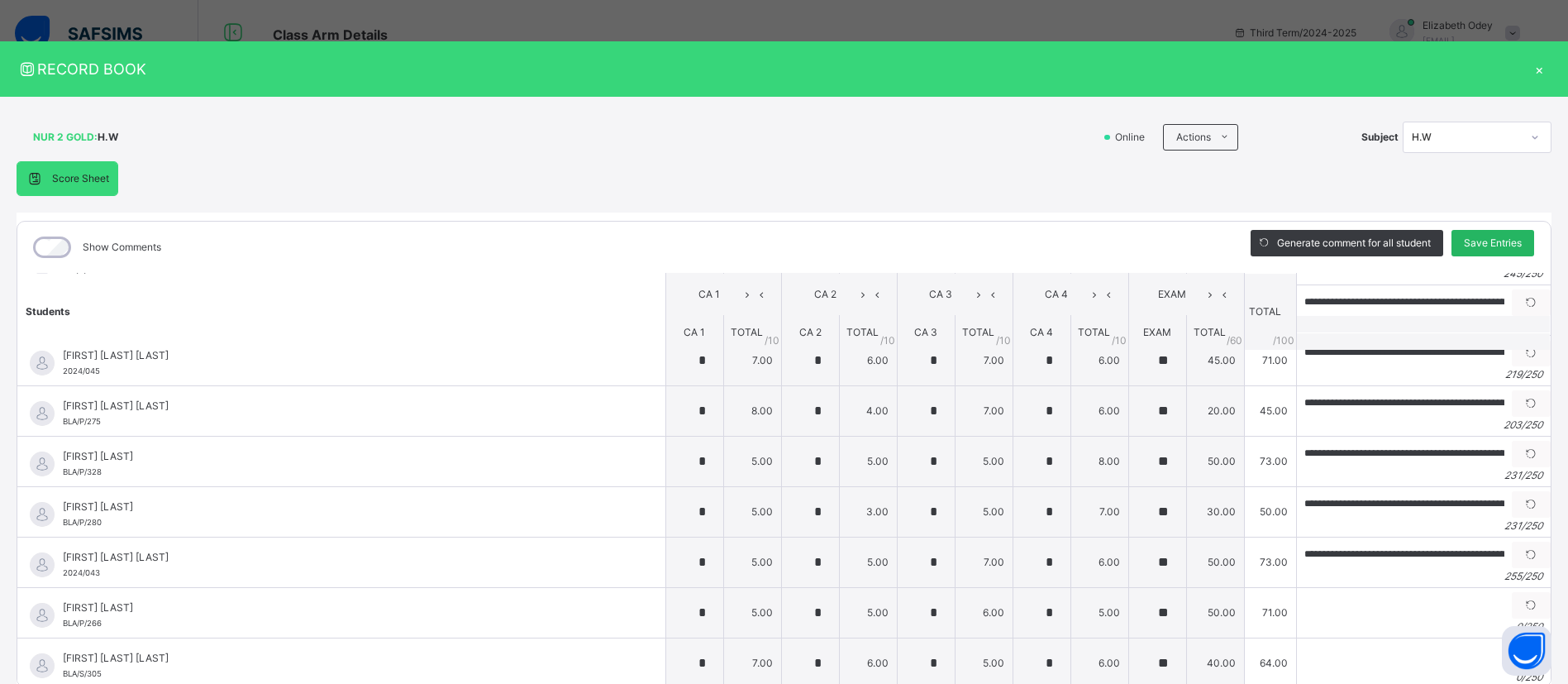 click on "Save Entries" at bounding box center (1493, 243) 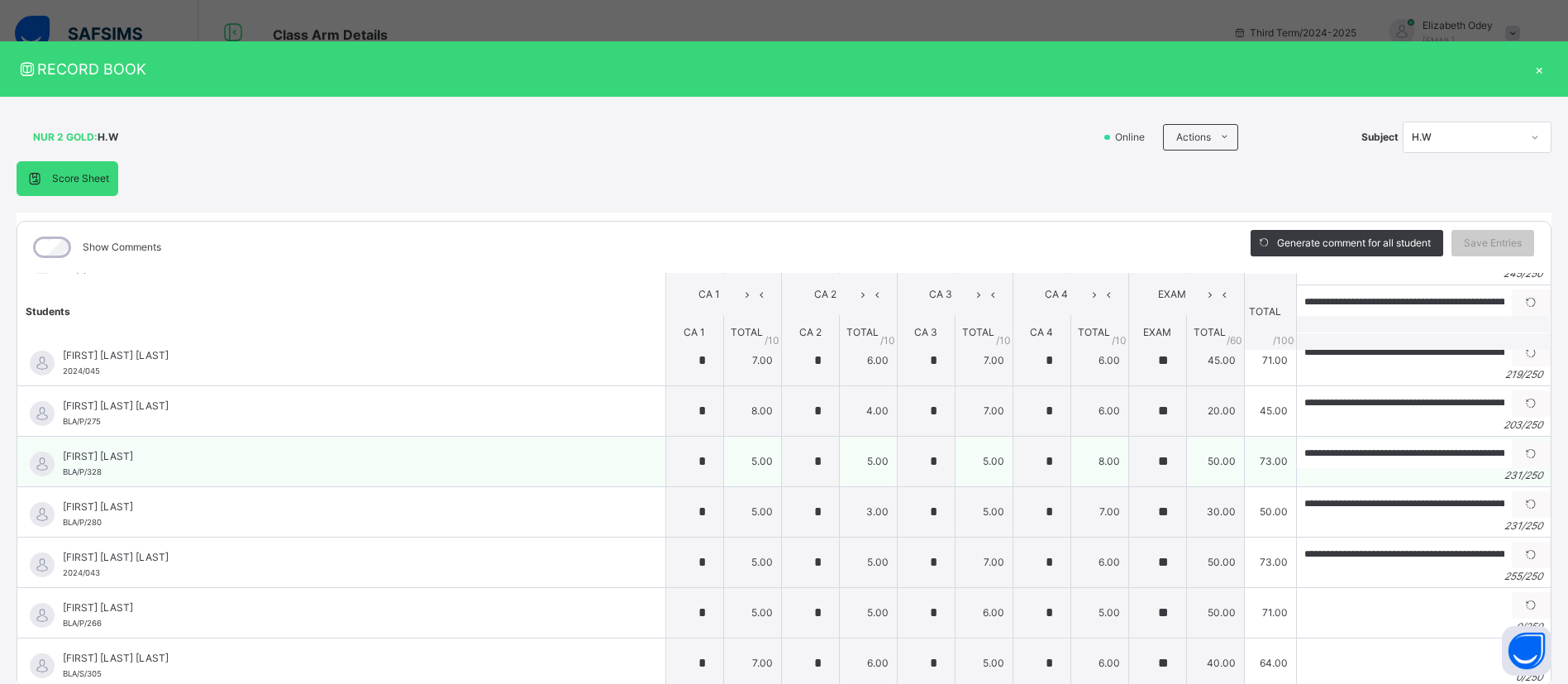 scroll, scrollTop: 744, scrollLeft: 0, axis: vertical 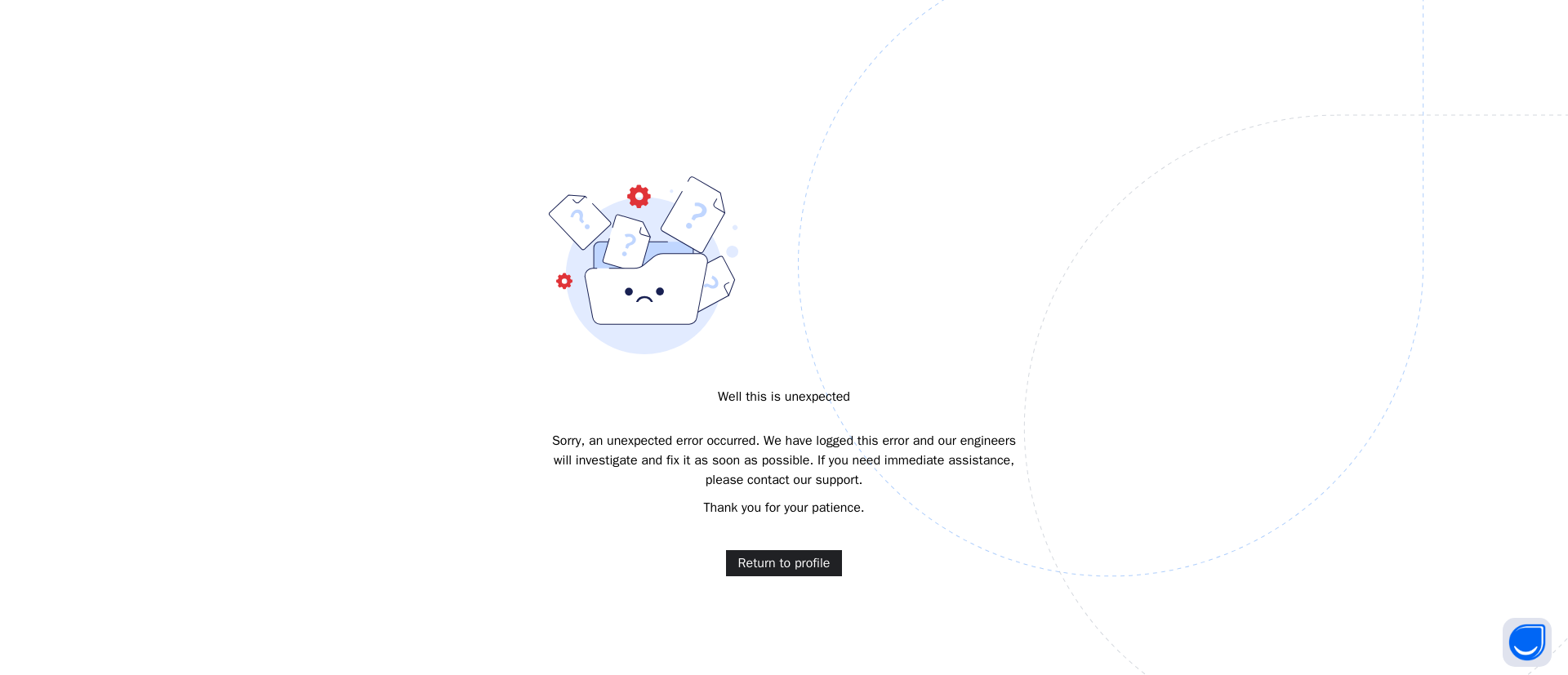 click on "Return to profile" at bounding box center [784, 563] 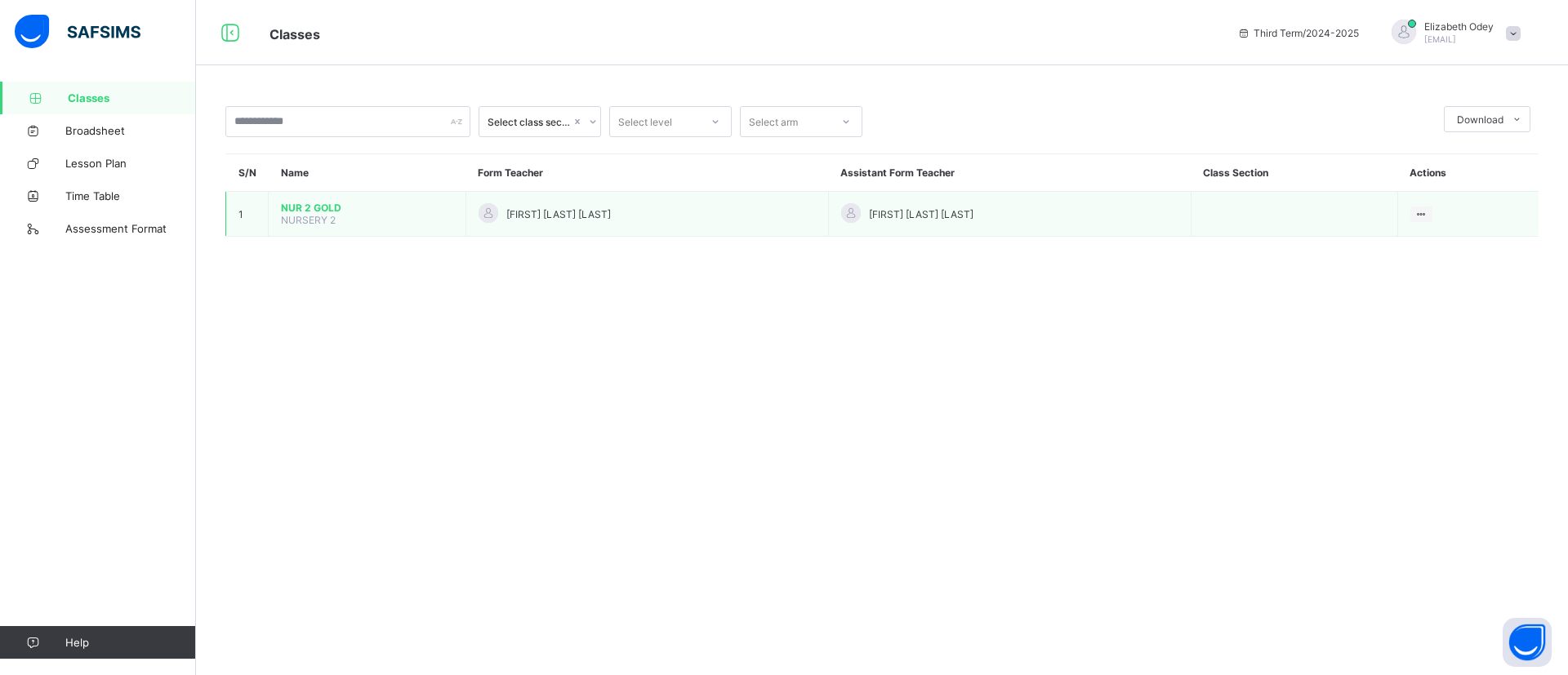 scroll, scrollTop: 0, scrollLeft: 0, axis: both 